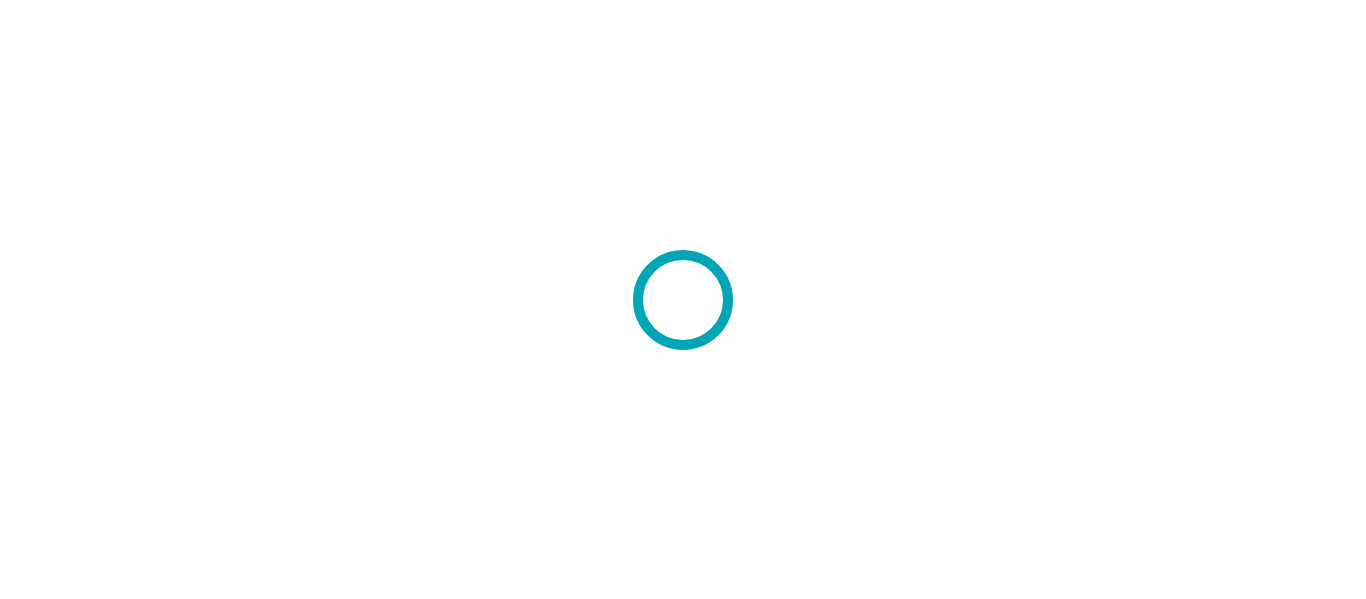 scroll, scrollTop: 0, scrollLeft: 0, axis: both 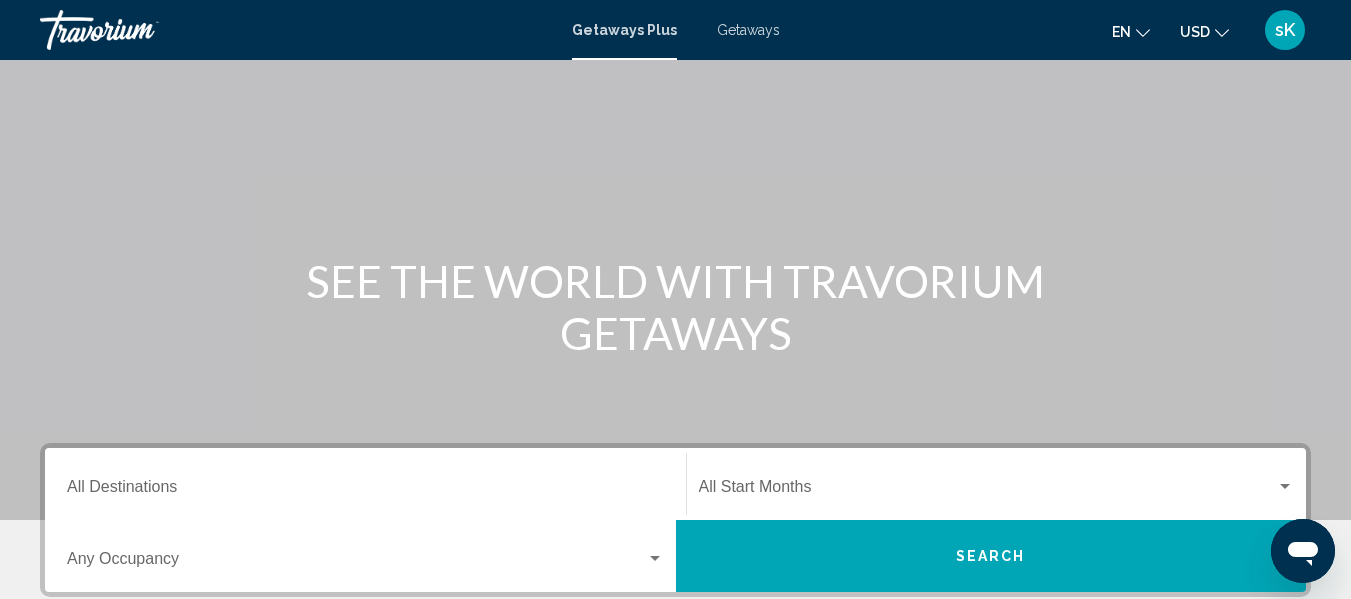 click on "Getaways" at bounding box center [748, 30] 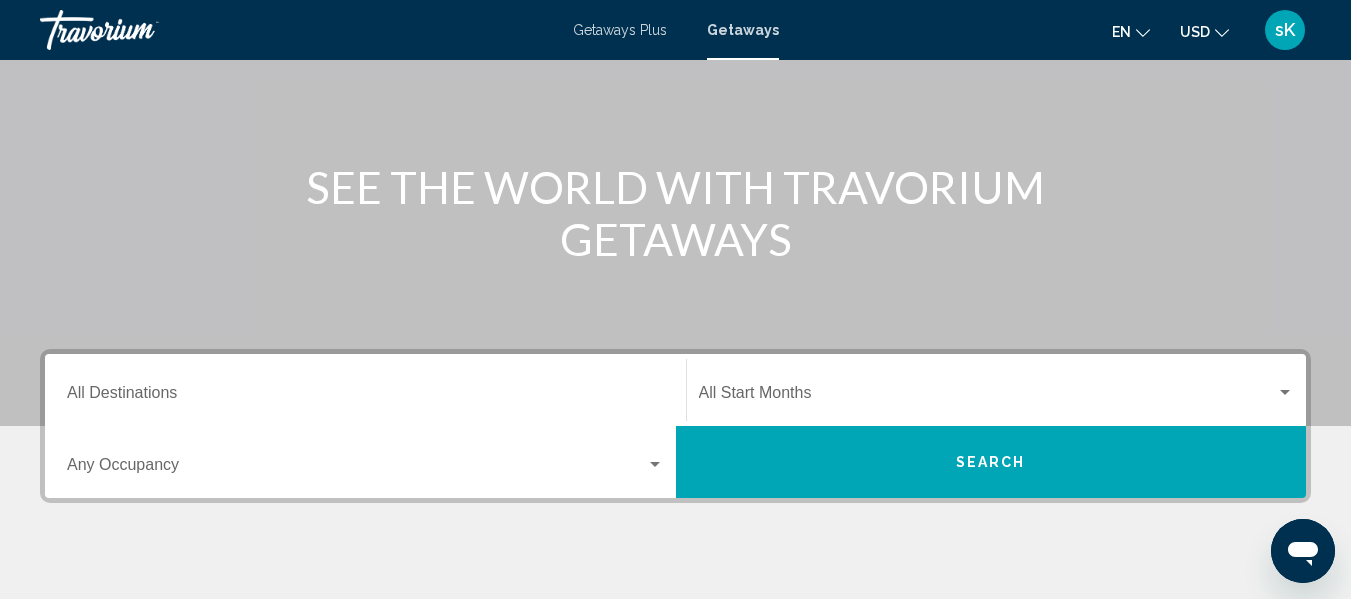 scroll, scrollTop: 280, scrollLeft: 0, axis: vertical 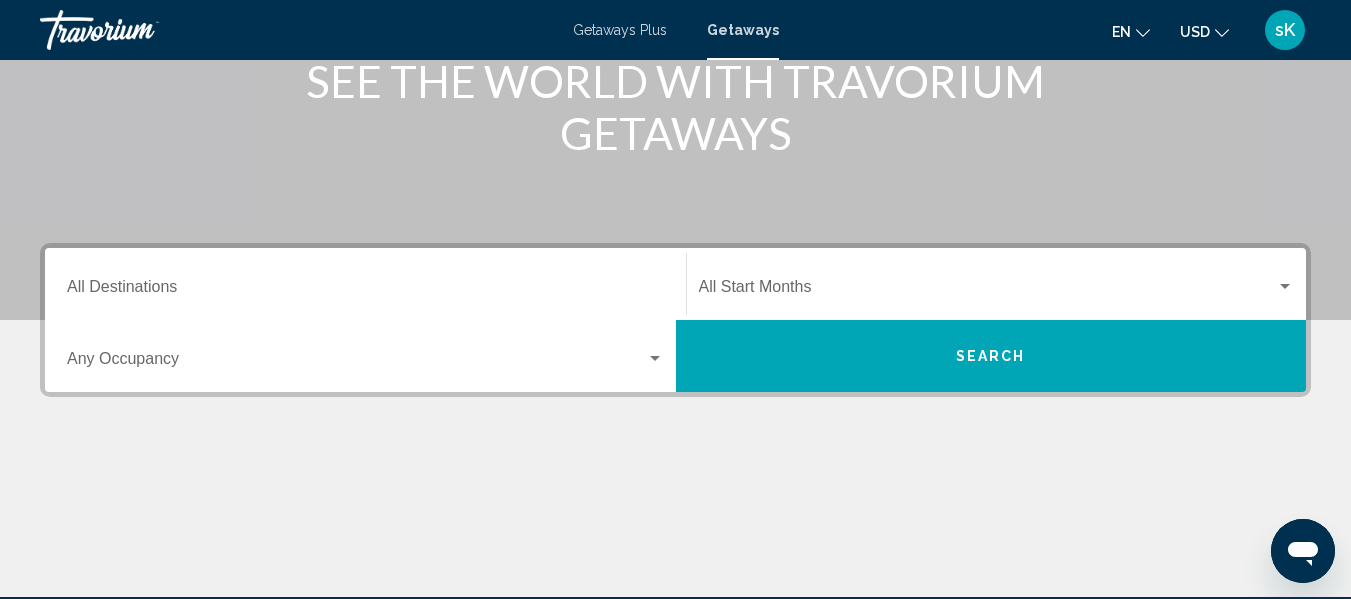 click on "Destination All Destinations" at bounding box center [365, 284] 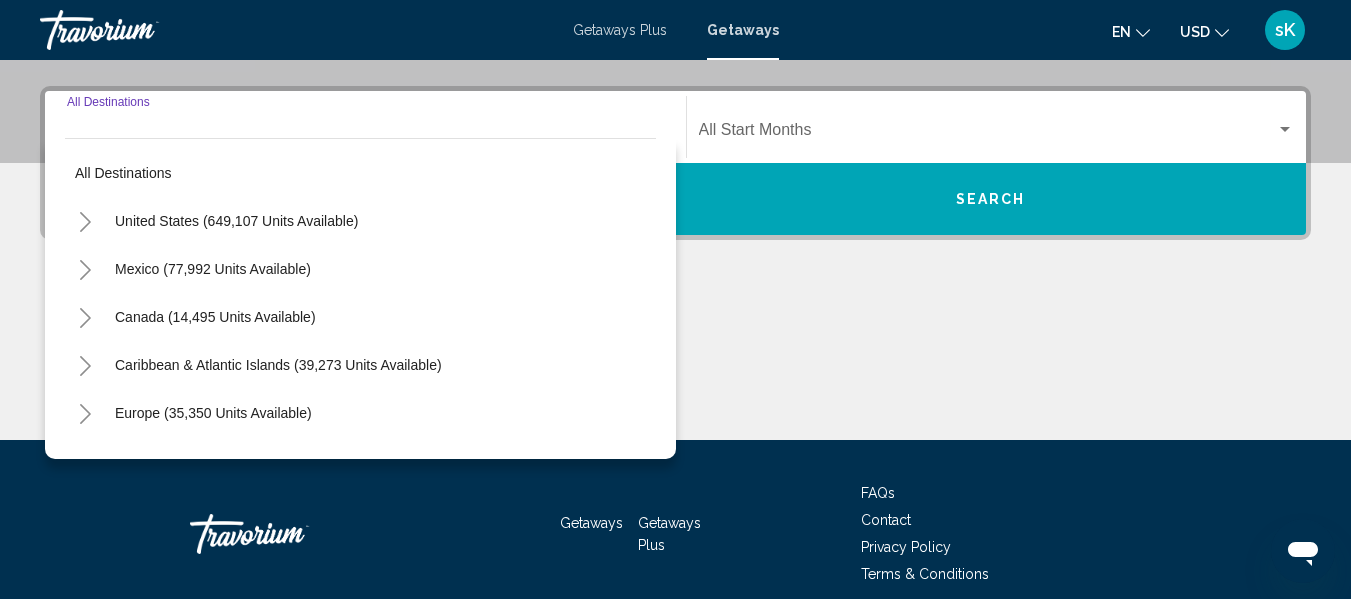 scroll, scrollTop: 458, scrollLeft: 0, axis: vertical 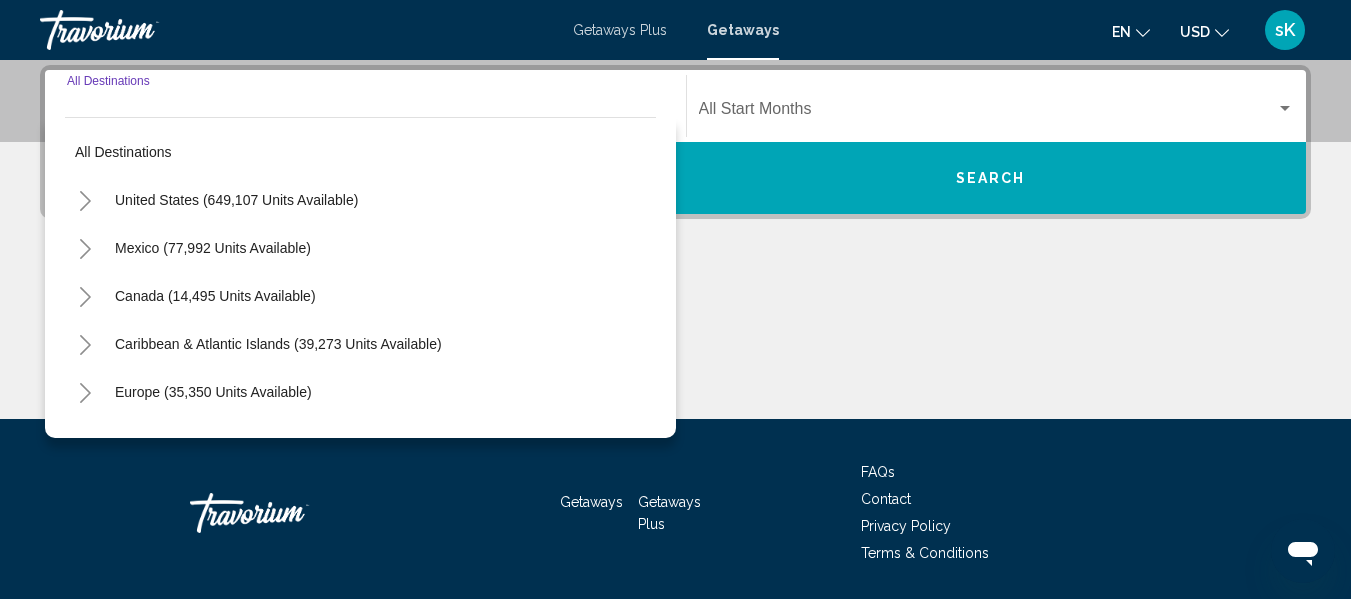 click on "Destination All Destinations" at bounding box center (365, 113) 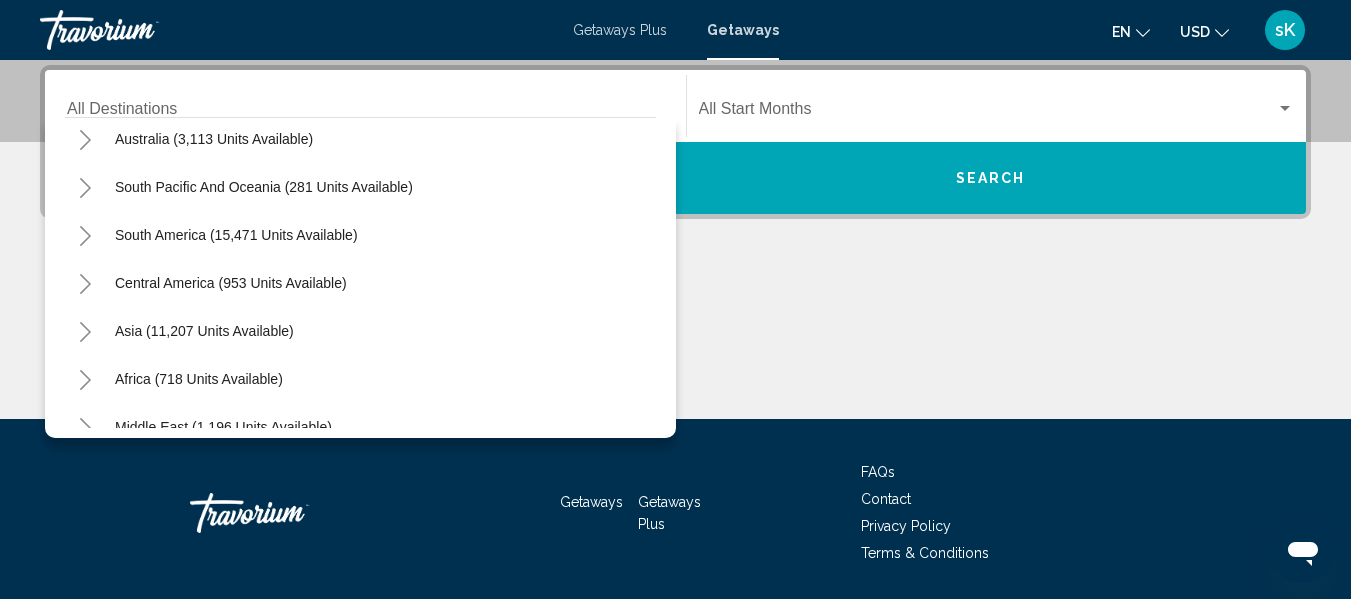 scroll, scrollTop: 324, scrollLeft: 0, axis: vertical 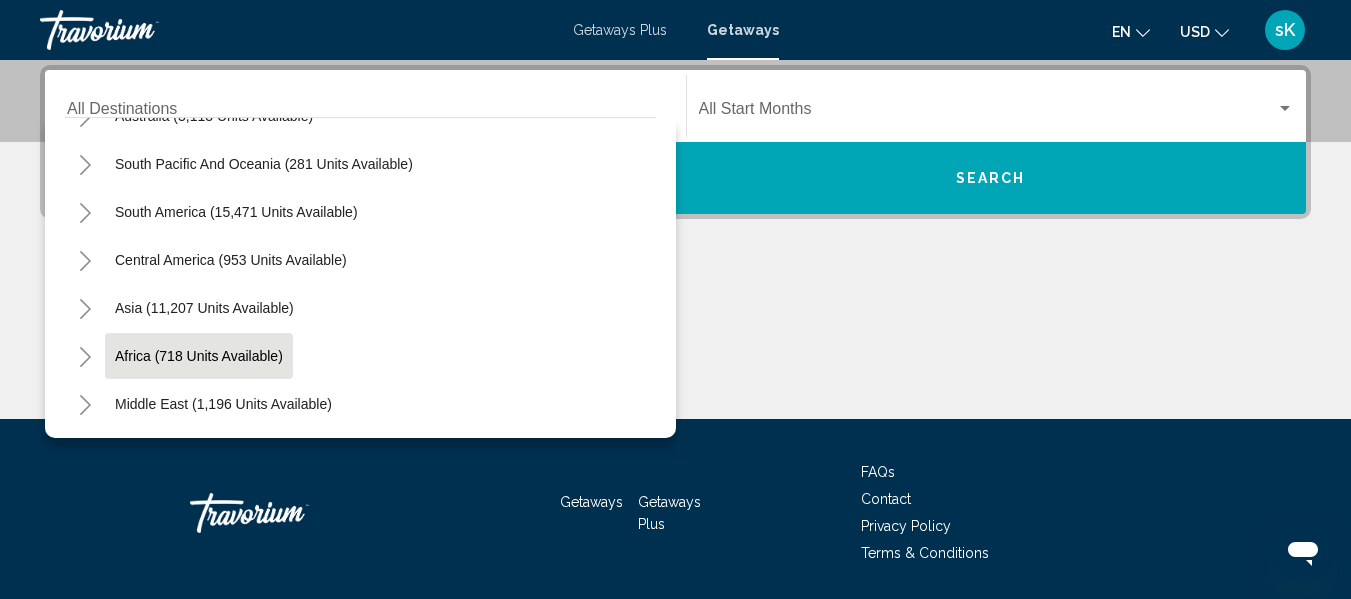 click on "Africa (718 units available)" at bounding box center [223, 404] 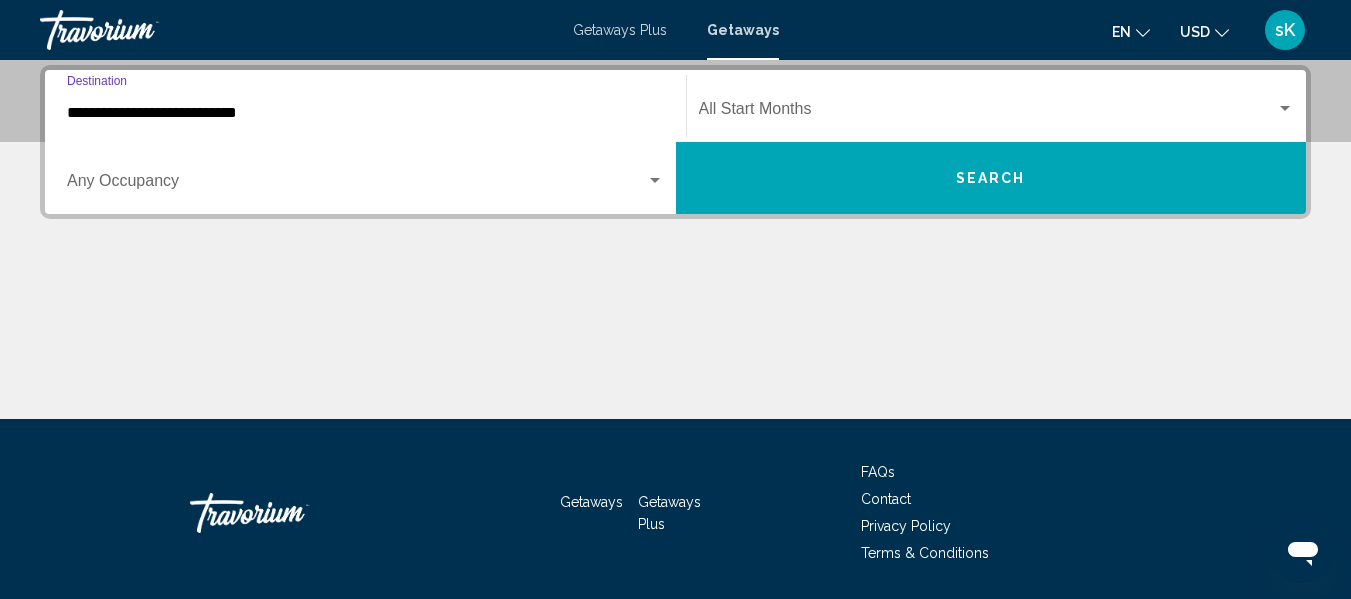 click at bounding box center (356, 185) 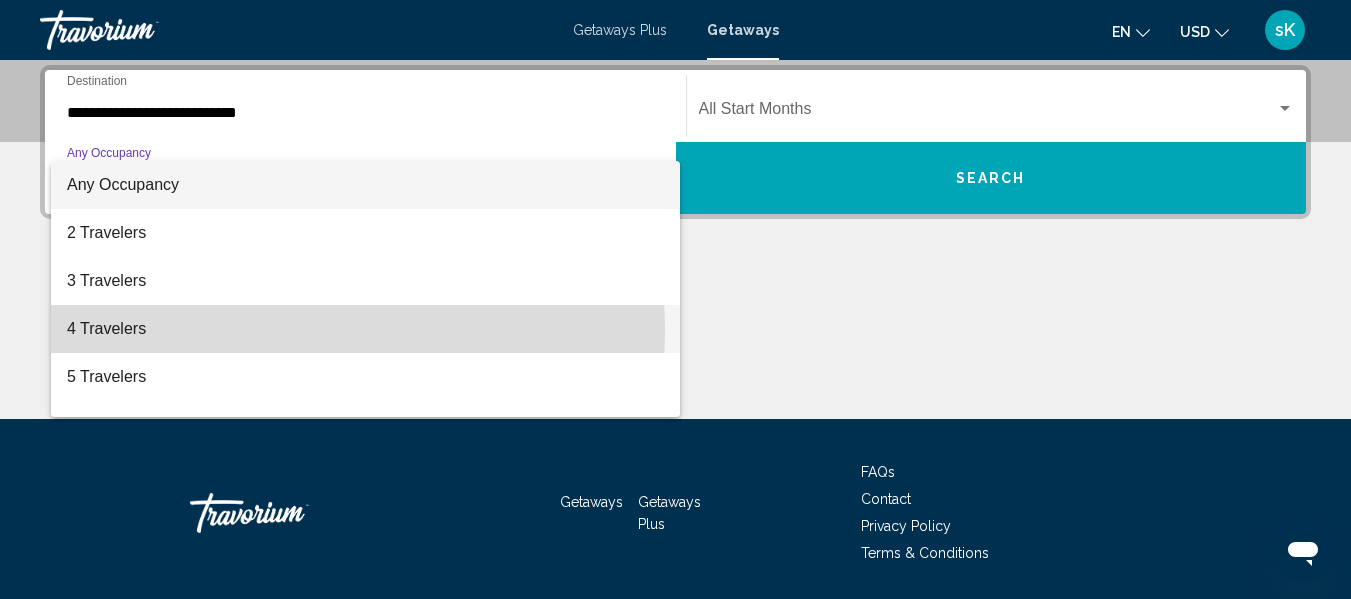 click on "4 Travelers" at bounding box center [365, 329] 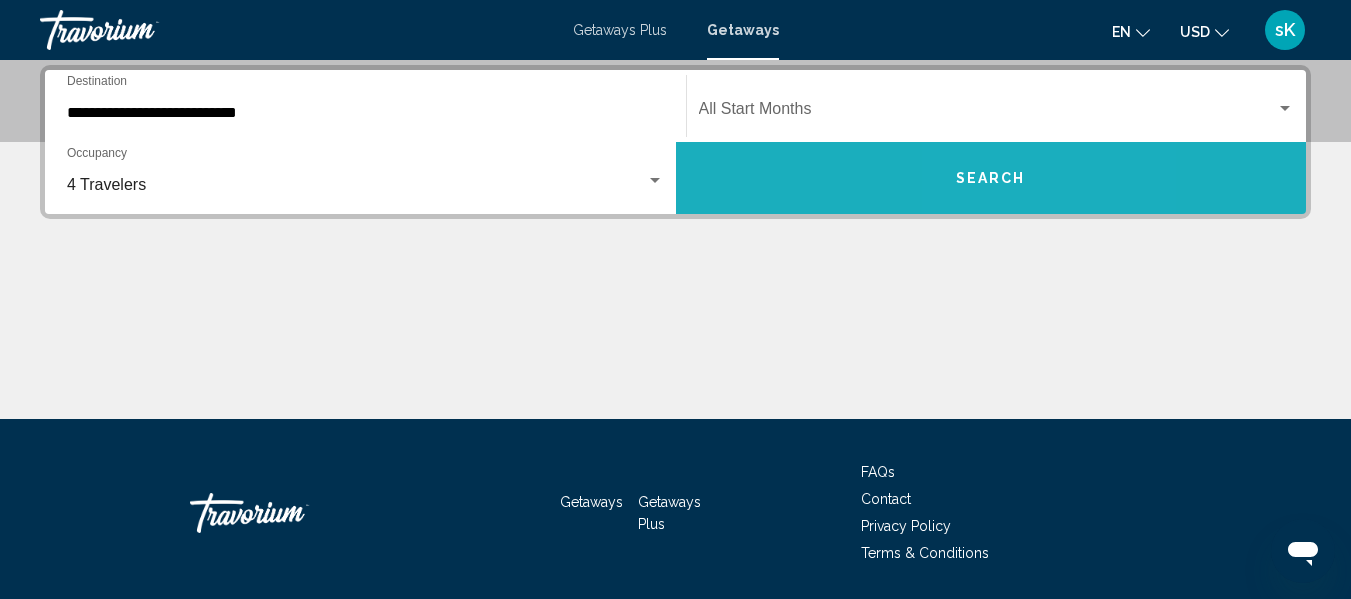 click on "Search" at bounding box center (991, 179) 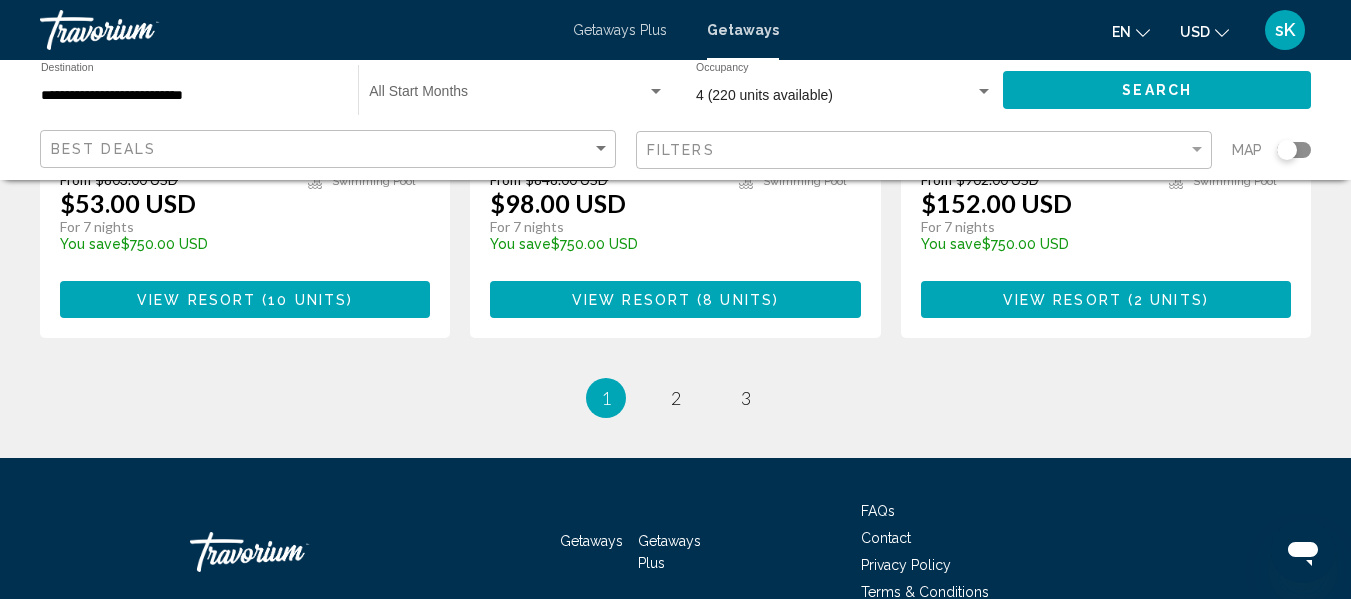 scroll, scrollTop: 2640, scrollLeft: 0, axis: vertical 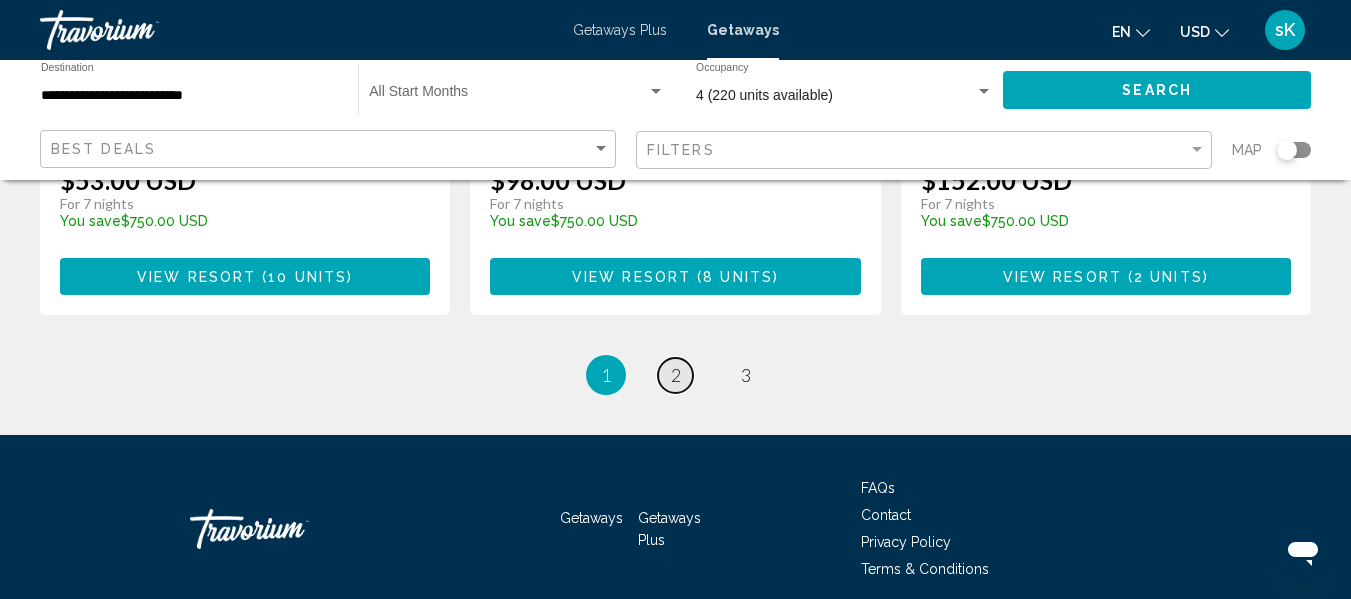 click on "2" at bounding box center [676, 375] 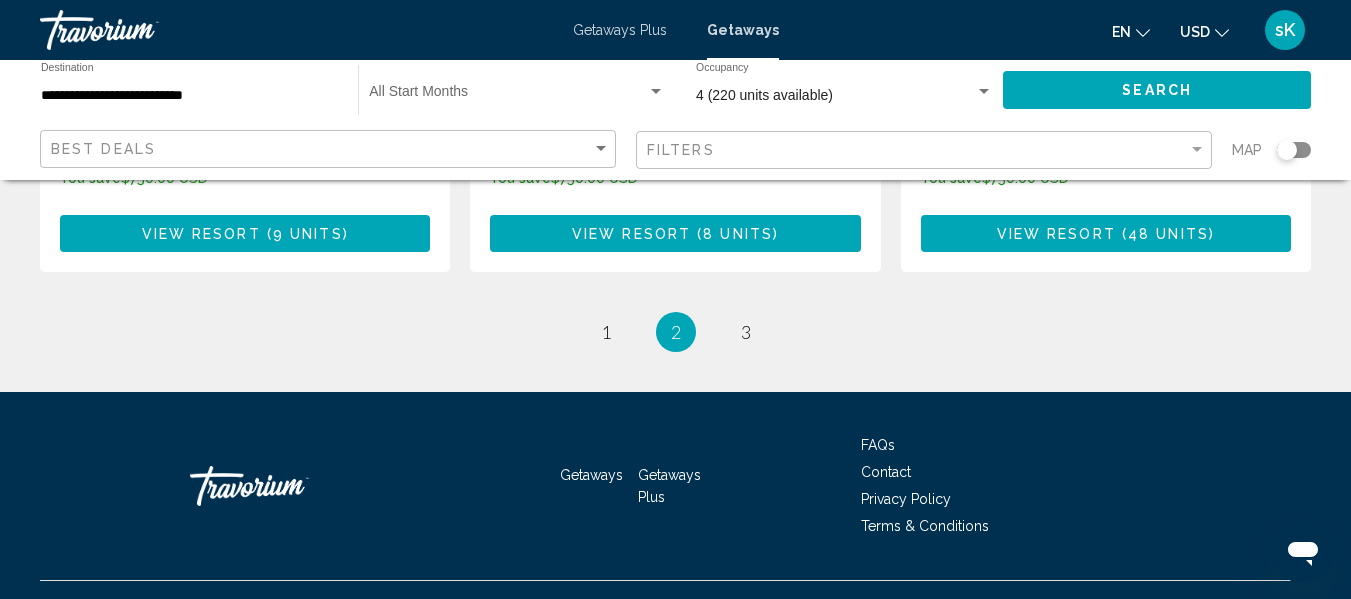 scroll, scrollTop: 2720, scrollLeft: 0, axis: vertical 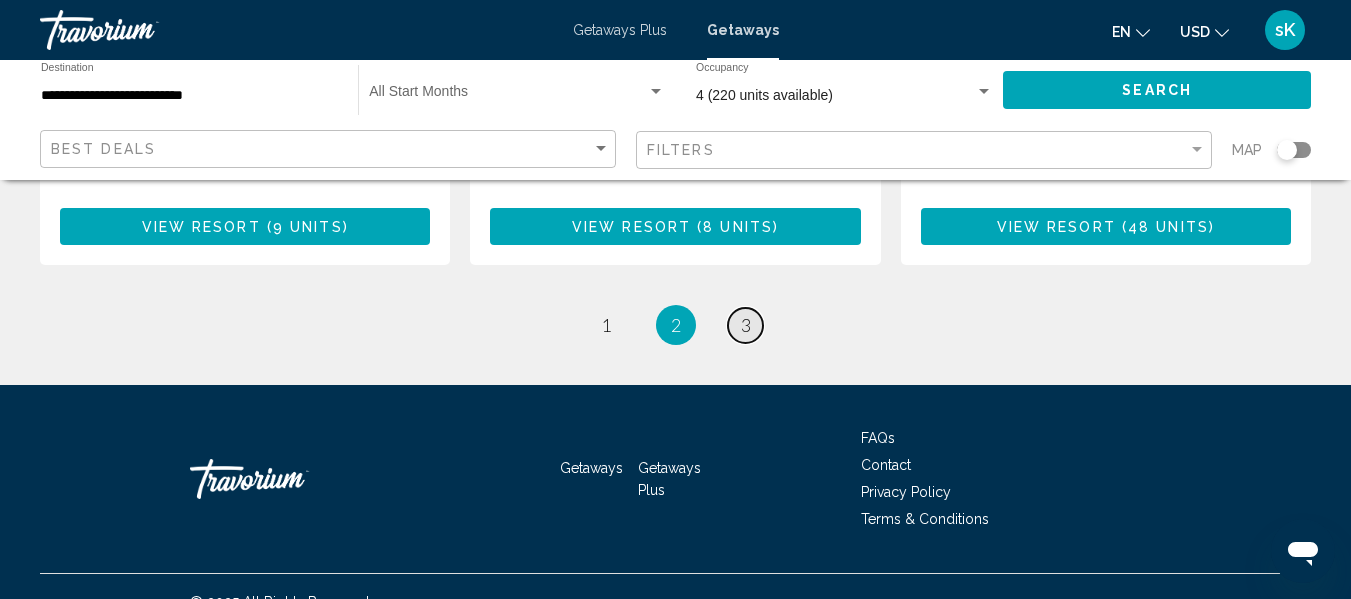 click on "3" at bounding box center (746, 325) 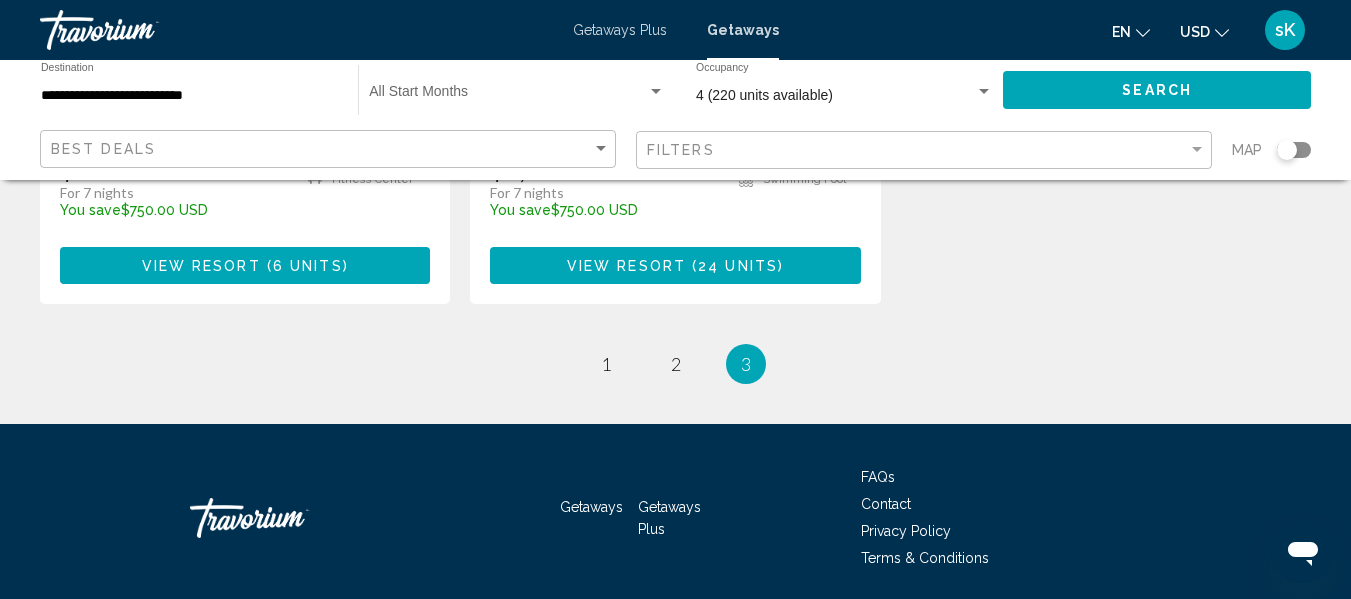 scroll, scrollTop: 2784, scrollLeft: 0, axis: vertical 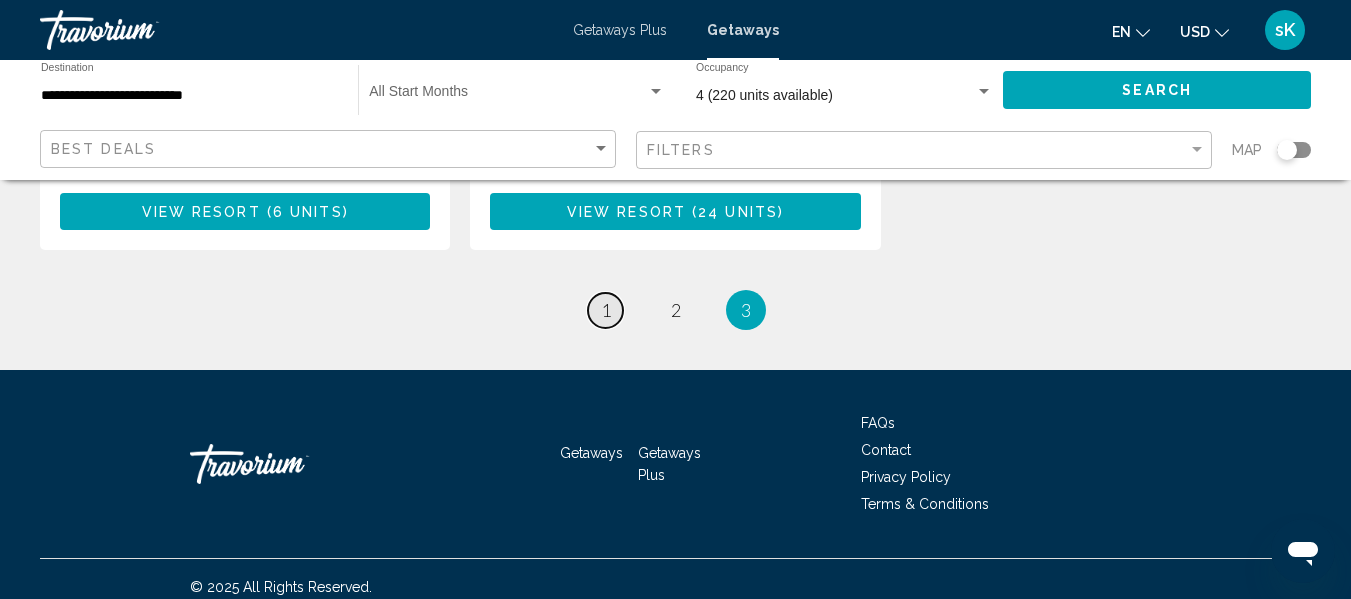 click on "1" at bounding box center (606, 310) 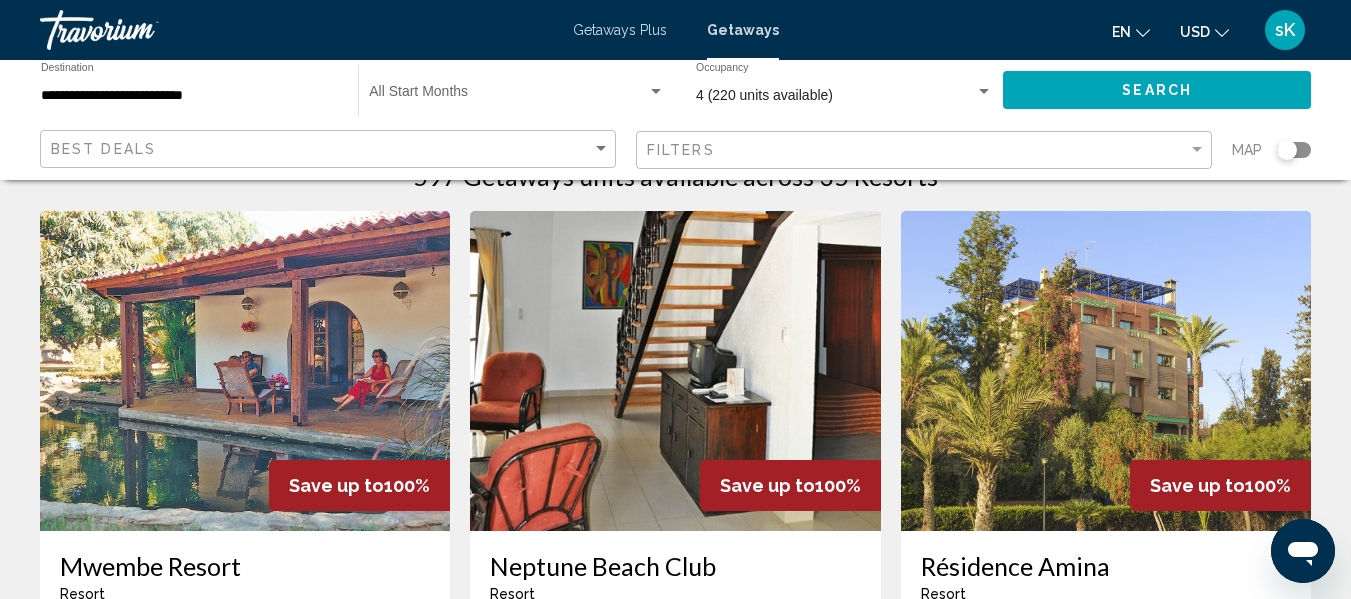scroll, scrollTop: 40, scrollLeft: 0, axis: vertical 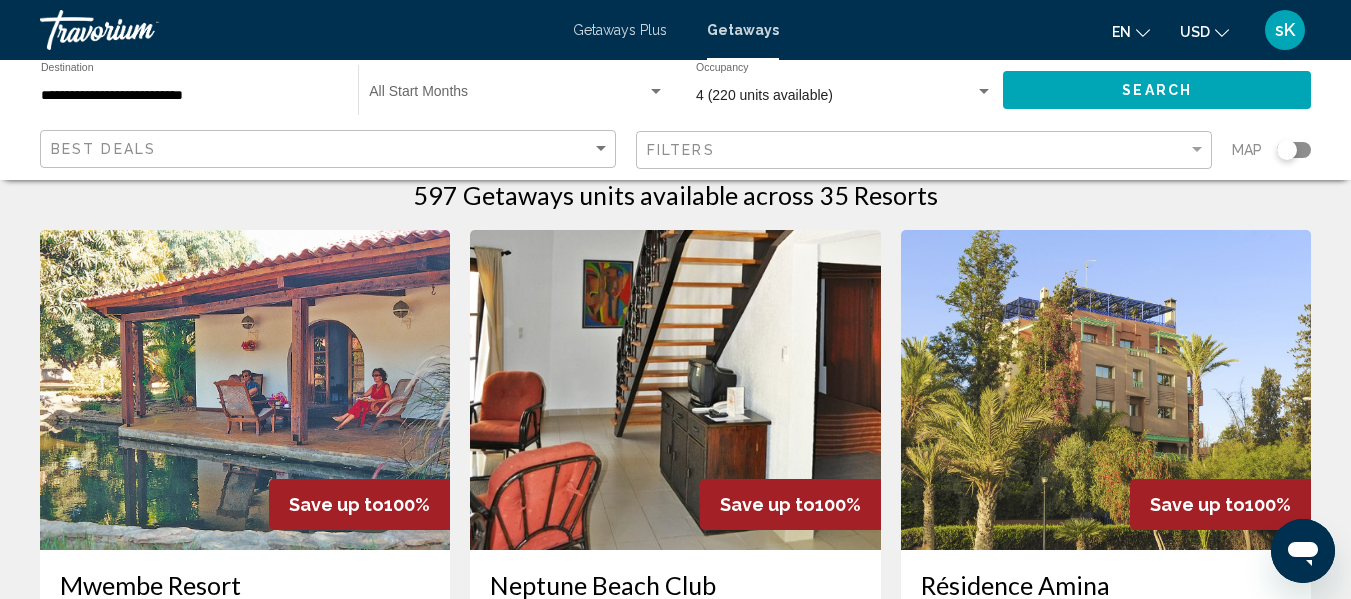 click at bounding box center (1106, 390) 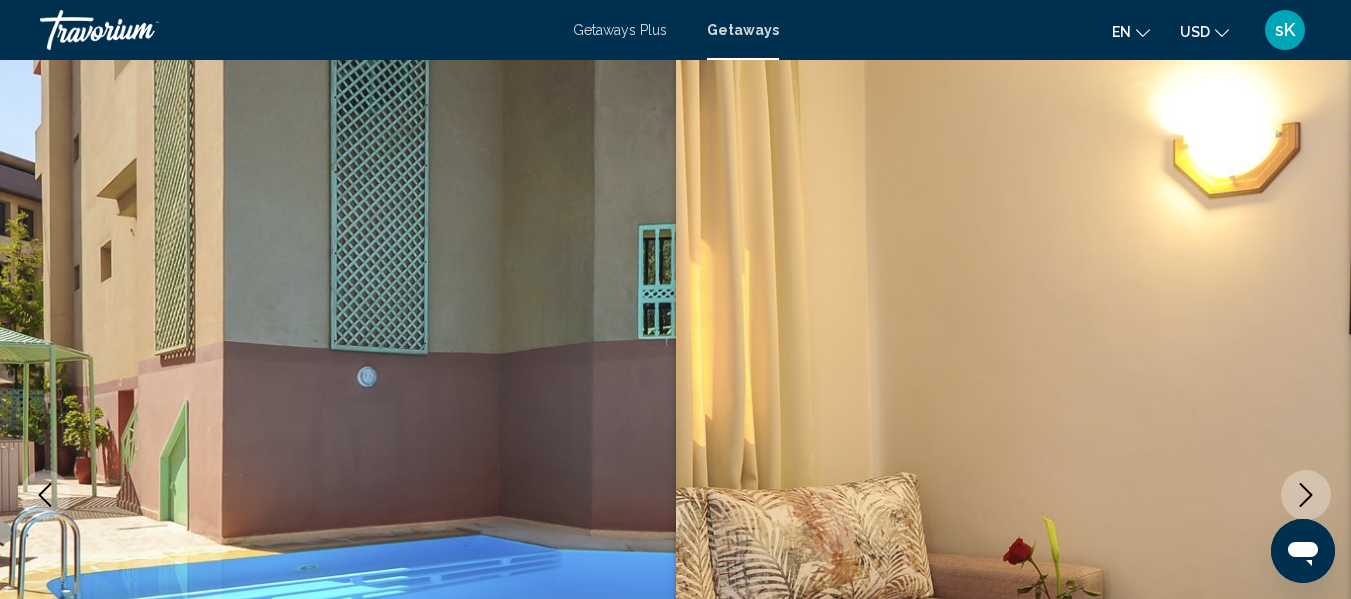 scroll, scrollTop: 236, scrollLeft: 0, axis: vertical 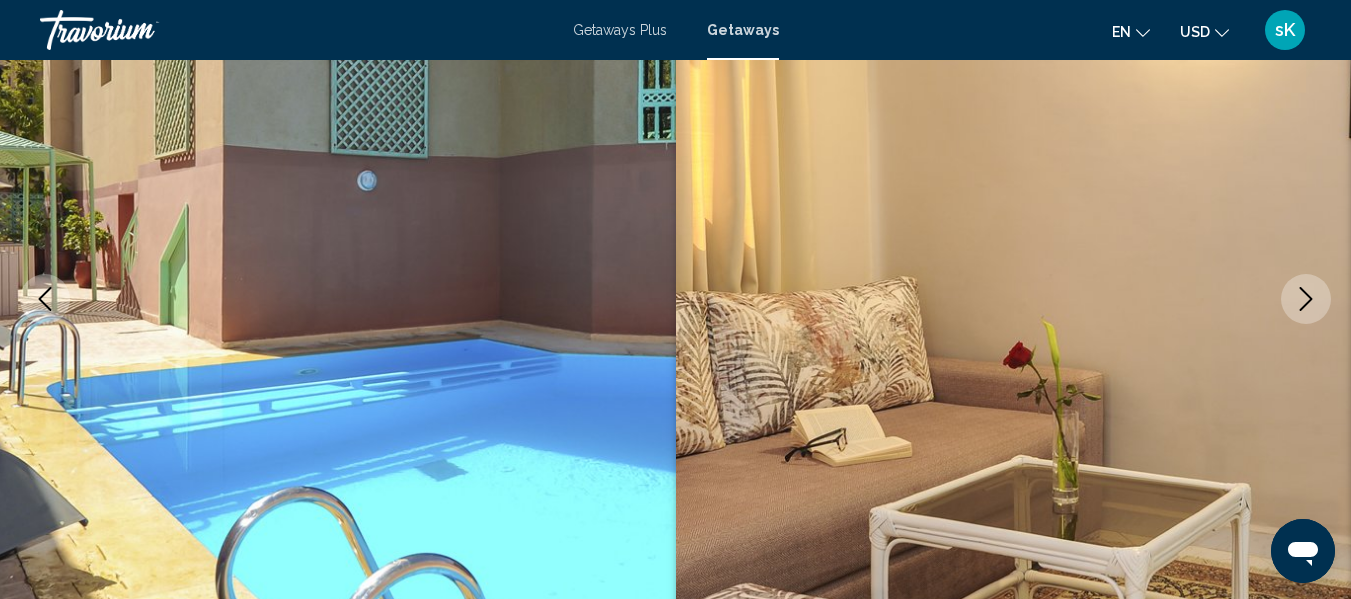 type 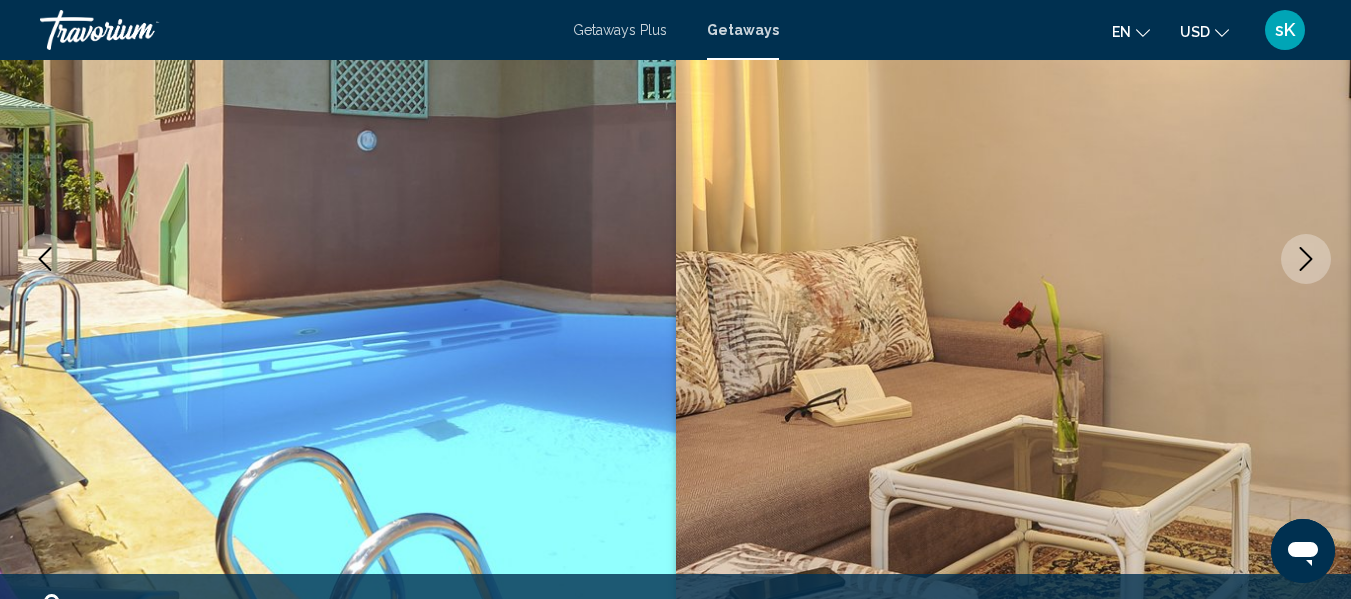 click at bounding box center (1306, 259) 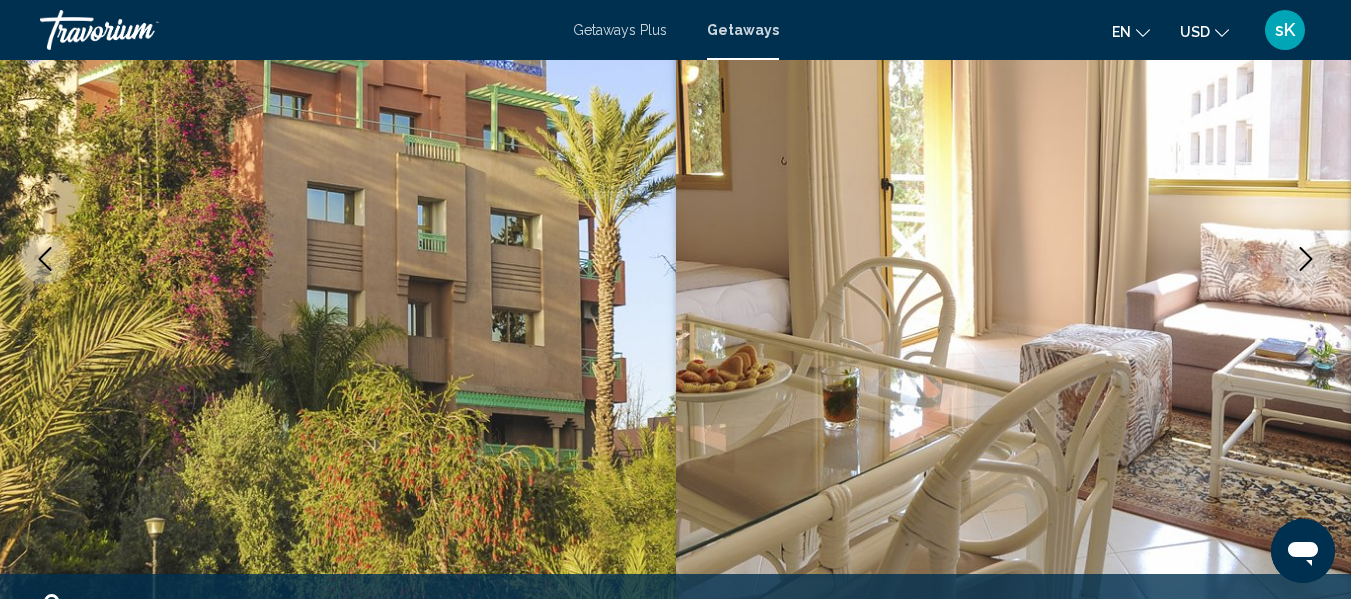 click at bounding box center (1306, 259) 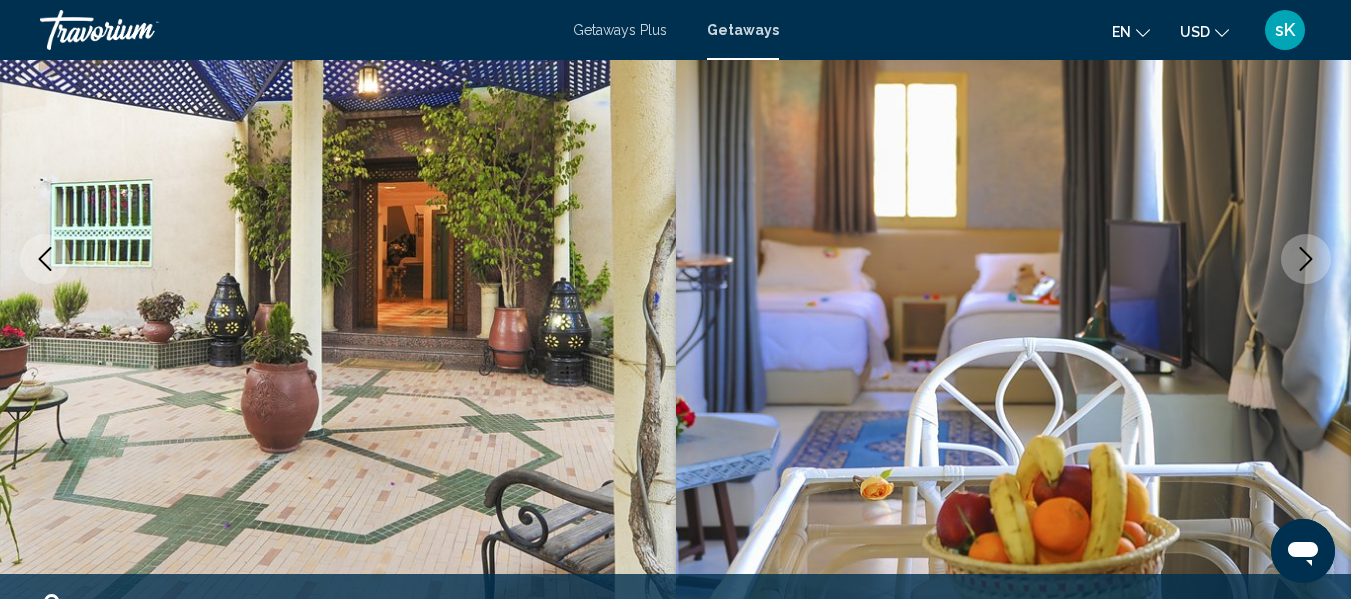 click at bounding box center [1306, 259] 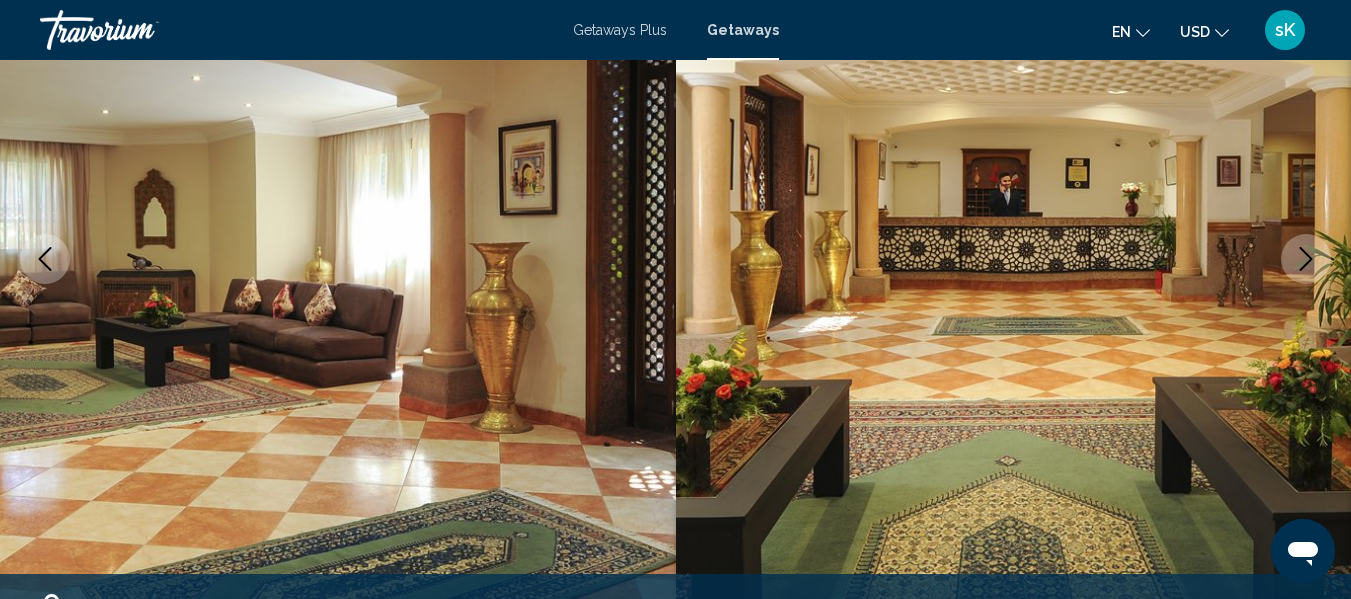 click at bounding box center [1306, 259] 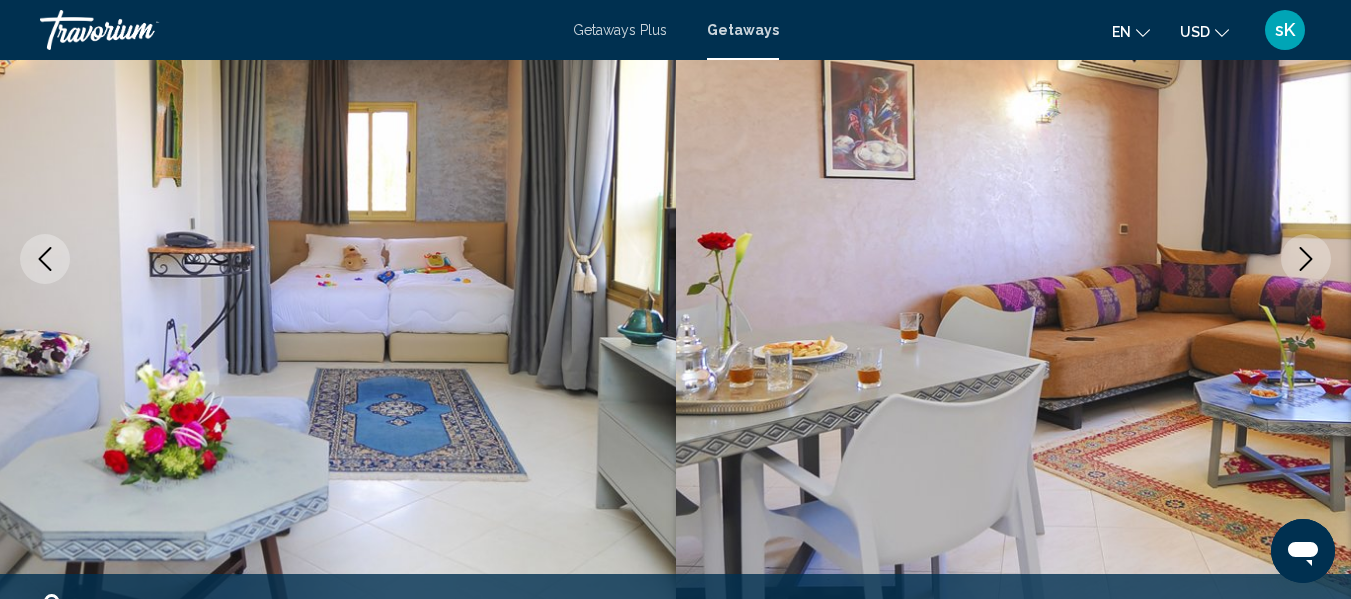 click at bounding box center (1306, 259) 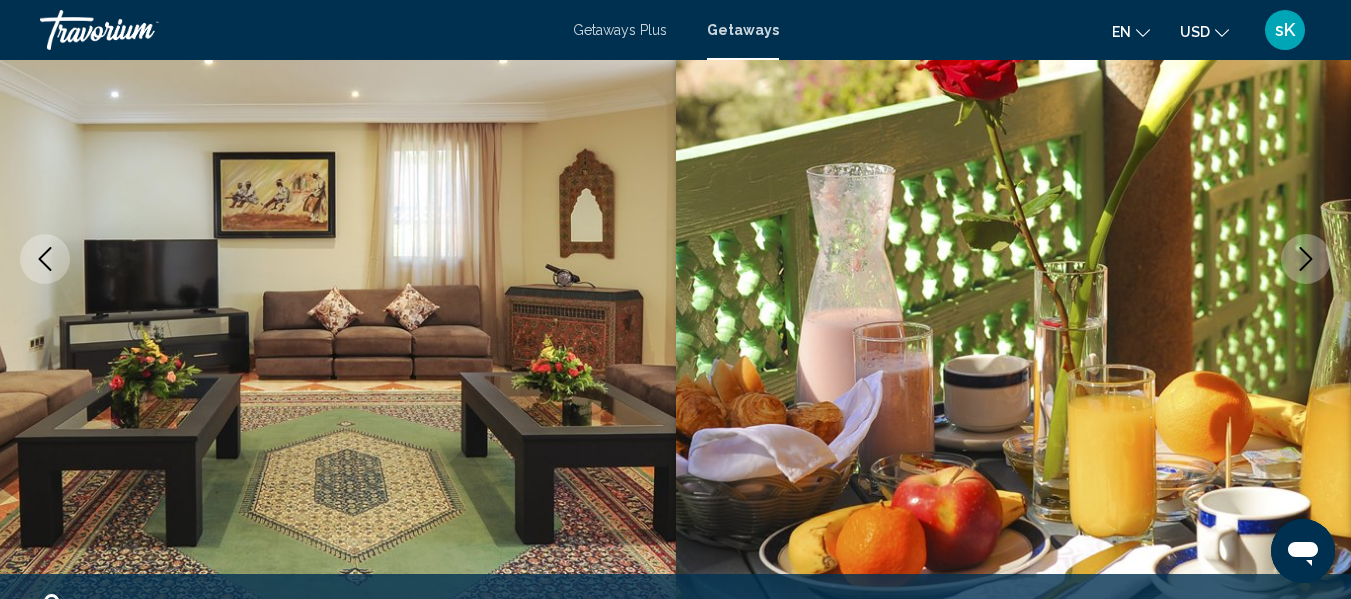 click at bounding box center [1306, 259] 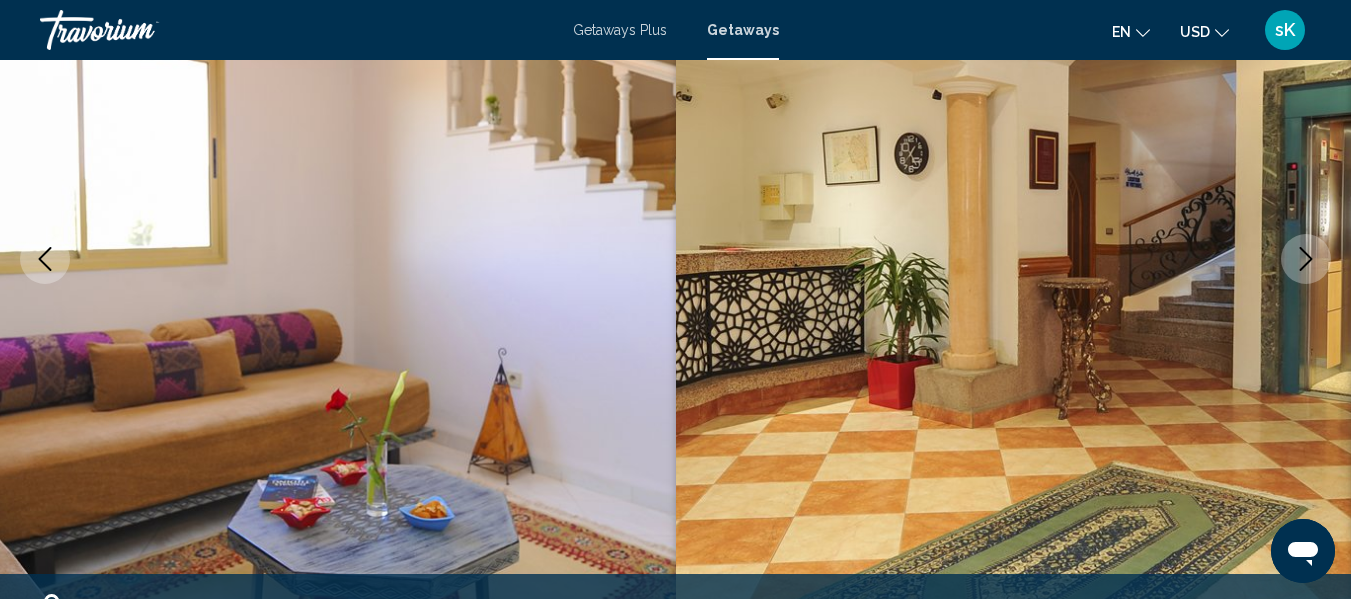 click at bounding box center (1306, 259) 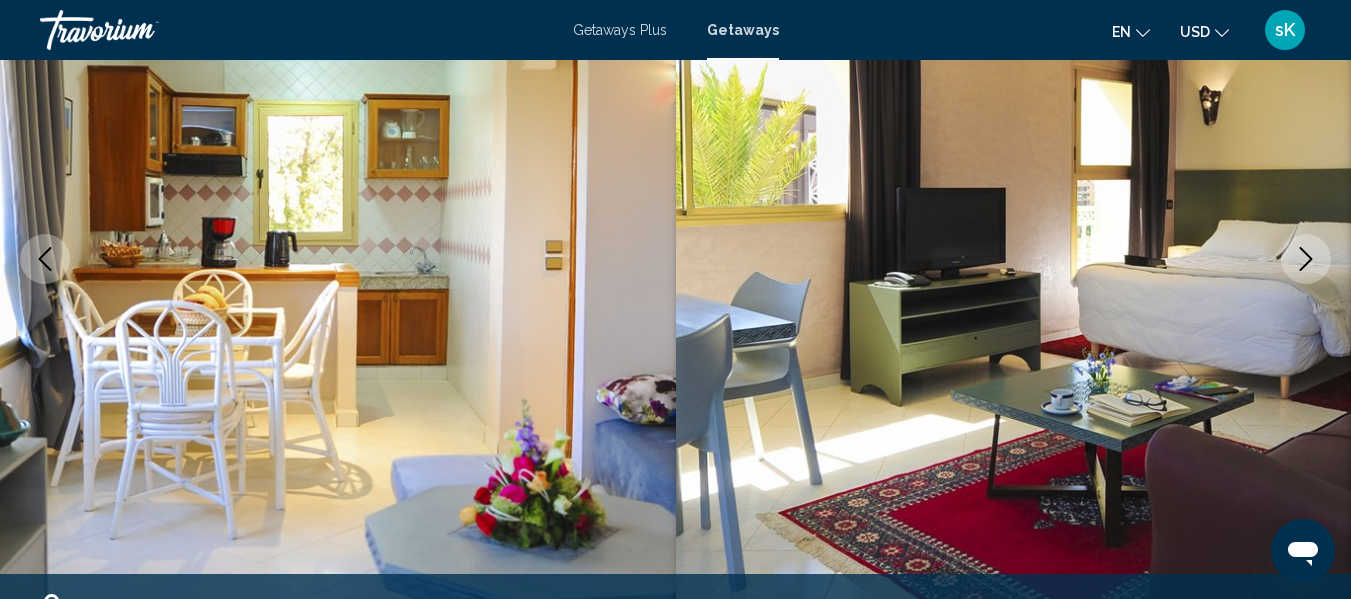 click at bounding box center [1306, 259] 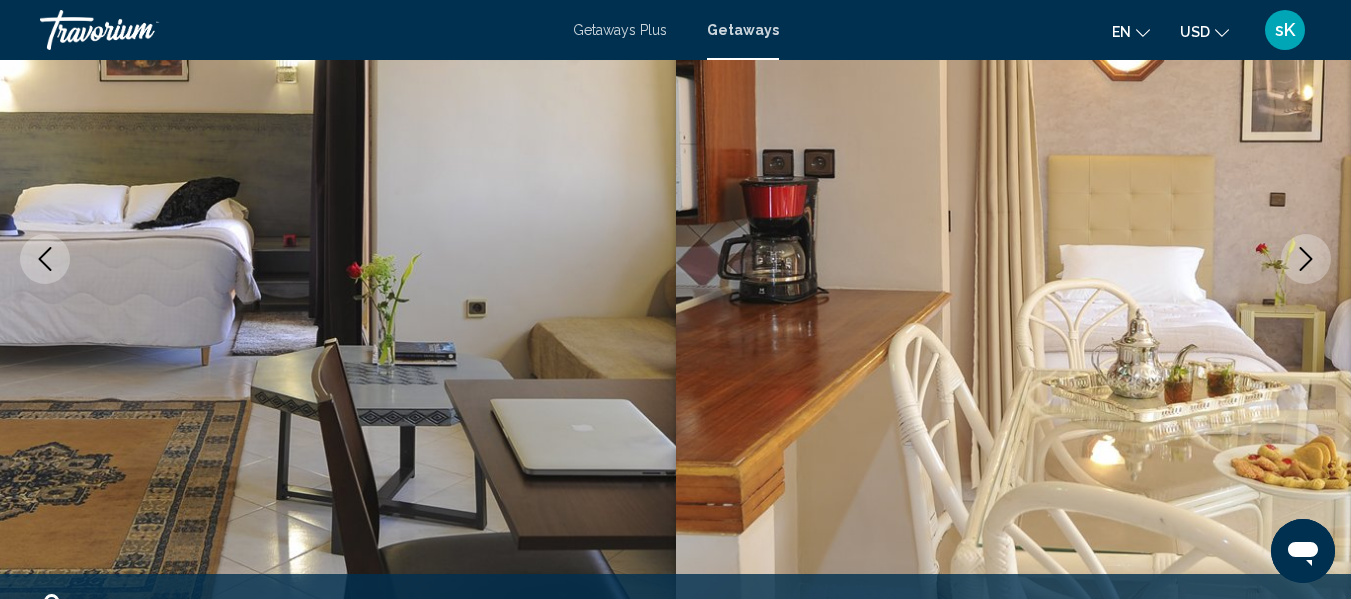 click at bounding box center [1306, 259] 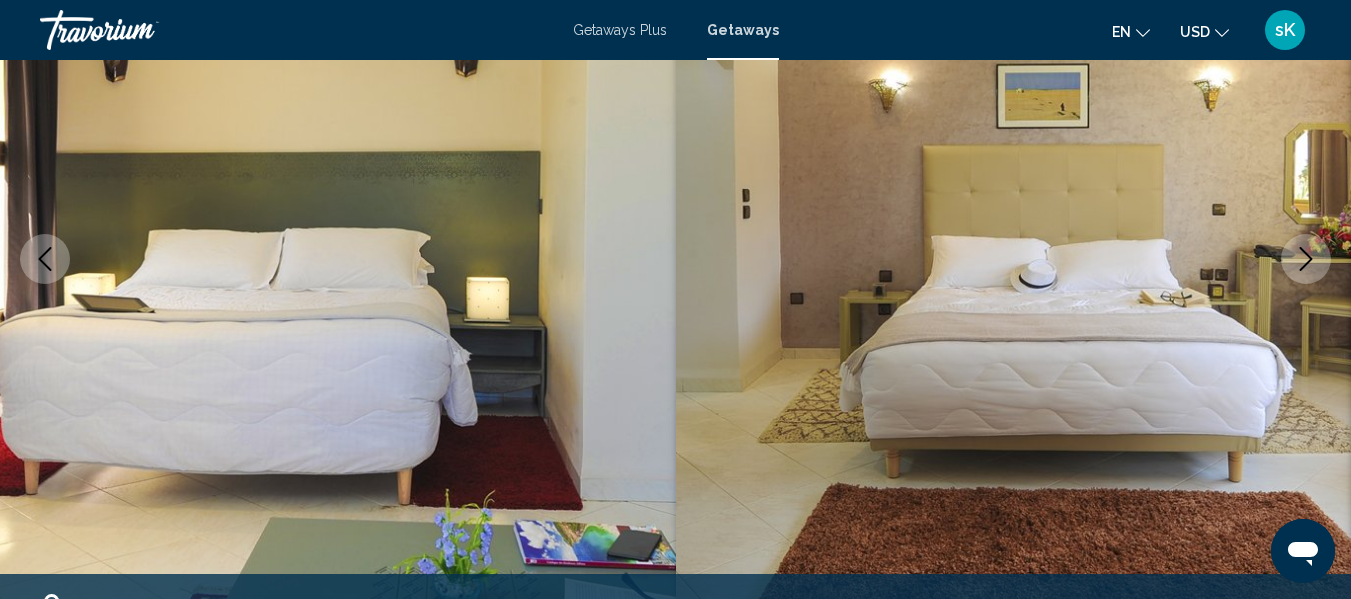 click at bounding box center (1306, 259) 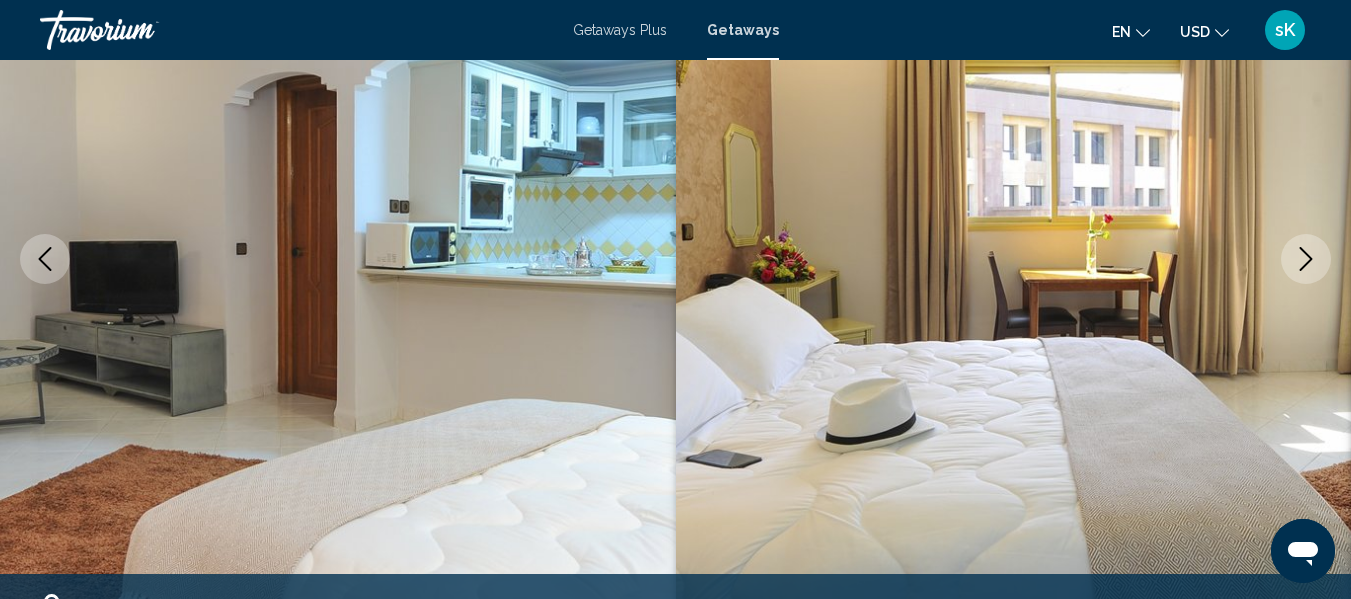 click at bounding box center (1306, 259) 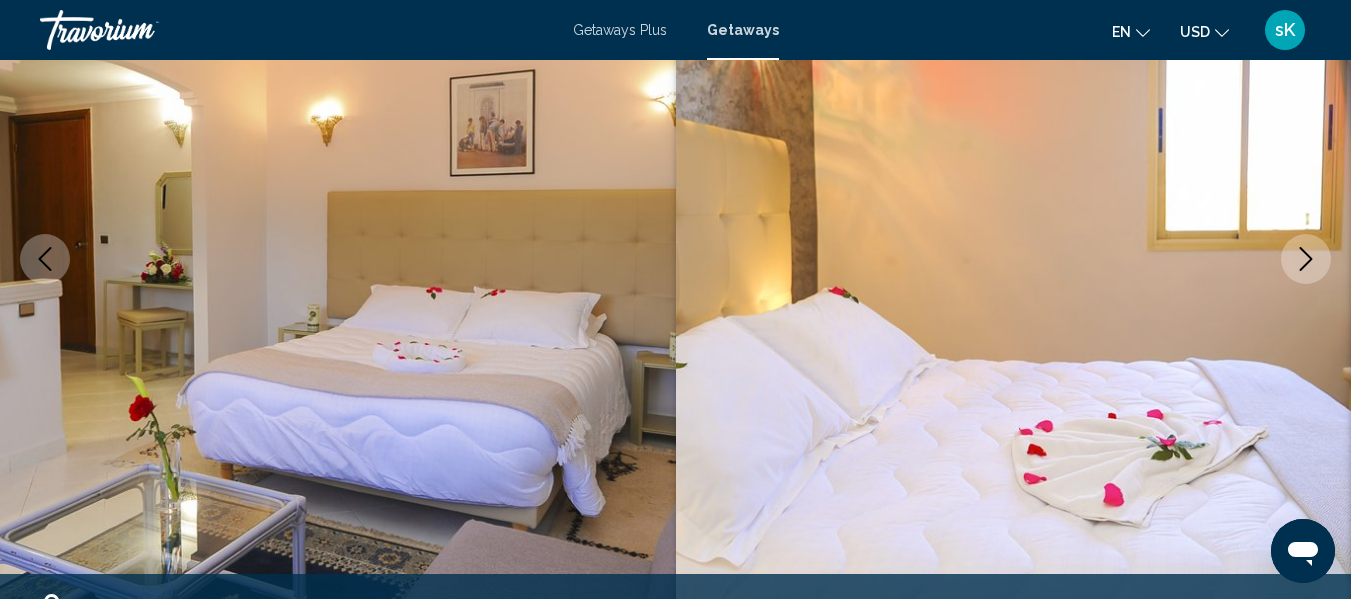 click at bounding box center [1306, 259] 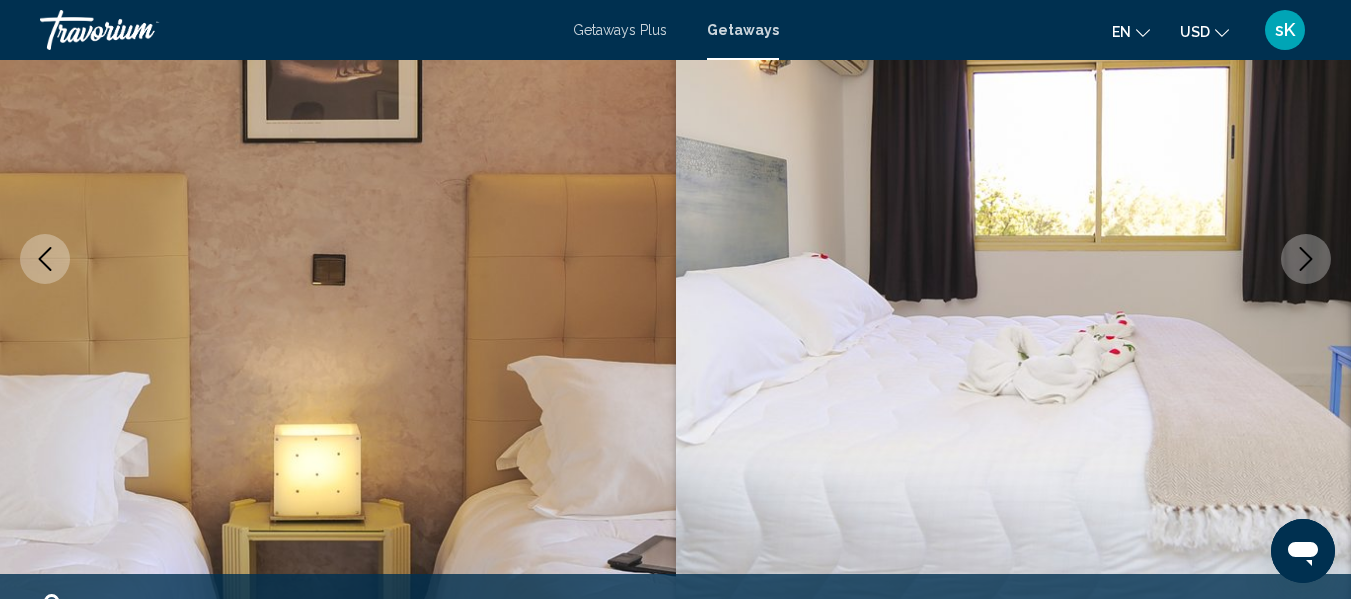 click at bounding box center (1306, 259) 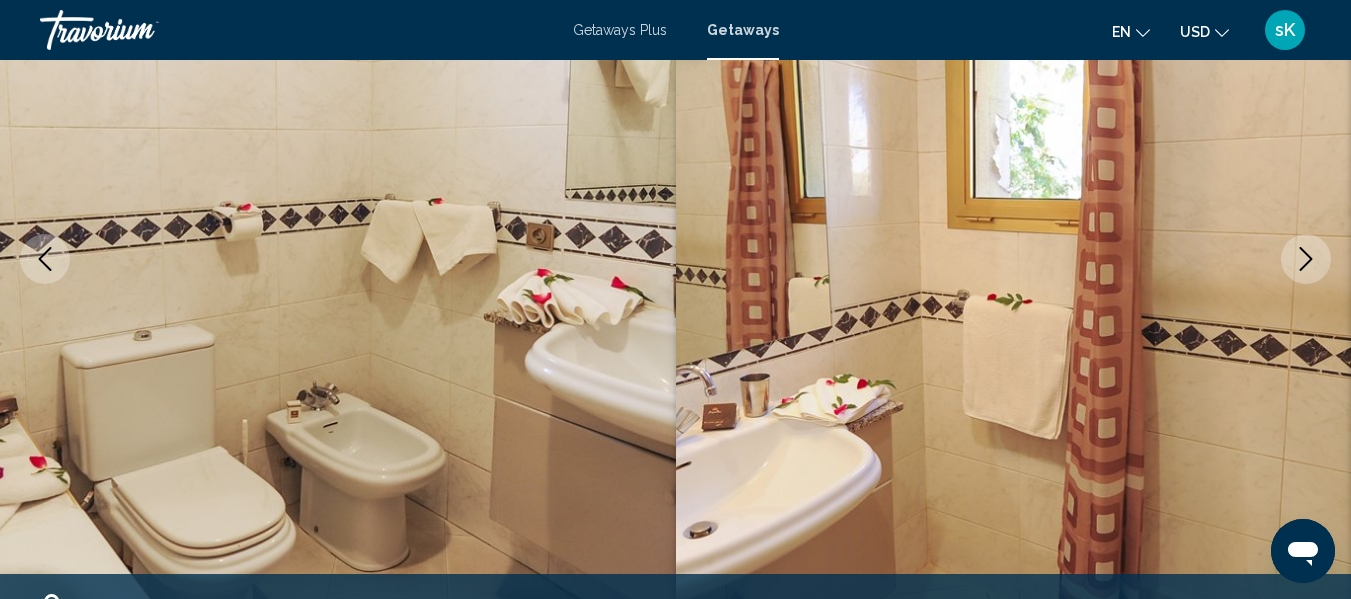 click at bounding box center [1306, 259] 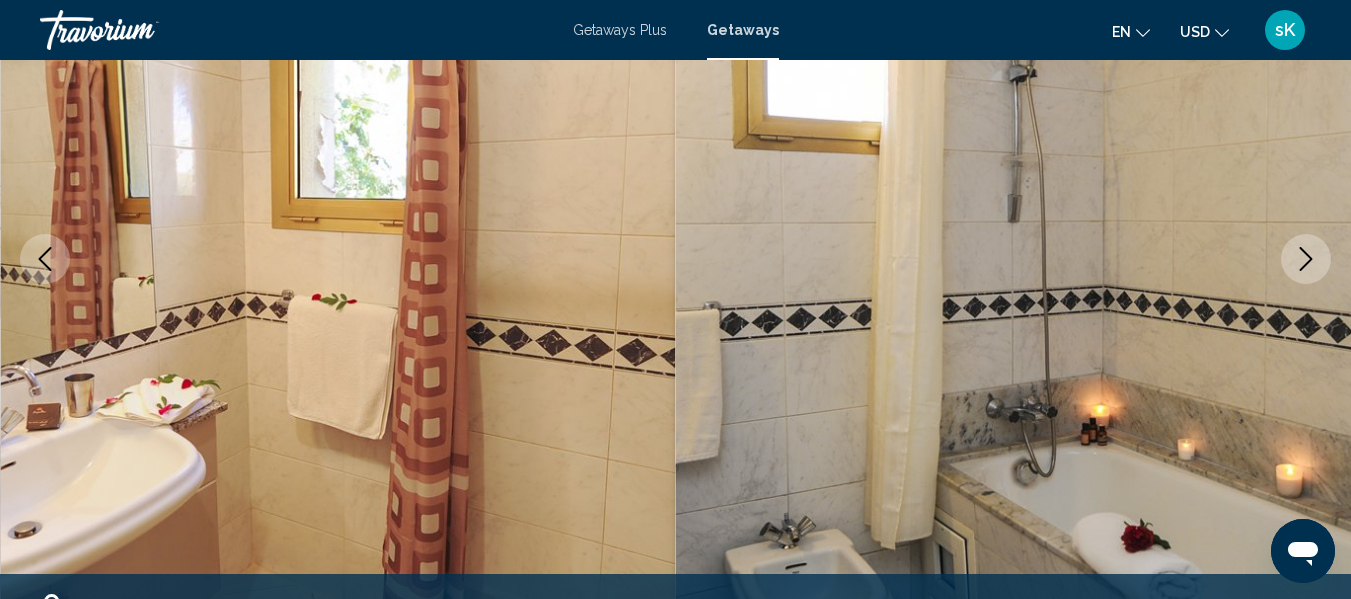 click at bounding box center (1306, 259) 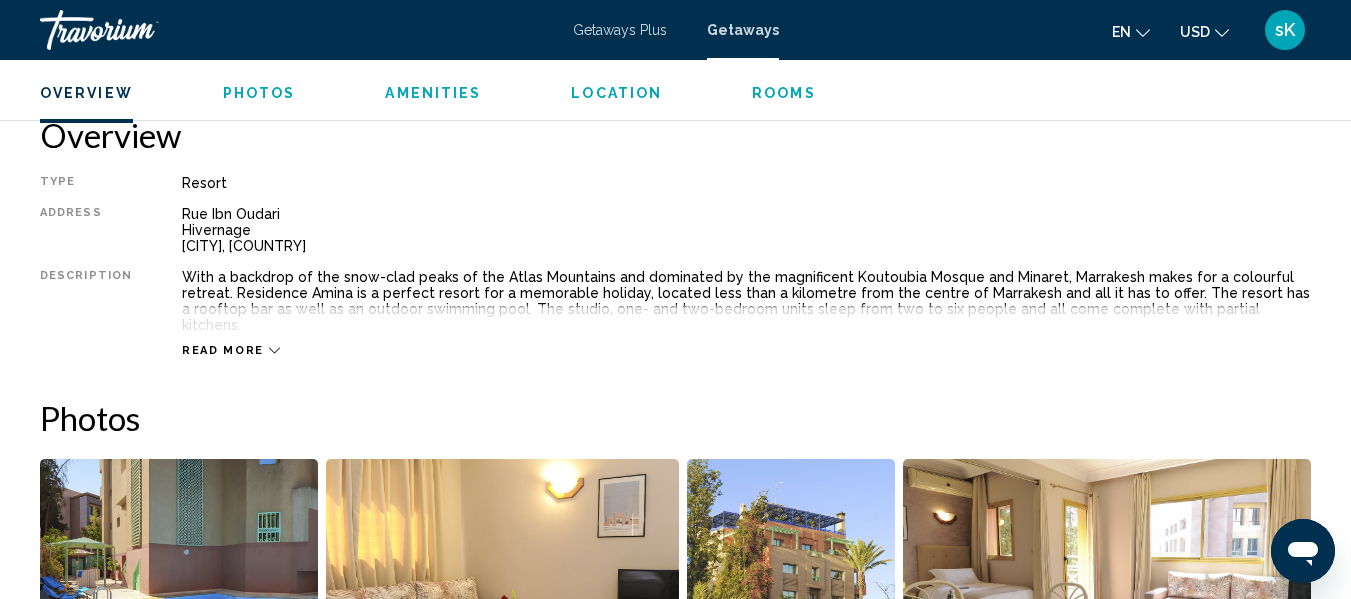 scroll, scrollTop: 1036, scrollLeft: 0, axis: vertical 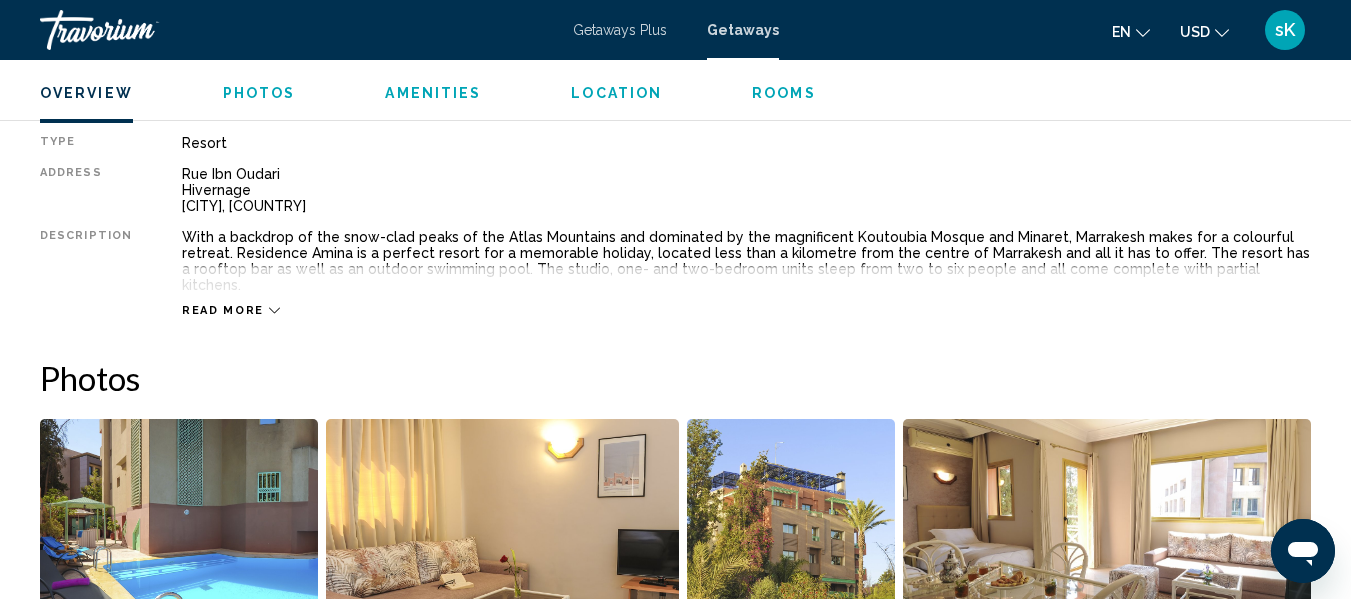 click on "Read more" at bounding box center (231, 310) 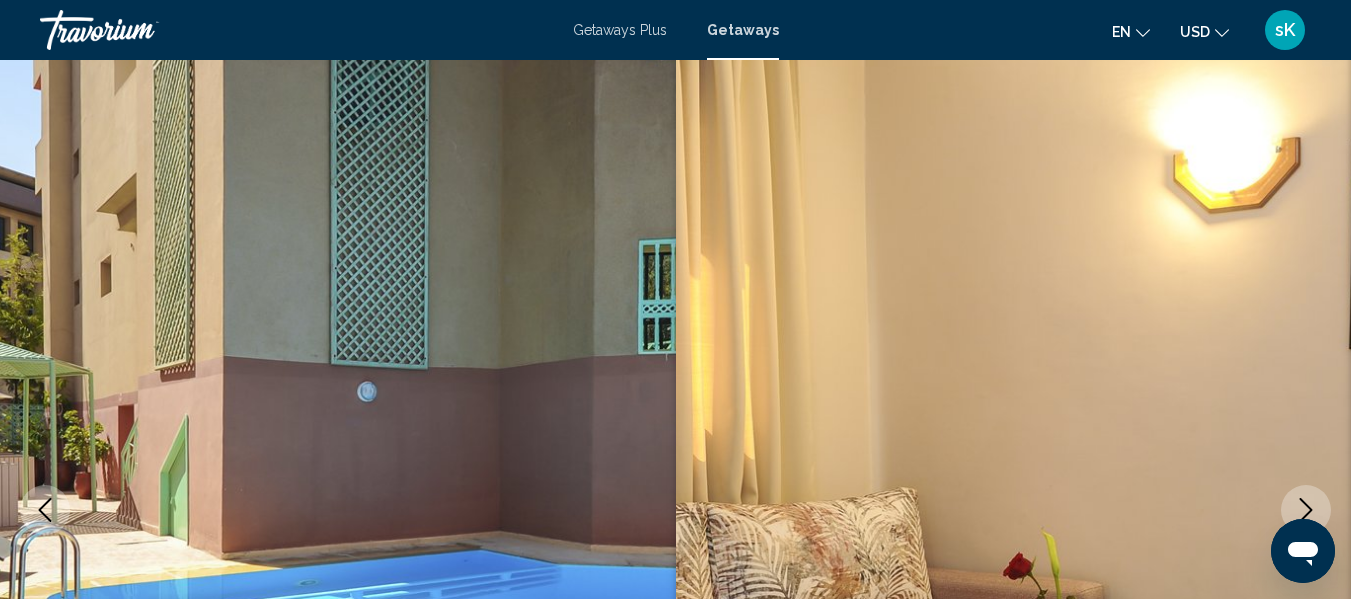 scroll, scrollTop: 0, scrollLeft: 0, axis: both 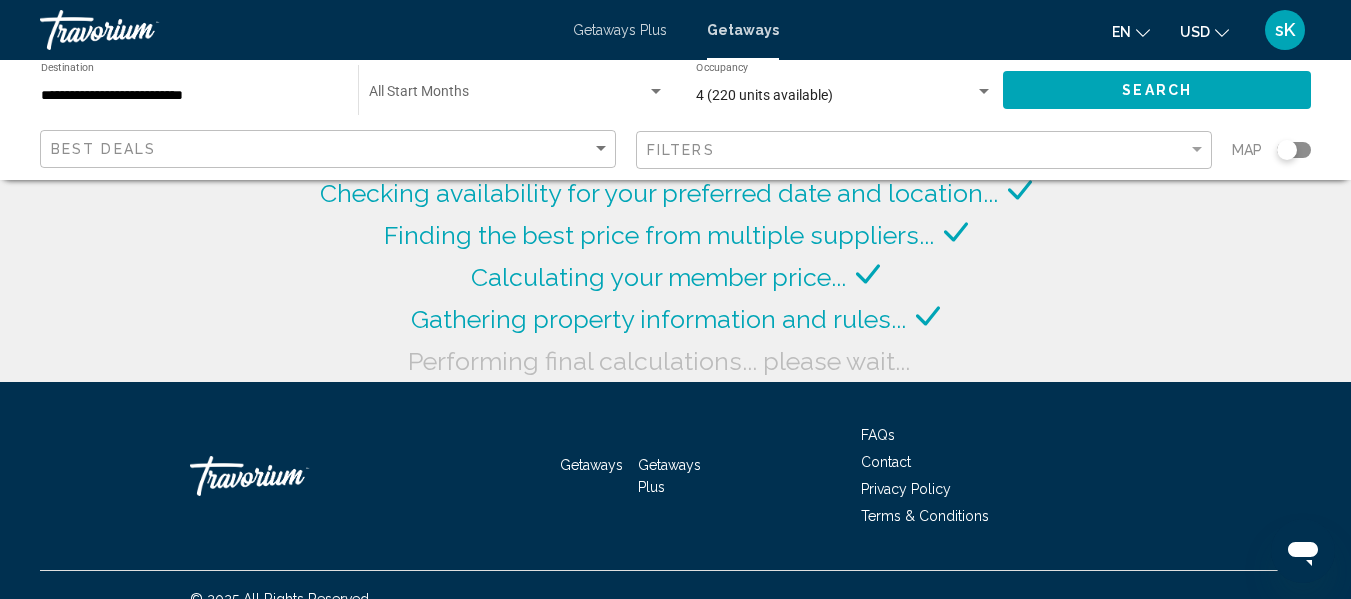 click on "**********" at bounding box center (189, 96) 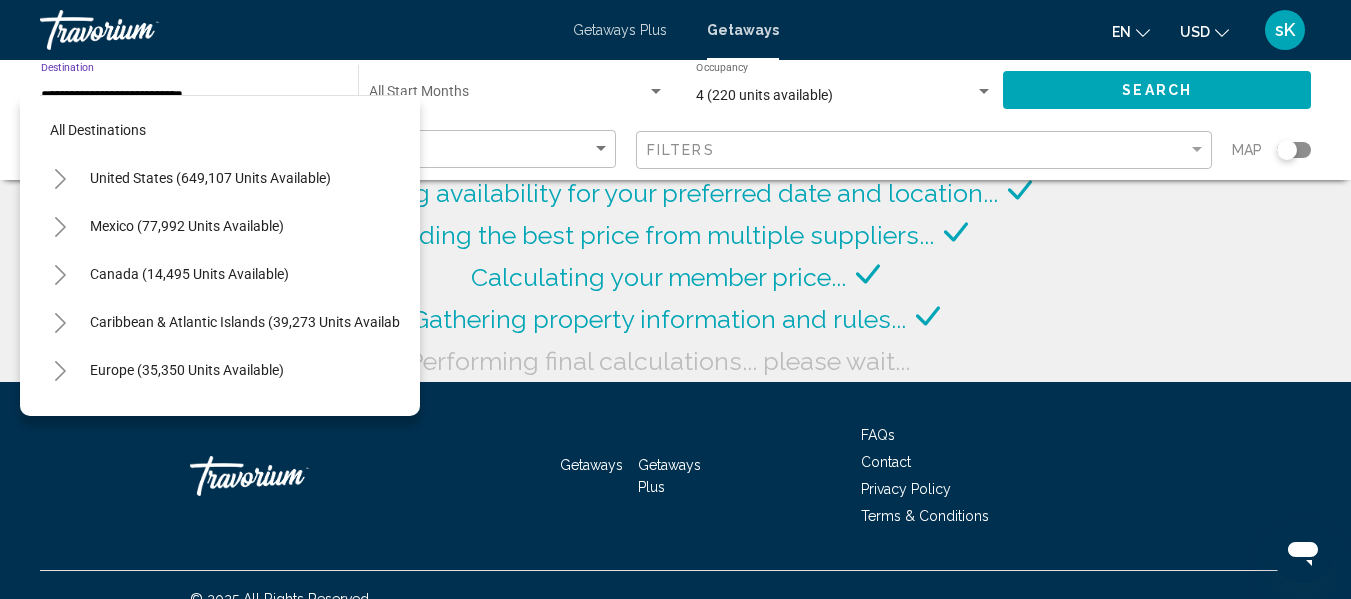 scroll, scrollTop: 415, scrollLeft: 0, axis: vertical 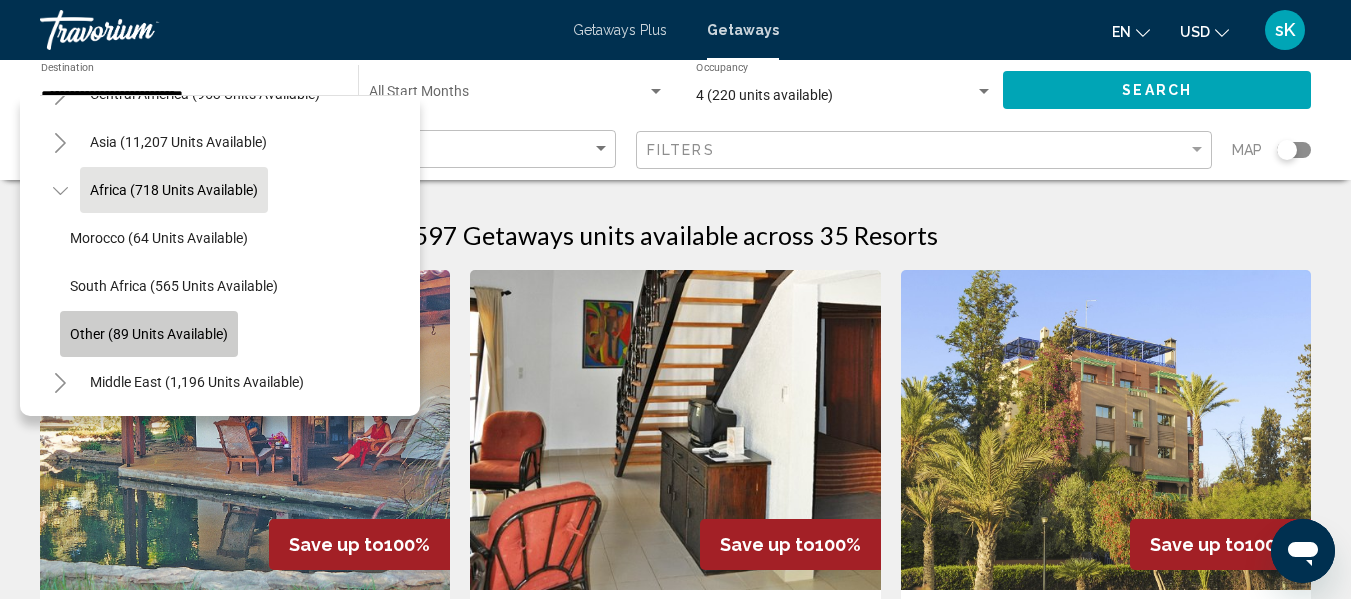 click on "Other (89 units available)" 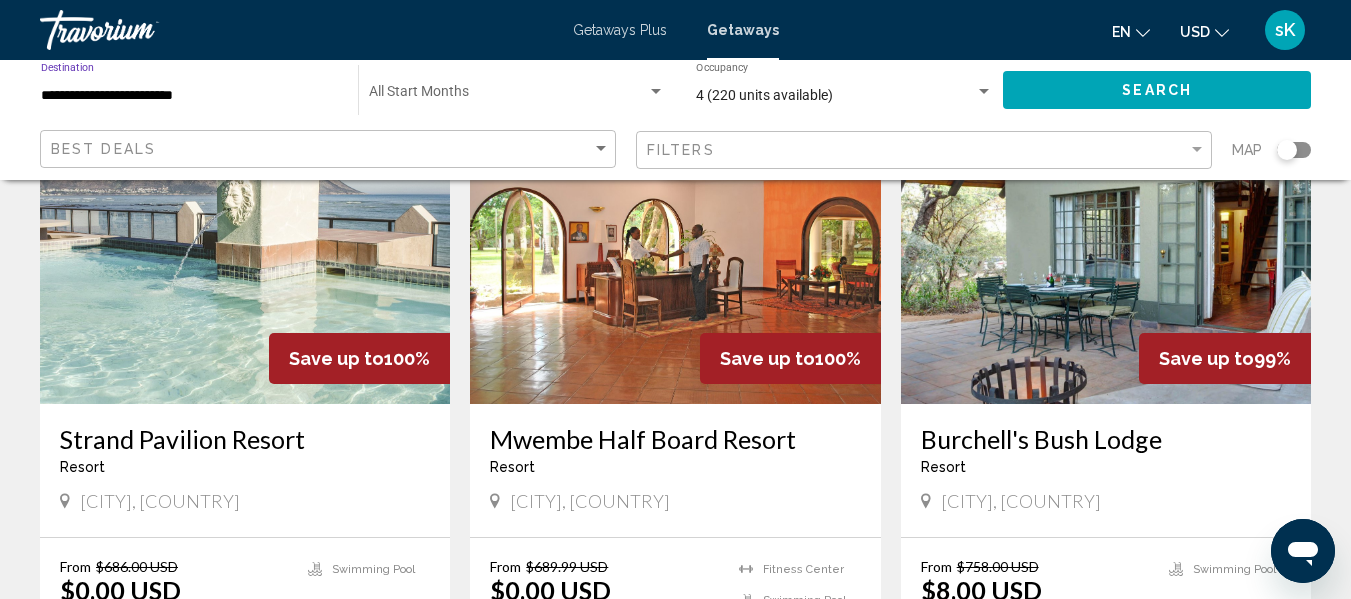 scroll, scrollTop: 840, scrollLeft: 0, axis: vertical 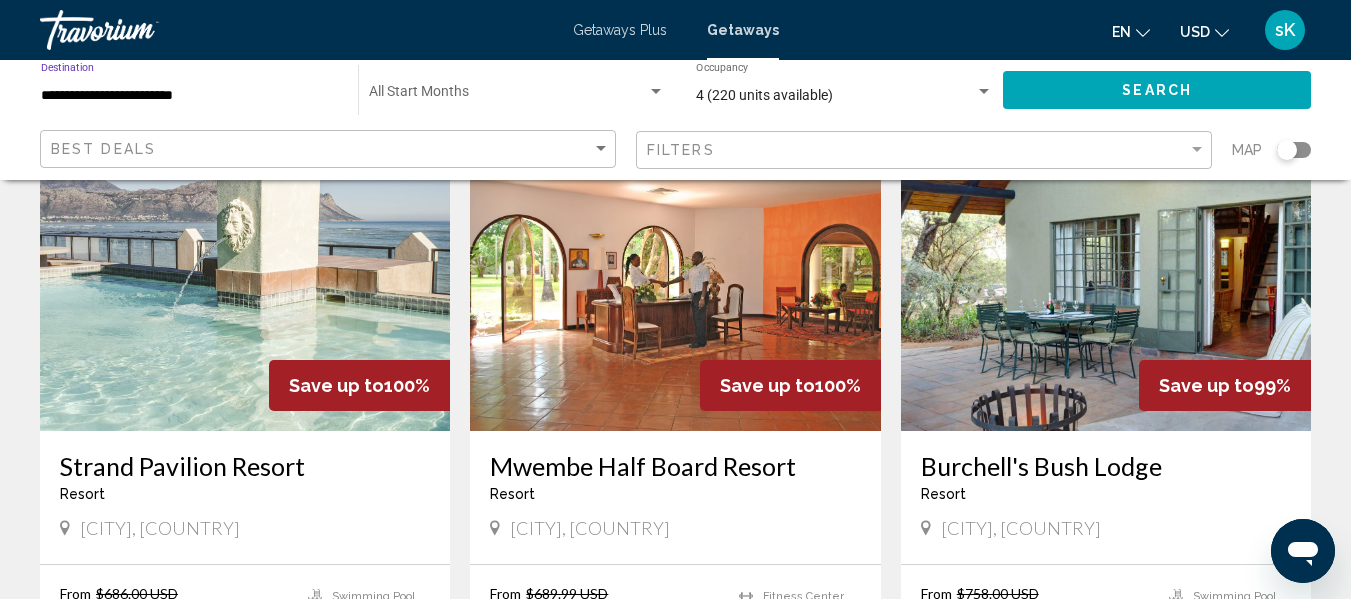 click at bounding box center (245, 271) 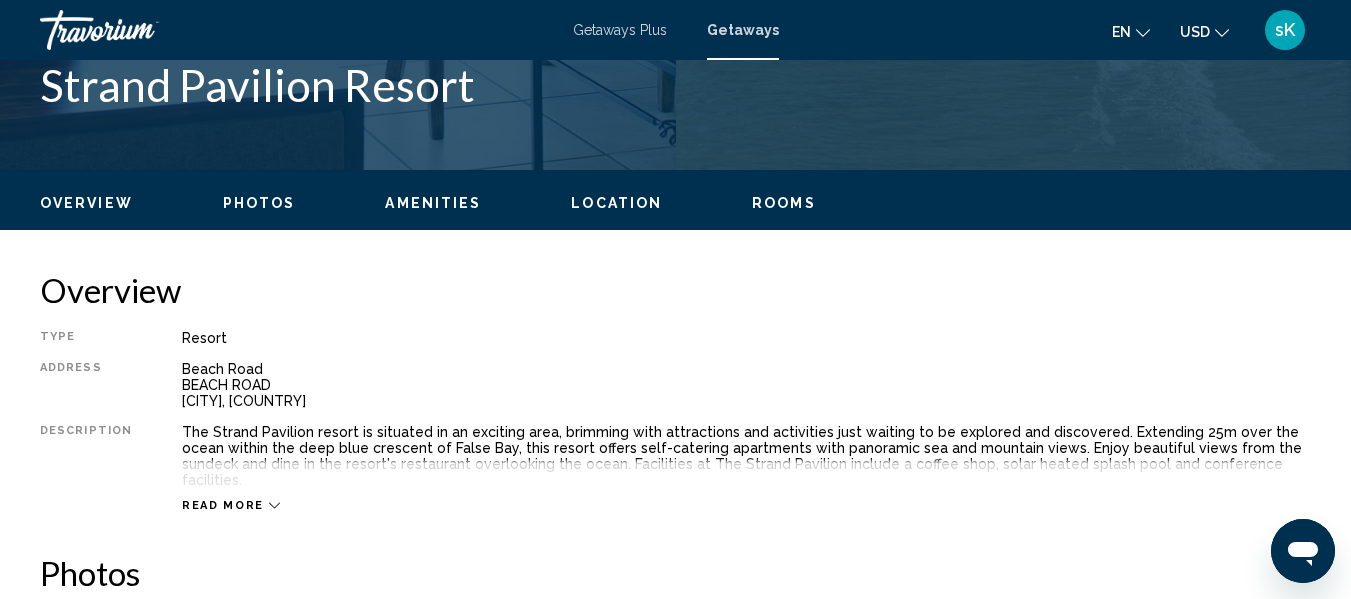 scroll, scrollTop: 236, scrollLeft: 0, axis: vertical 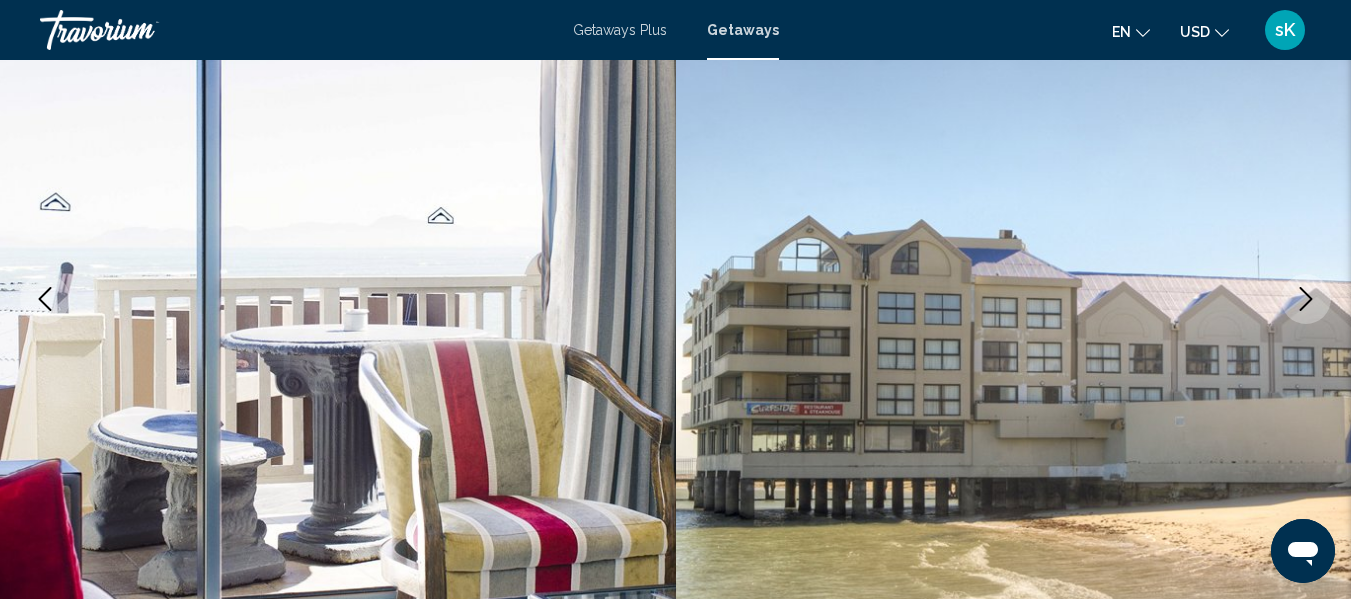 type 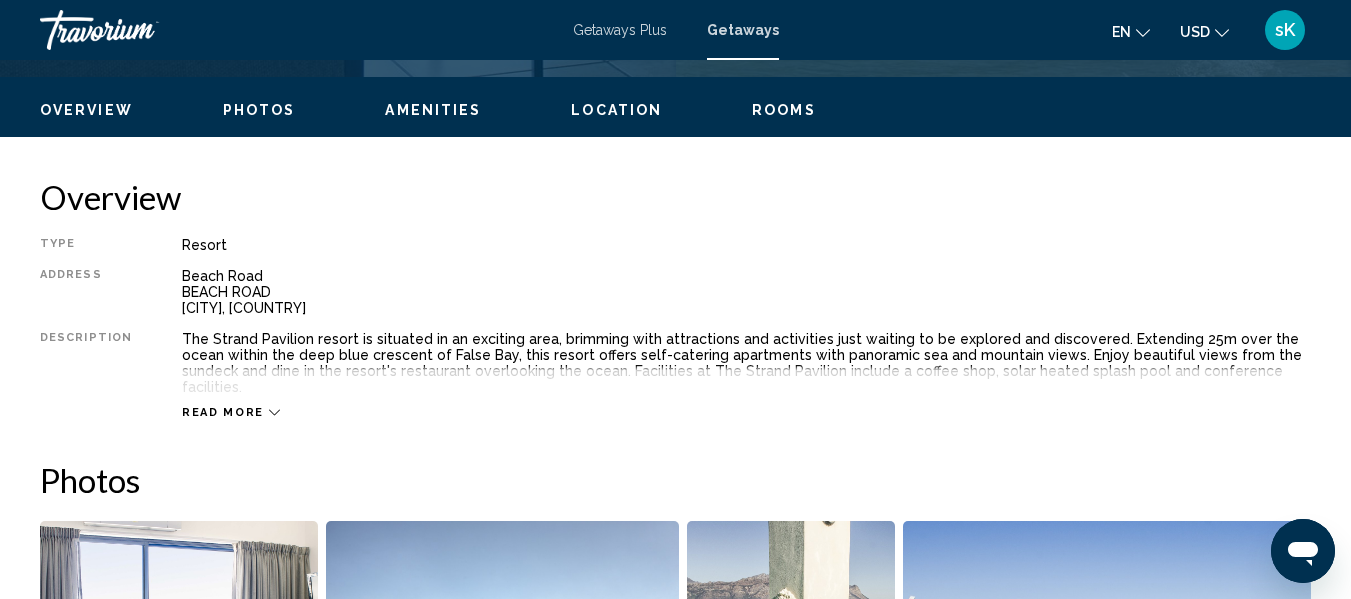 scroll, scrollTop: 956, scrollLeft: 0, axis: vertical 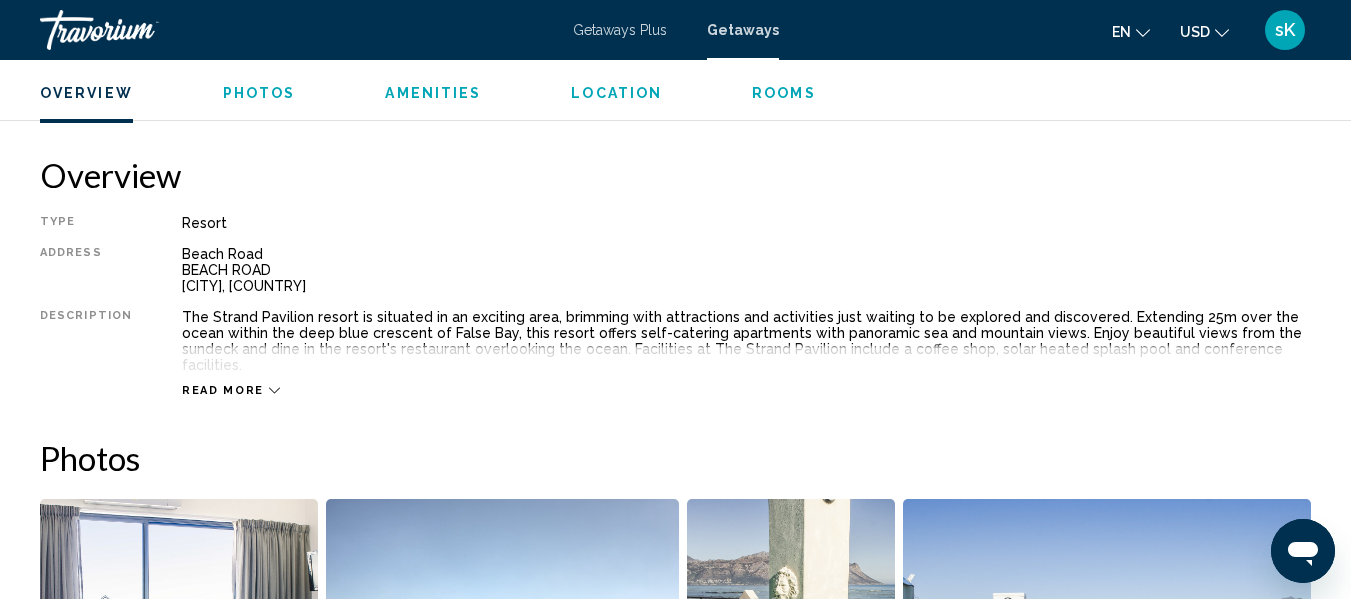 click on "Read more" at bounding box center [223, 390] 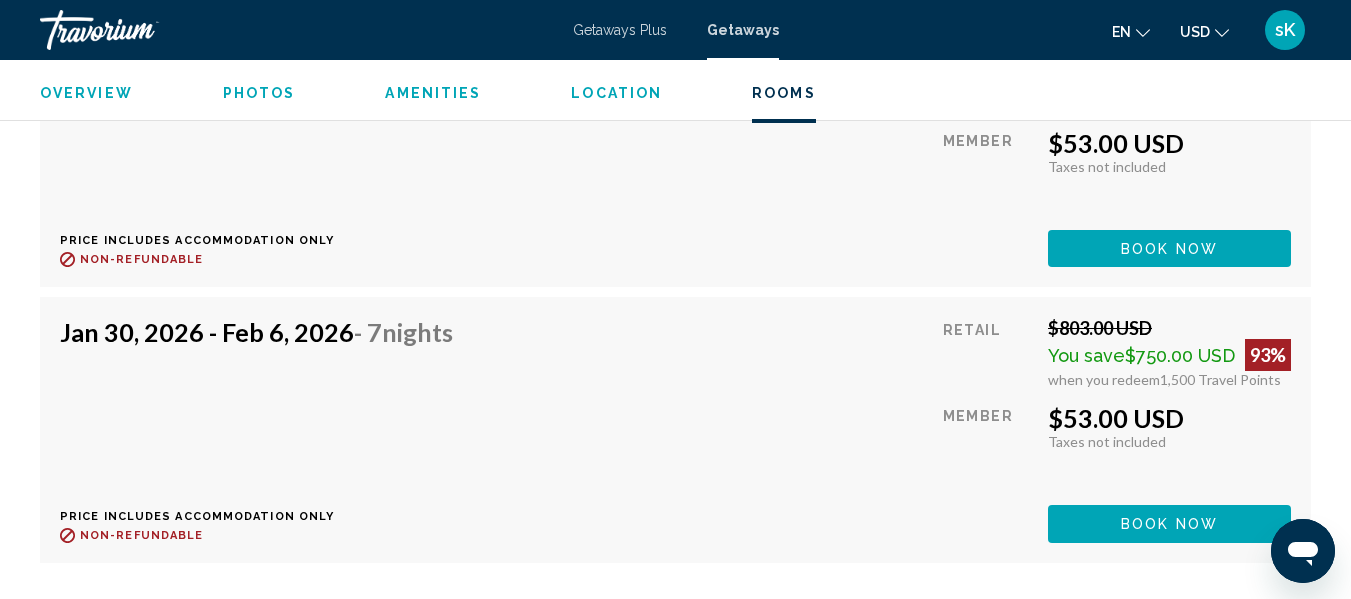 scroll, scrollTop: 4356, scrollLeft: 0, axis: vertical 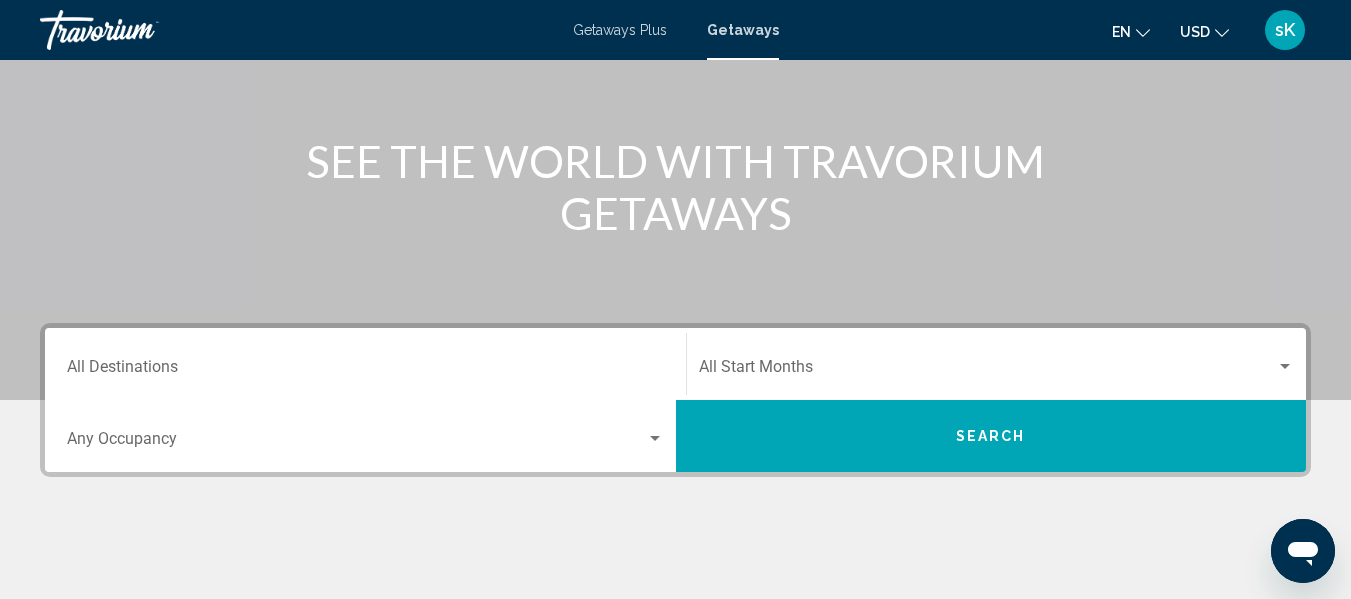 click on "Destination All Destinations" at bounding box center (365, 371) 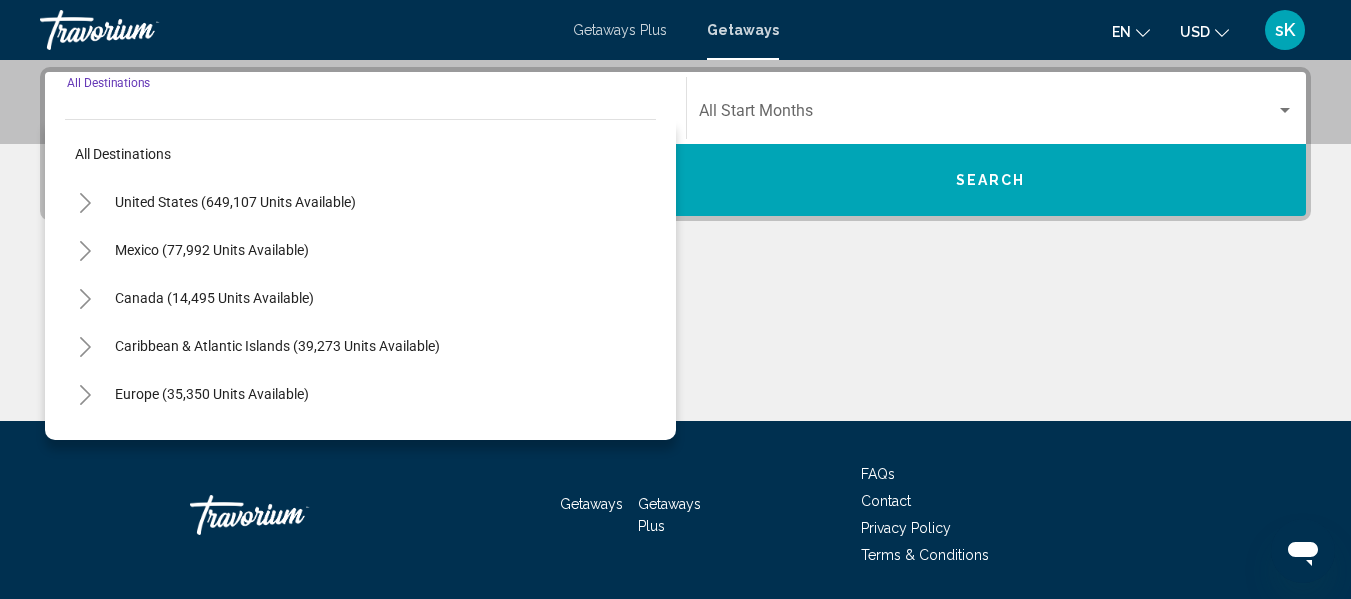 scroll, scrollTop: 458, scrollLeft: 0, axis: vertical 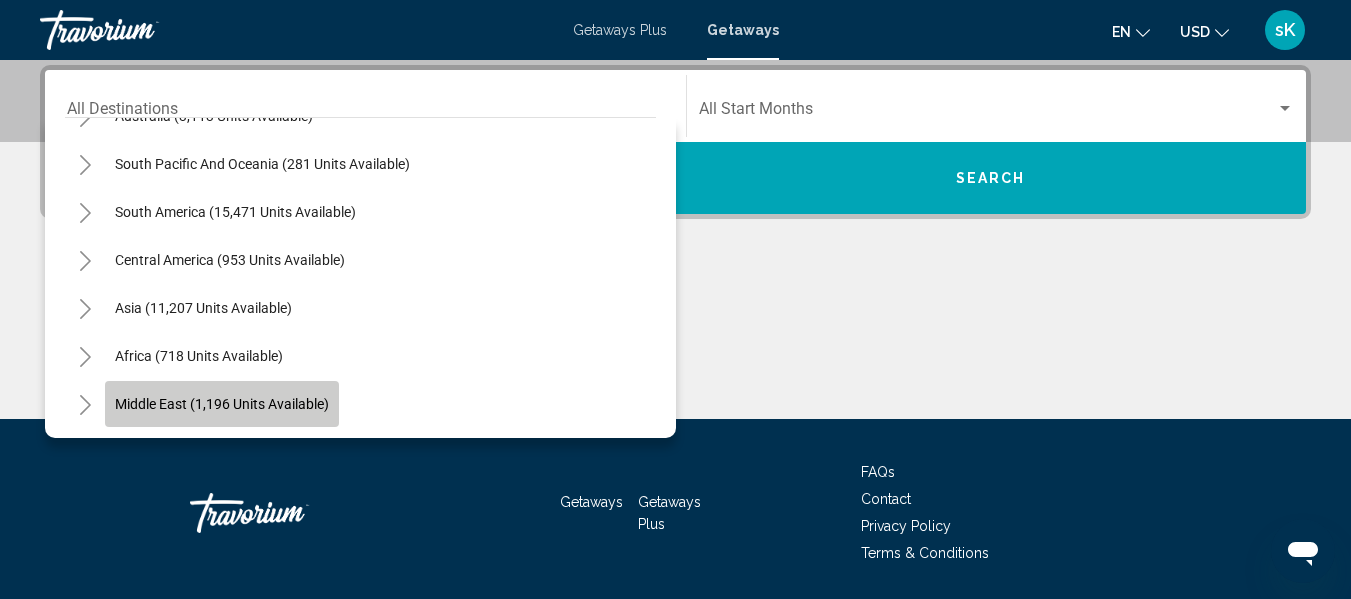 click on "Middle East (1,196 units available)" 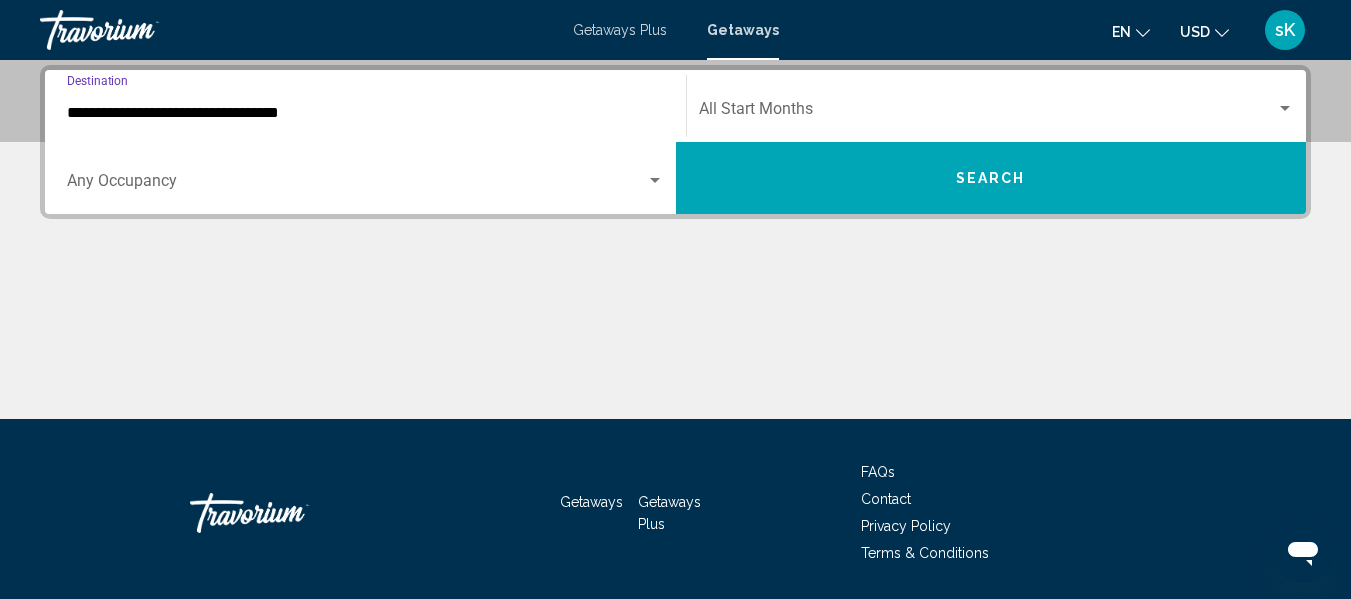 click on "Search" at bounding box center (991, 179) 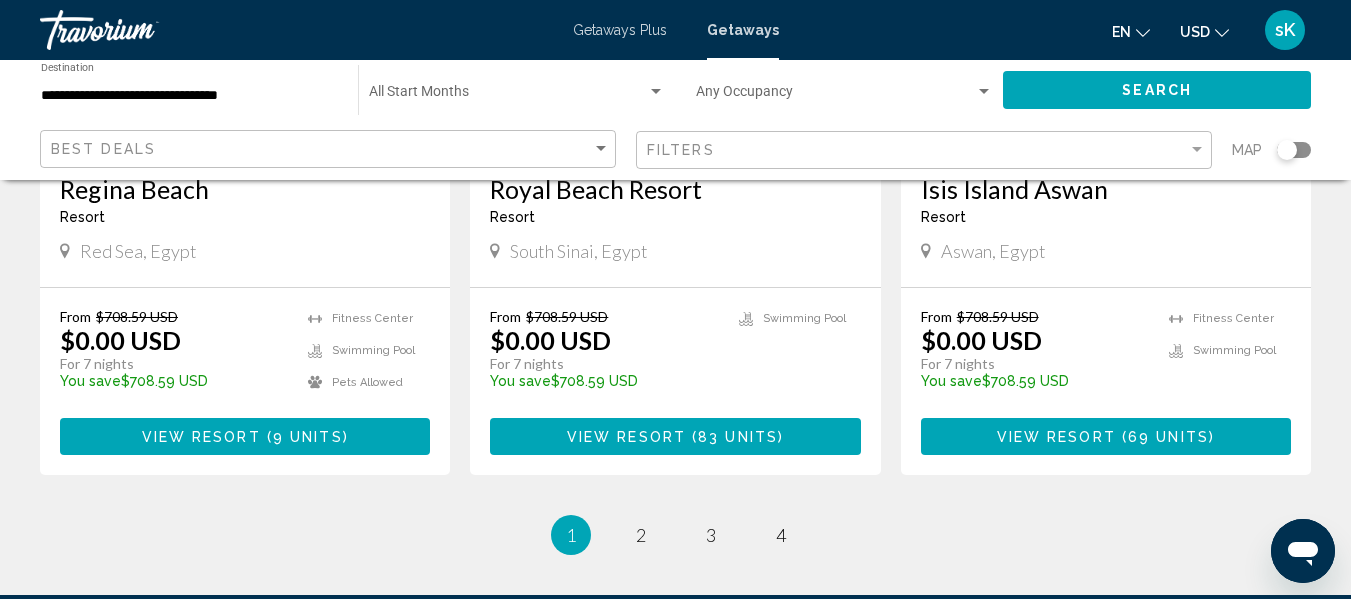 scroll, scrollTop: 2520, scrollLeft: 0, axis: vertical 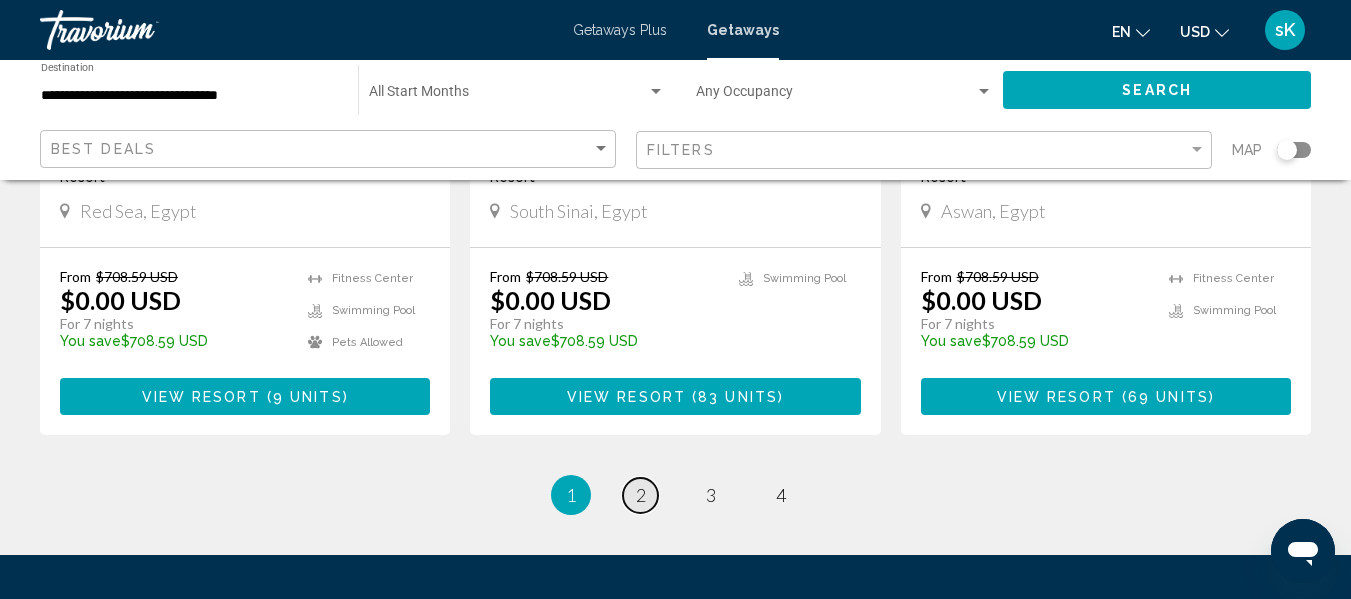 click on "page  2" at bounding box center (640, 495) 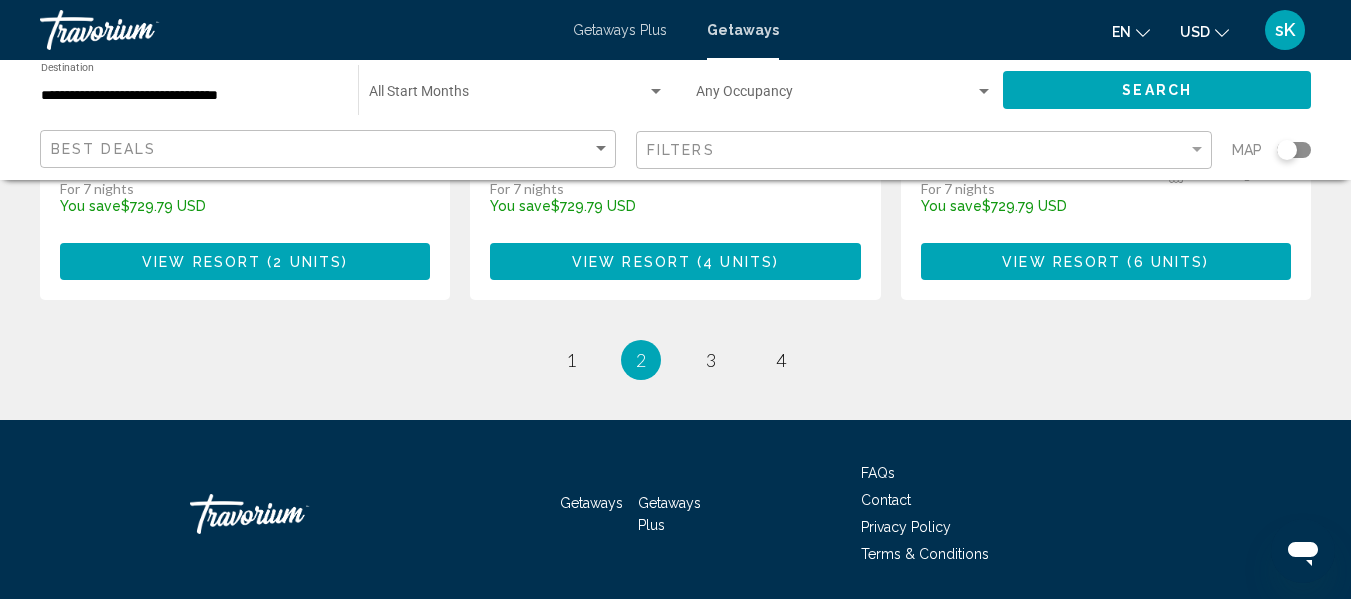 scroll, scrollTop: 2760, scrollLeft: 0, axis: vertical 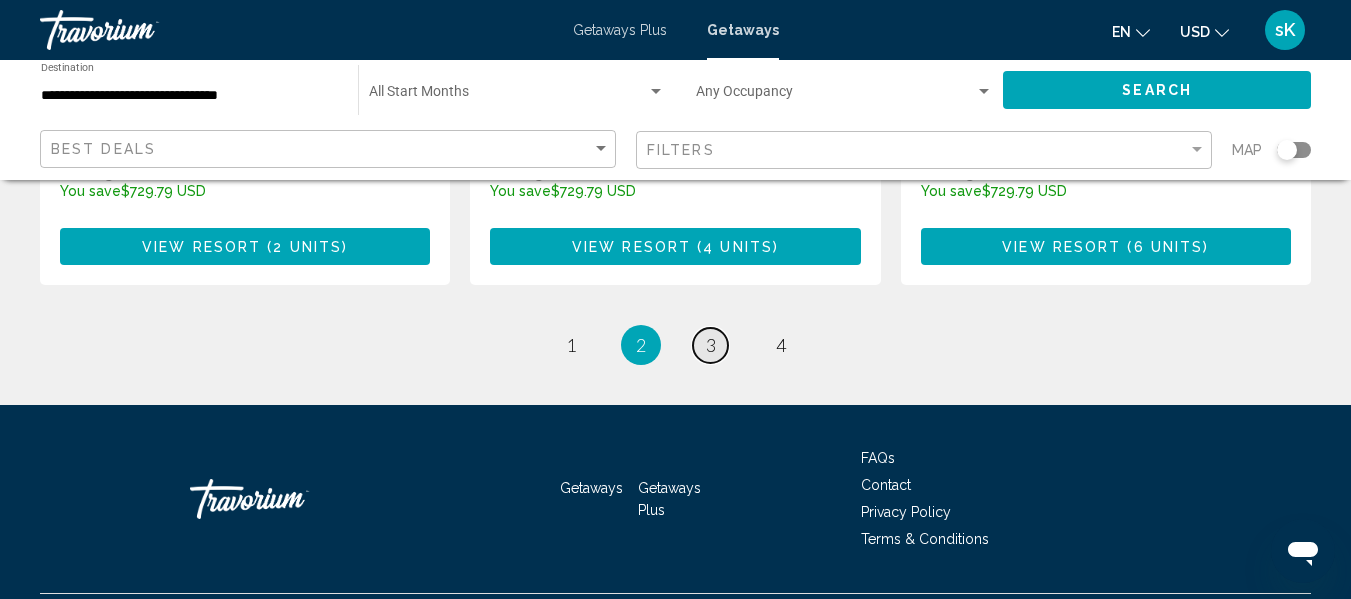 click on "3" at bounding box center (711, 345) 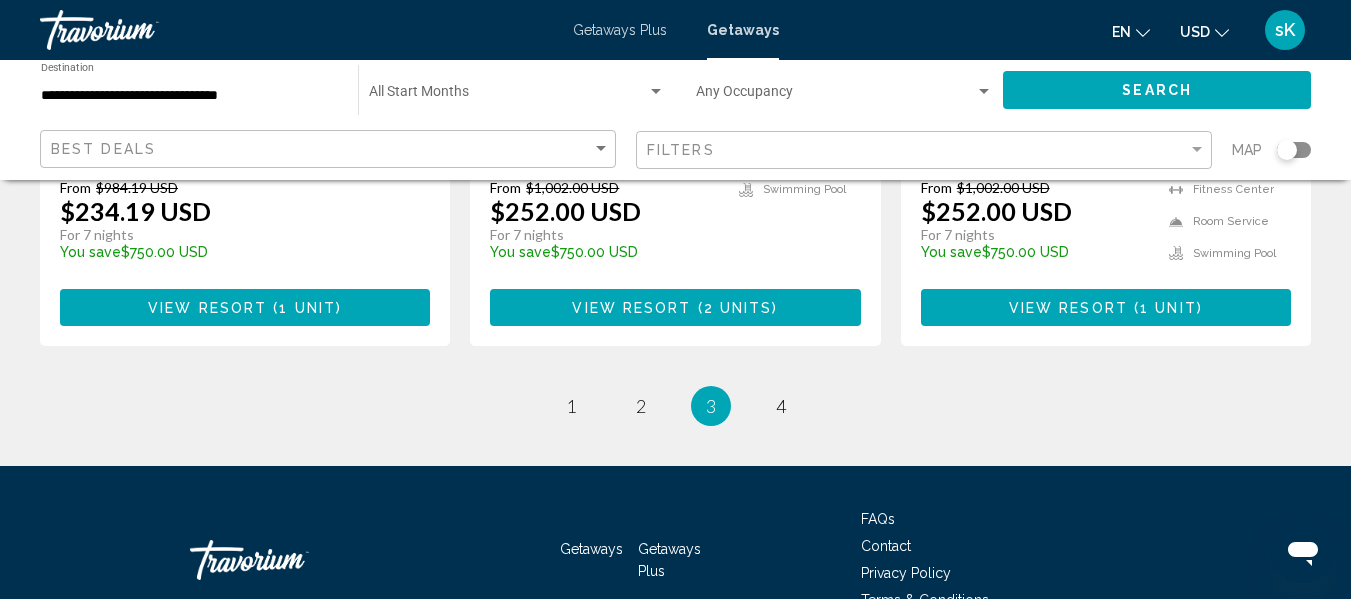 scroll, scrollTop: 2720, scrollLeft: 0, axis: vertical 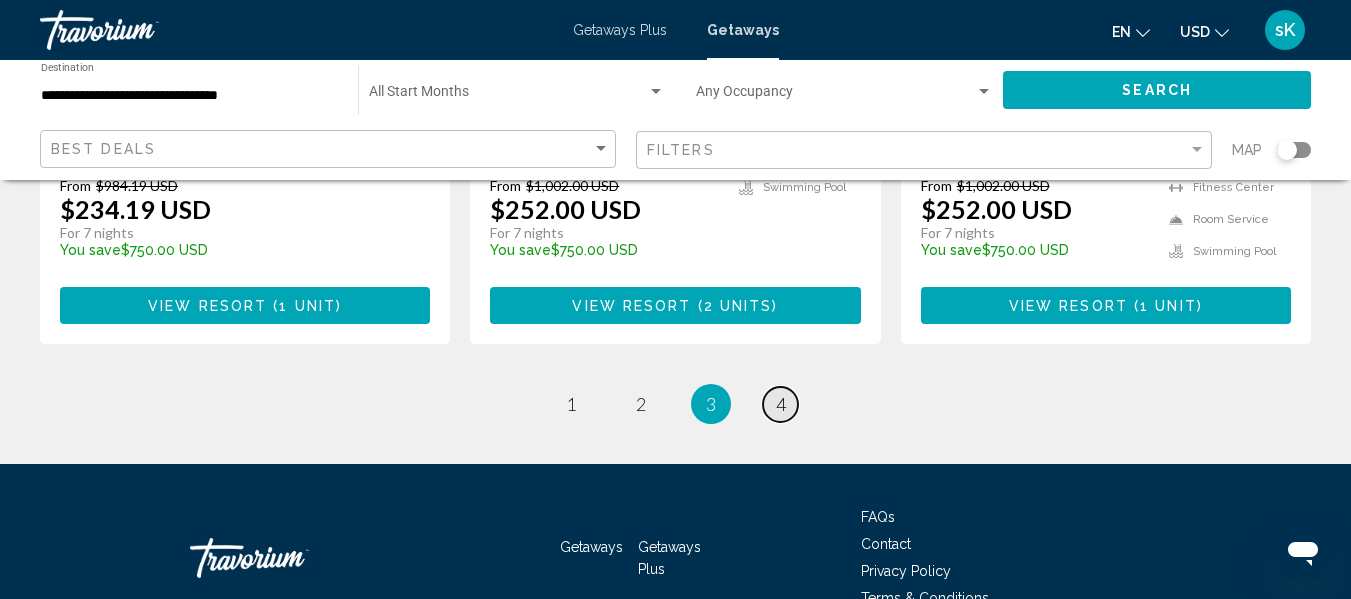 click on "4" at bounding box center [781, 404] 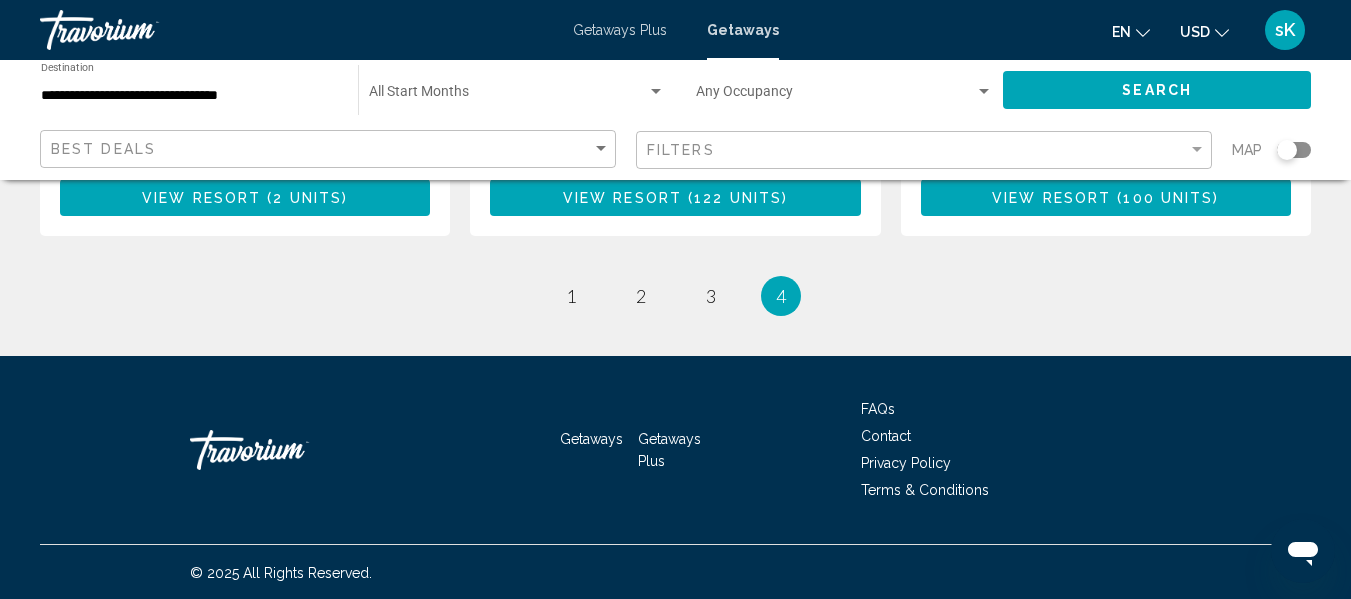 scroll, scrollTop: 707, scrollLeft: 0, axis: vertical 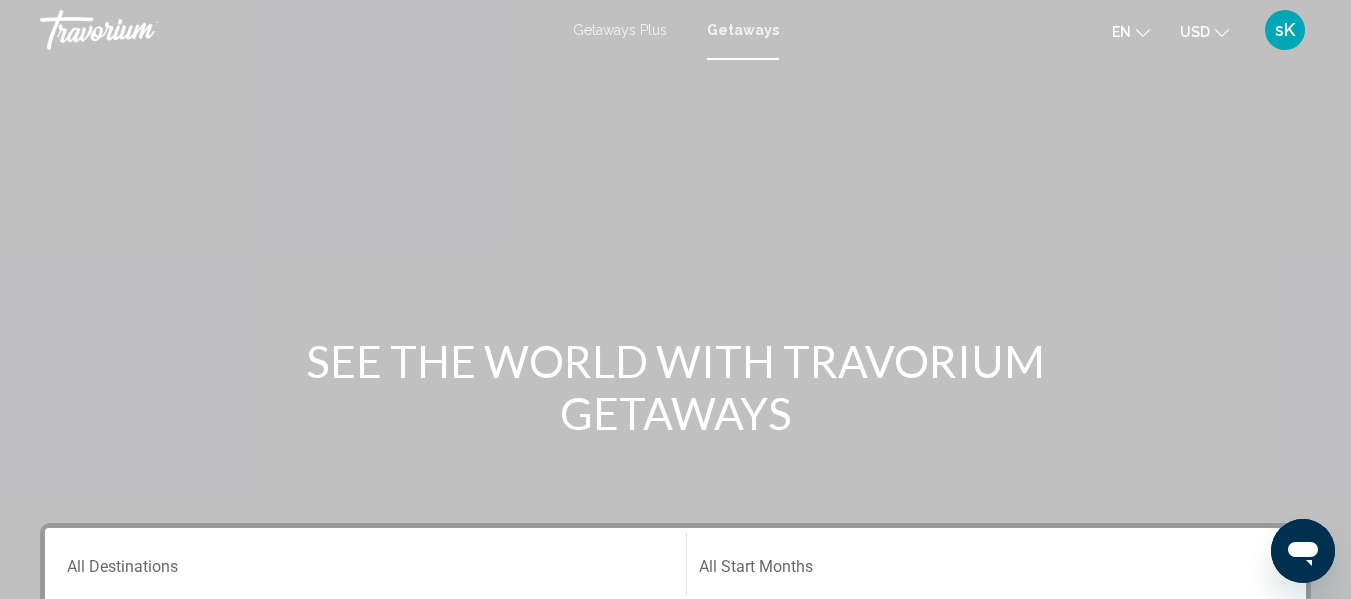 click on "Destination All Destinations" at bounding box center (365, 571) 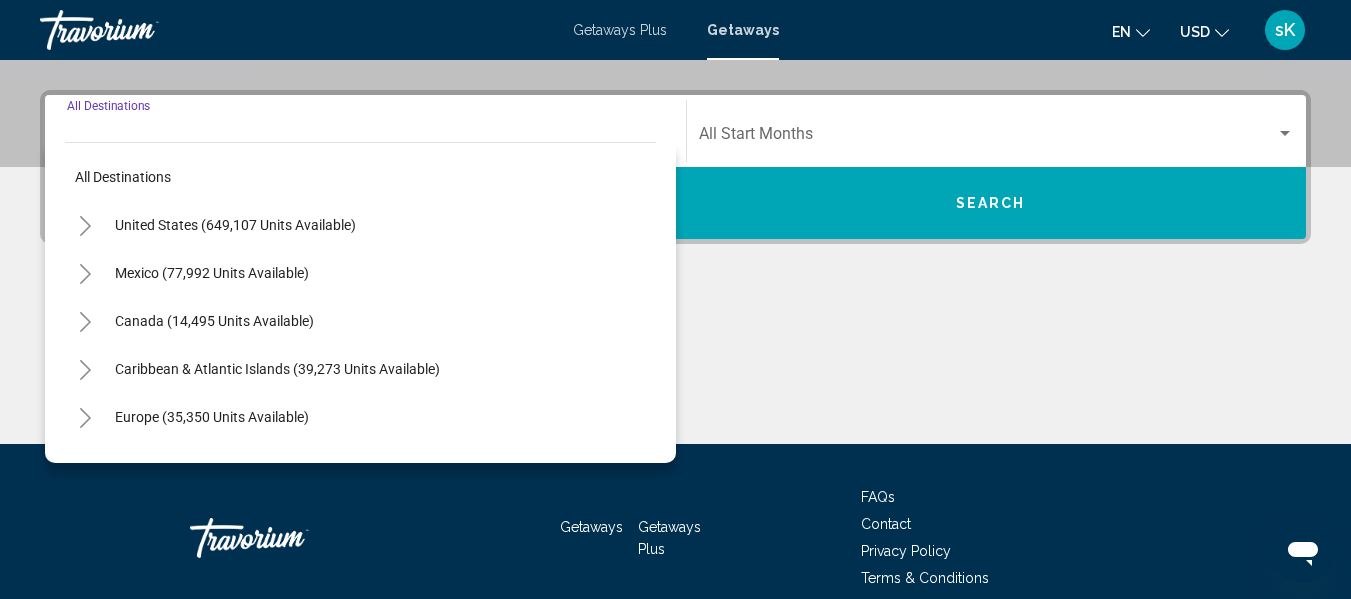 scroll, scrollTop: 458, scrollLeft: 0, axis: vertical 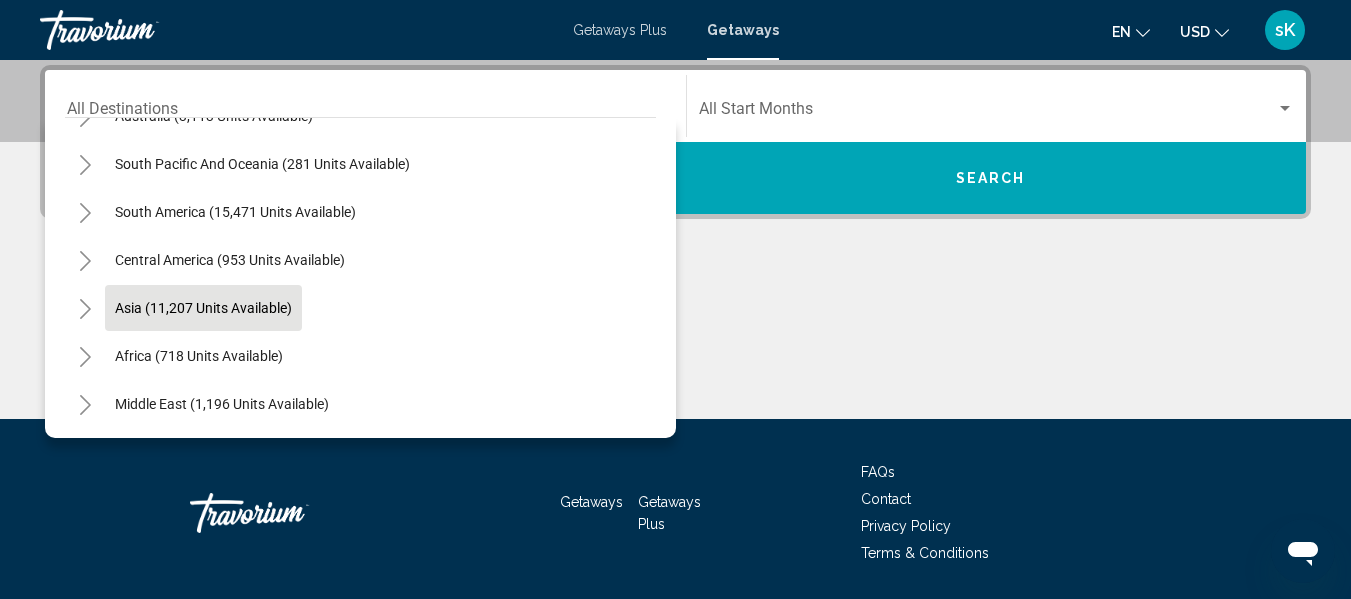 click on "Asia (11,207 units available)" at bounding box center [199, 356] 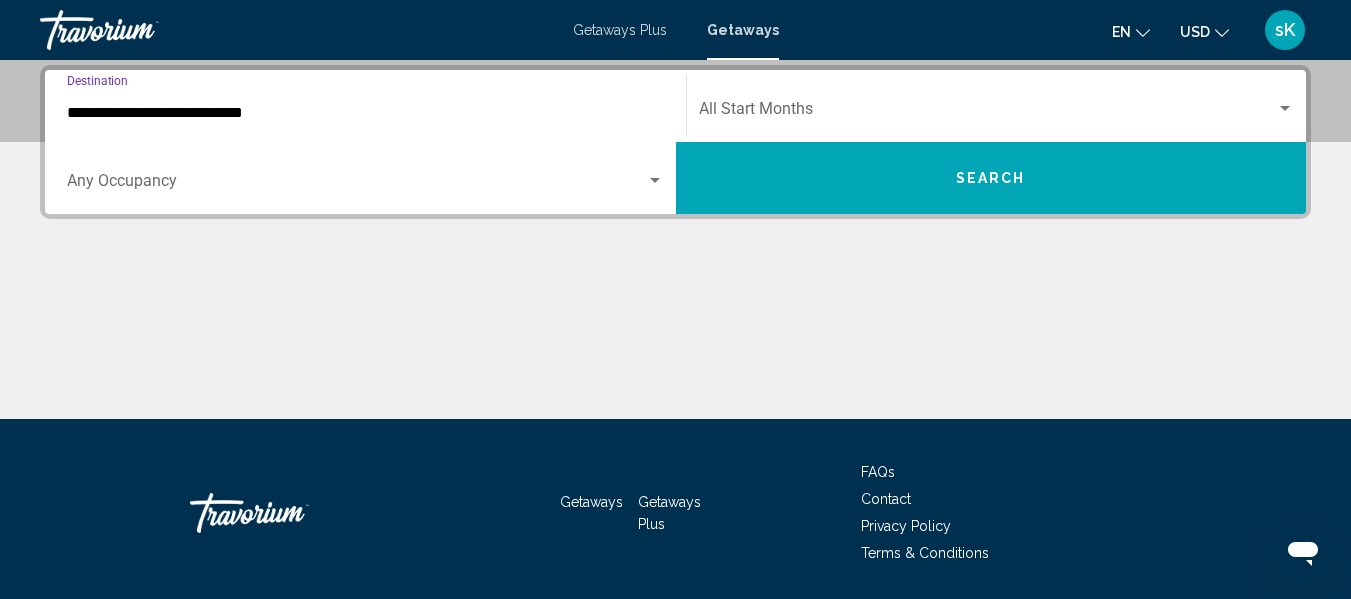 click on "Search" at bounding box center [991, 178] 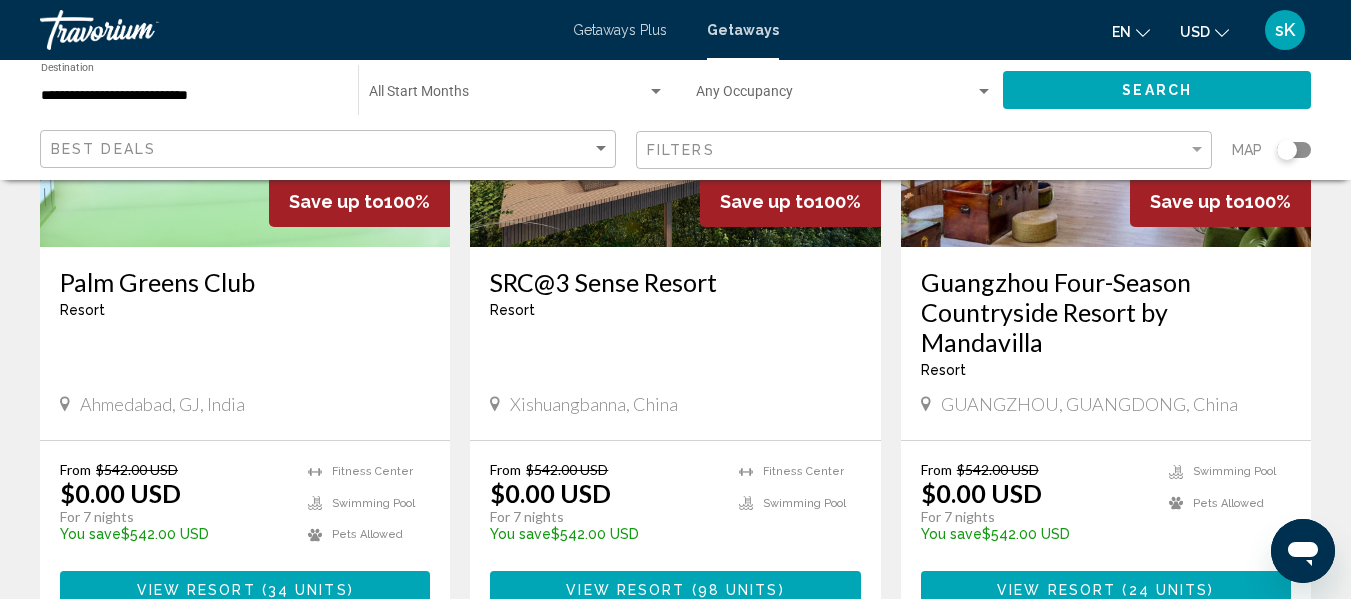 scroll, scrollTop: 1800, scrollLeft: 0, axis: vertical 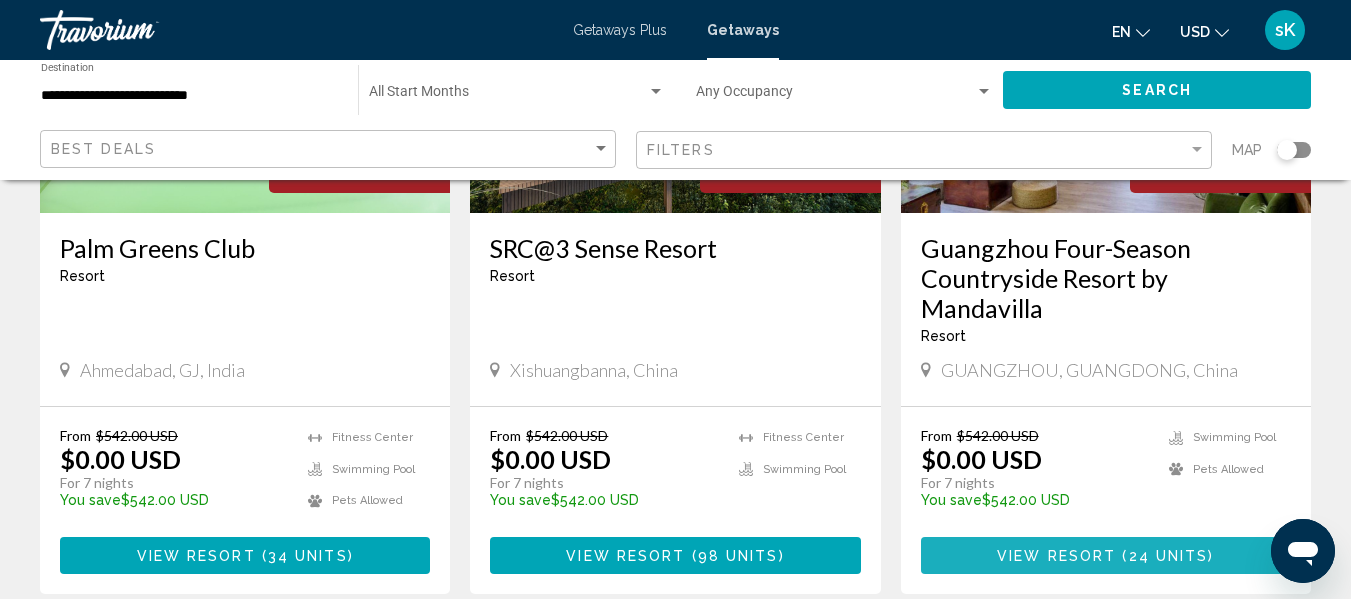 click on "View Resort" at bounding box center [1056, 556] 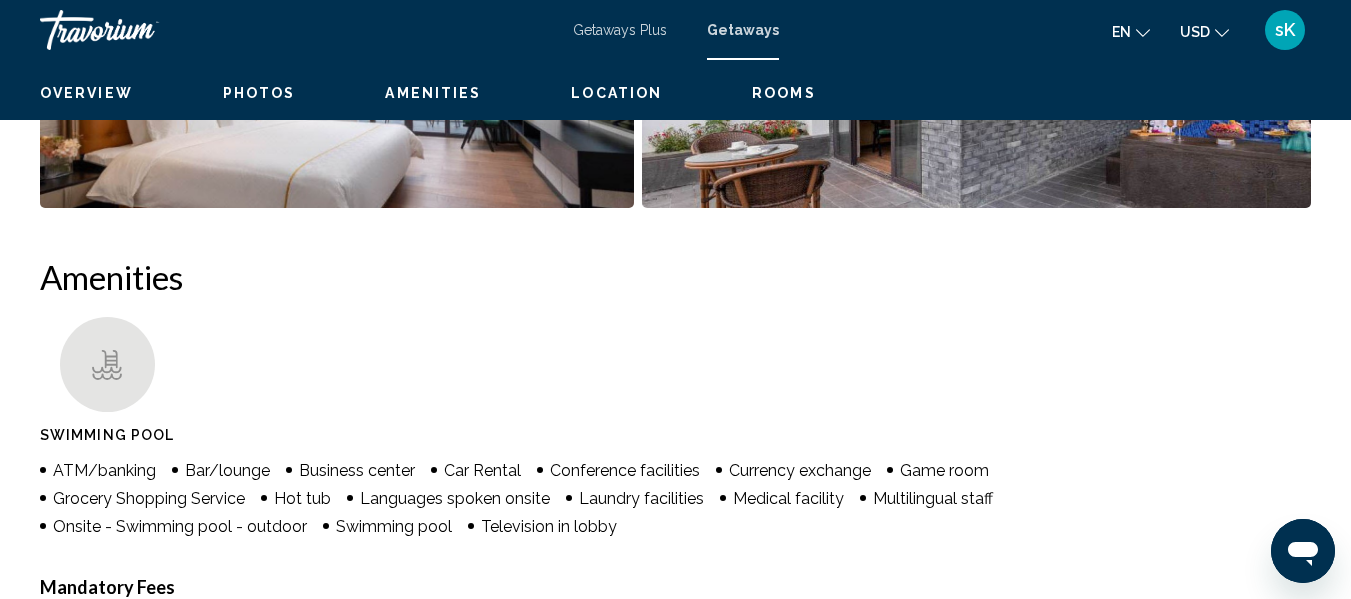 scroll, scrollTop: 236, scrollLeft: 0, axis: vertical 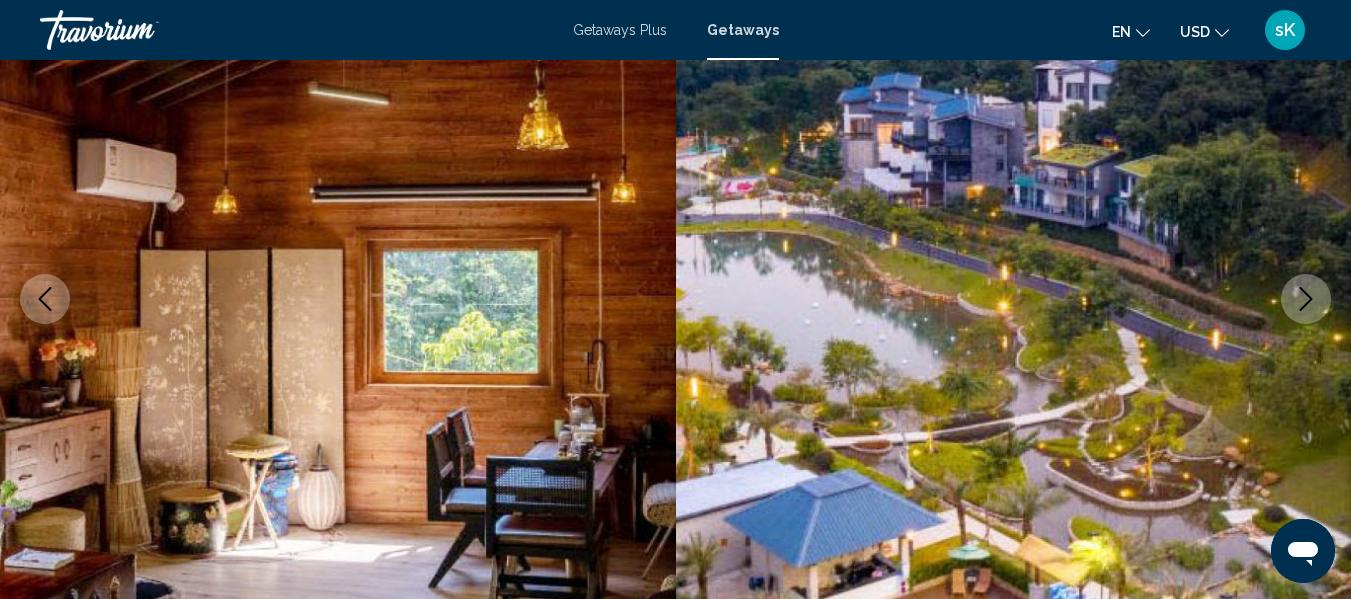 type 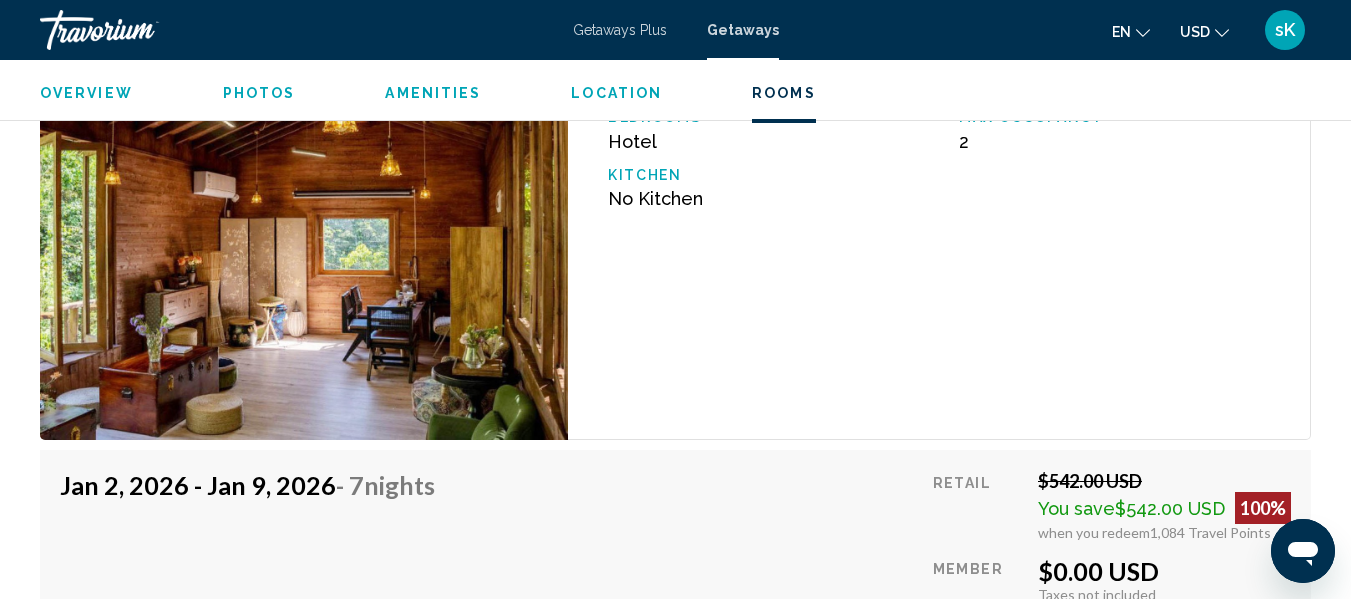 scroll, scrollTop: 3556, scrollLeft: 0, axis: vertical 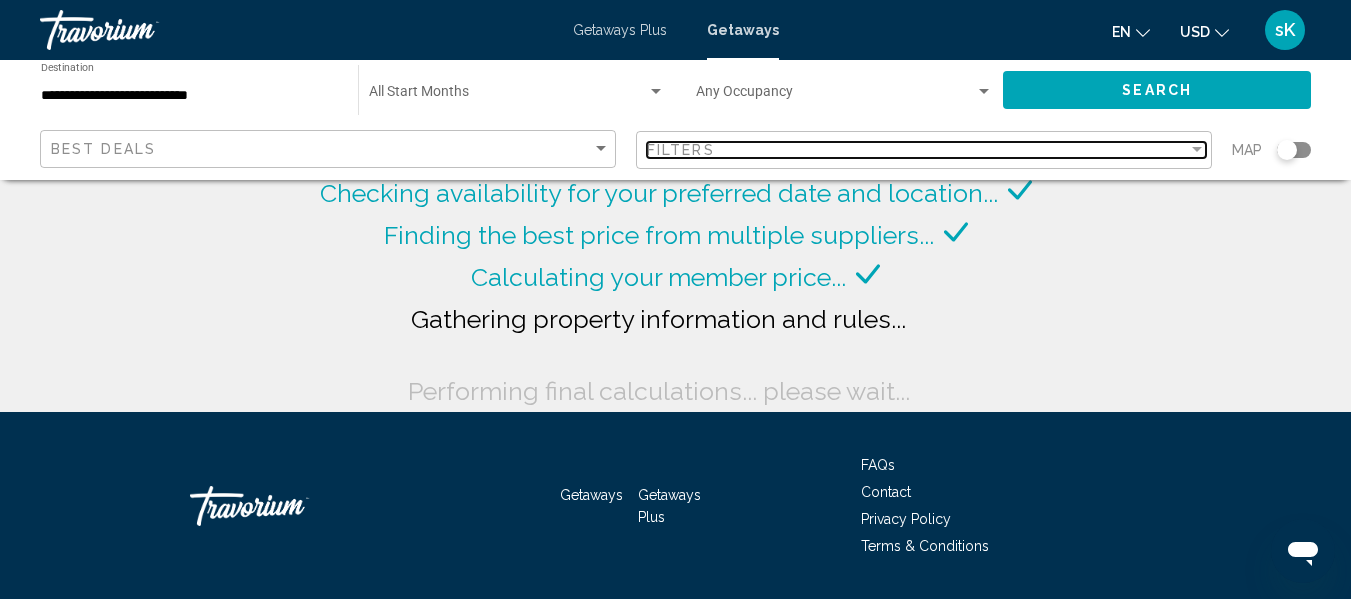 click on "Filters" at bounding box center [917, 150] 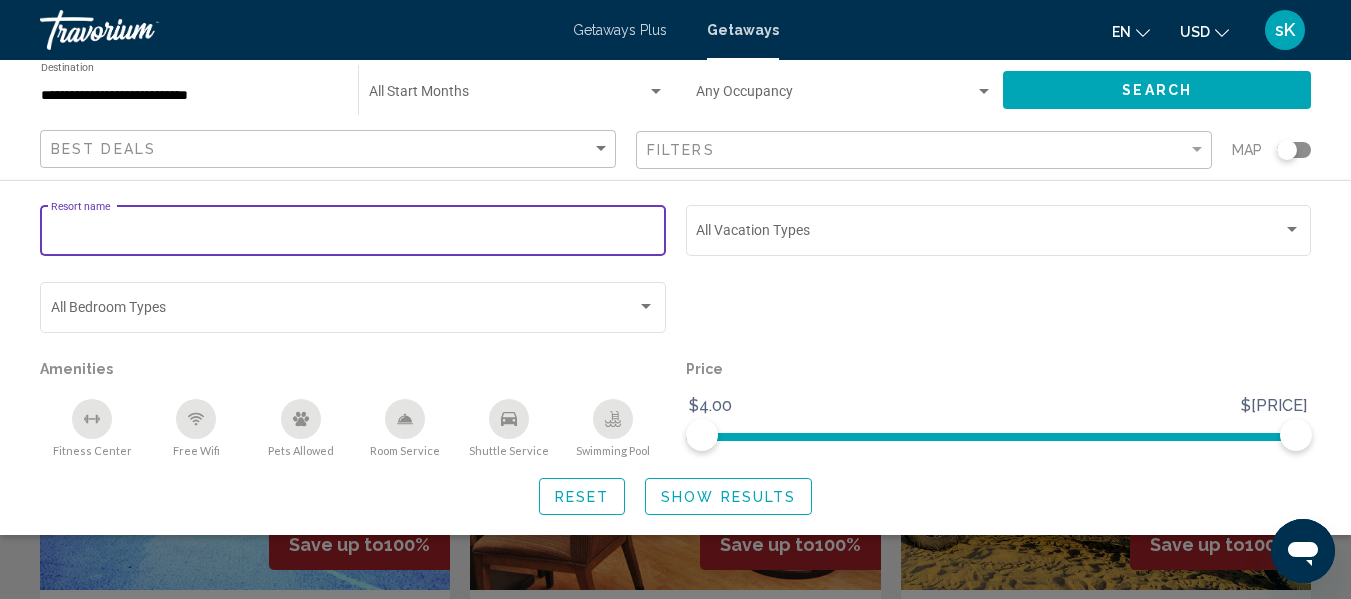 click on "Resort name" at bounding box center (353, 234) 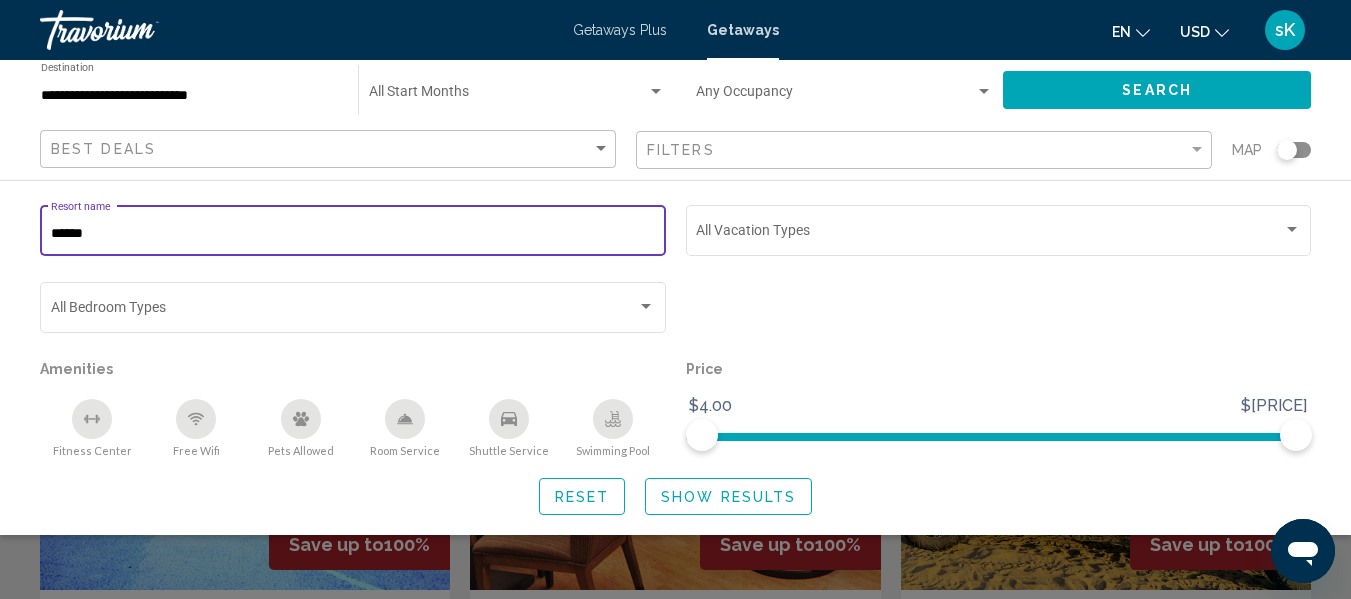type on "*******" 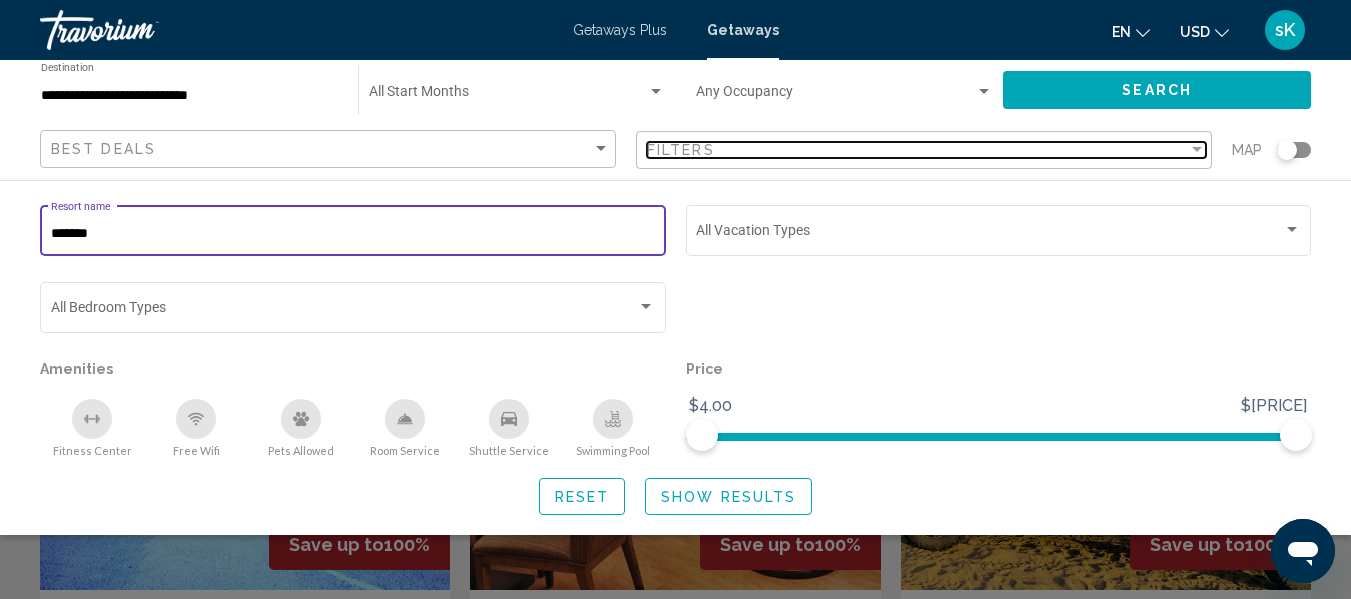 click on "Filters" at bounding box center (917, 150) 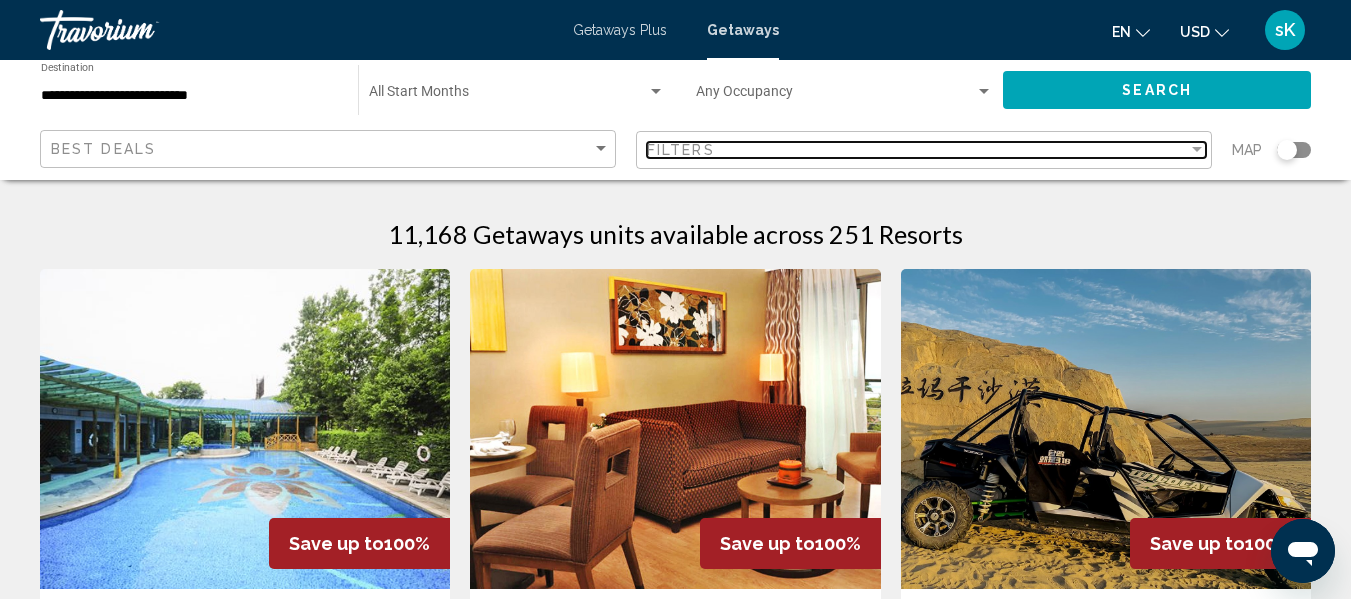 scroll, scrollTop: 0, scrollLeft: 0, axis: both 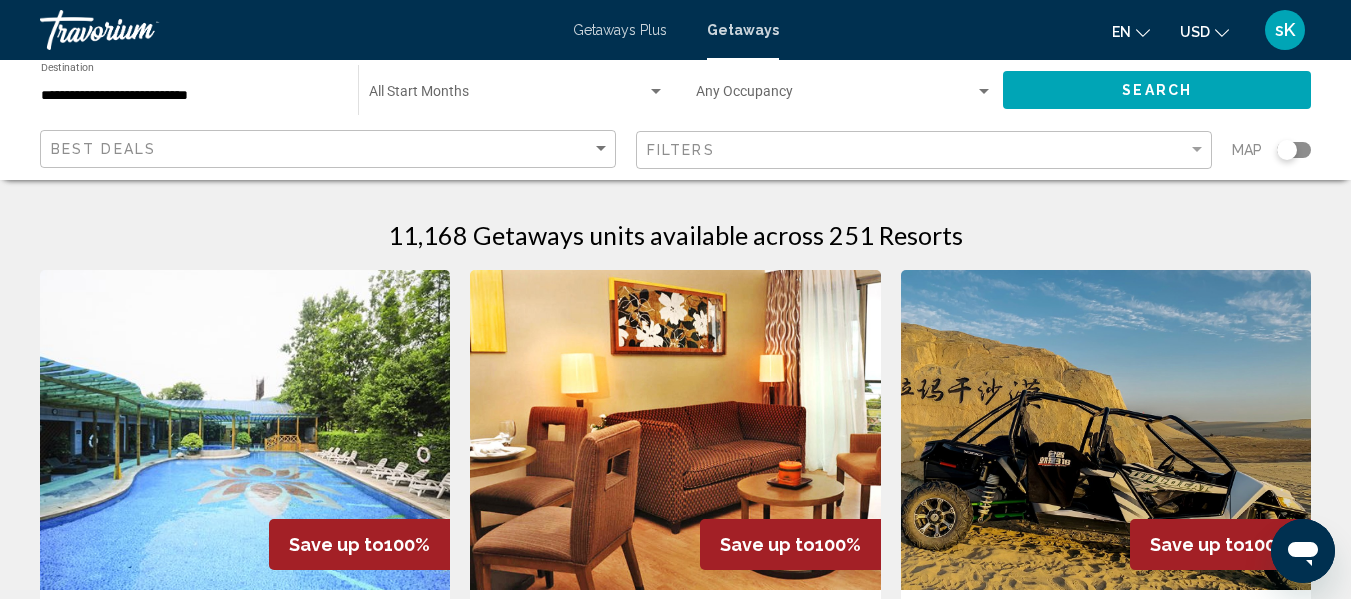 click on "Filters" 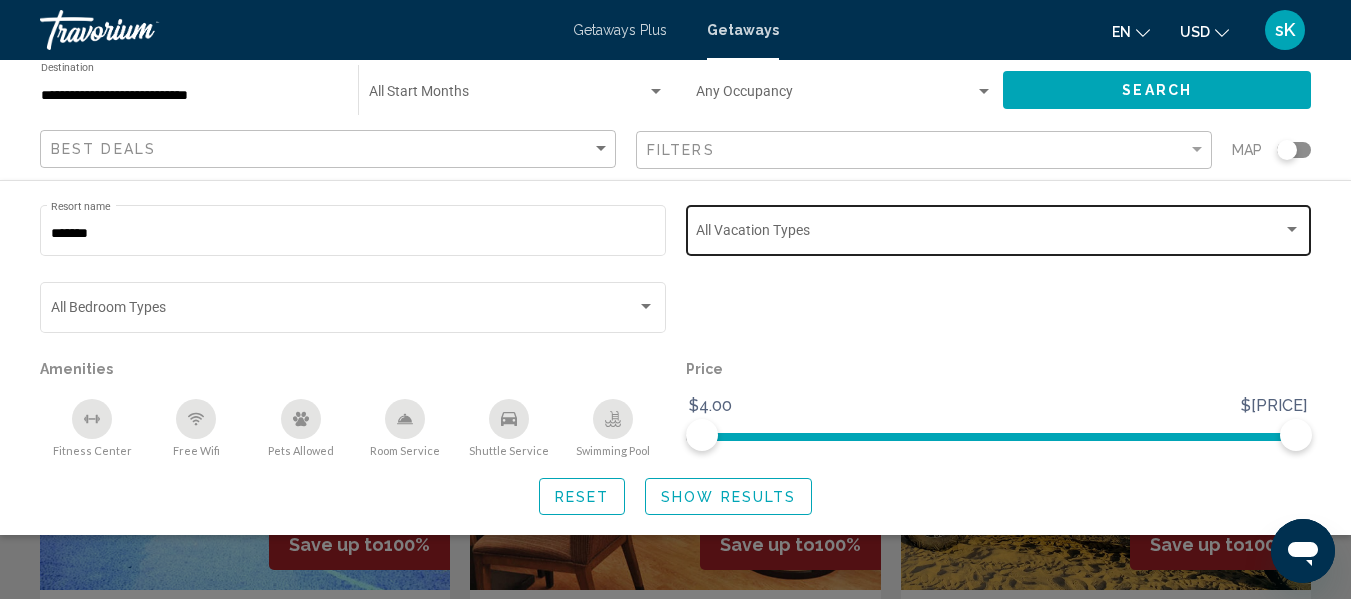 click at bounding box center (1292, 230) 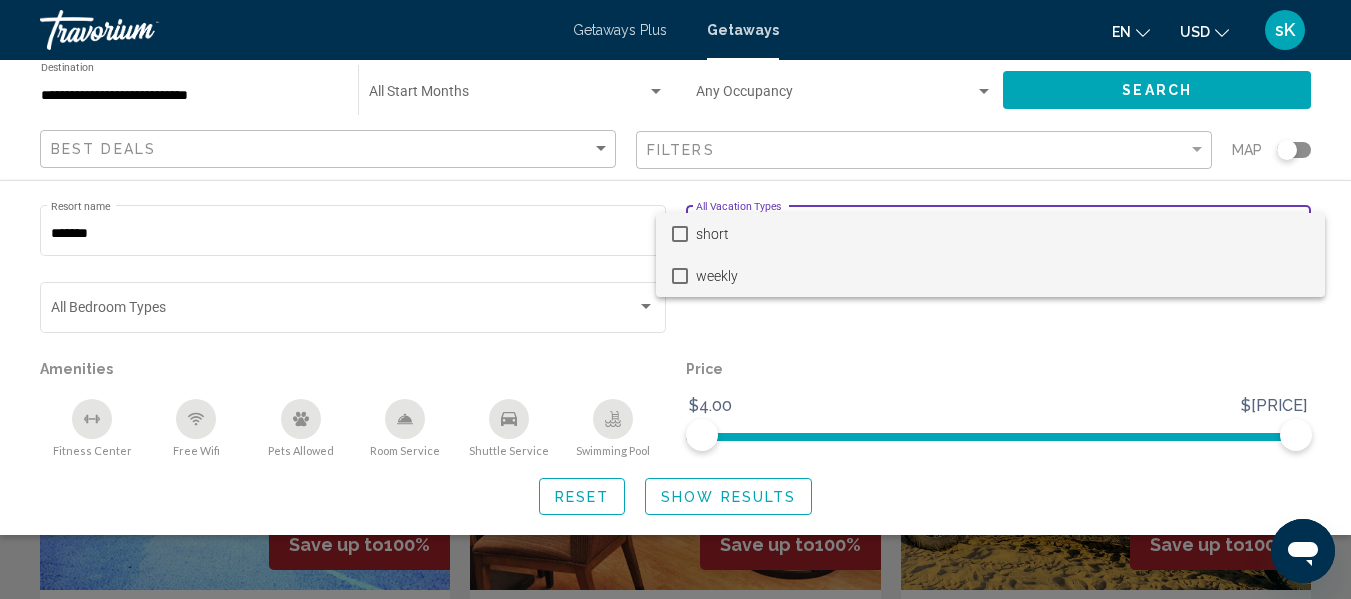 click on "weekly" at bounding box center [1002, 276] 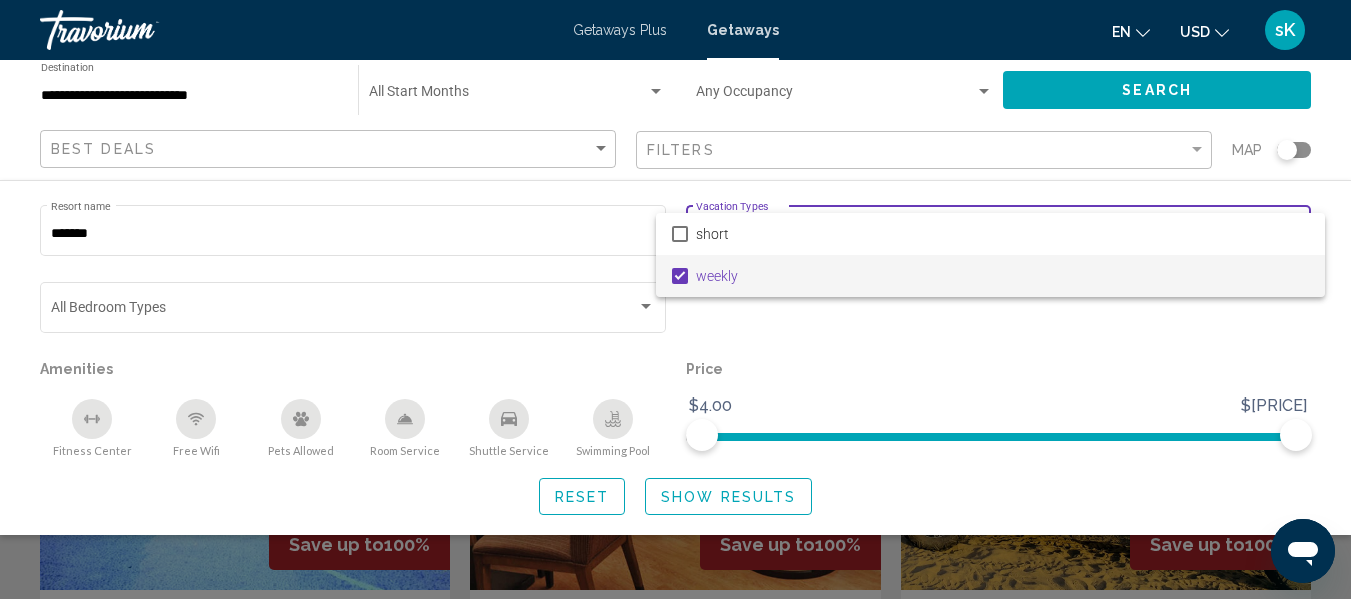click at bounding box center [675, 299] 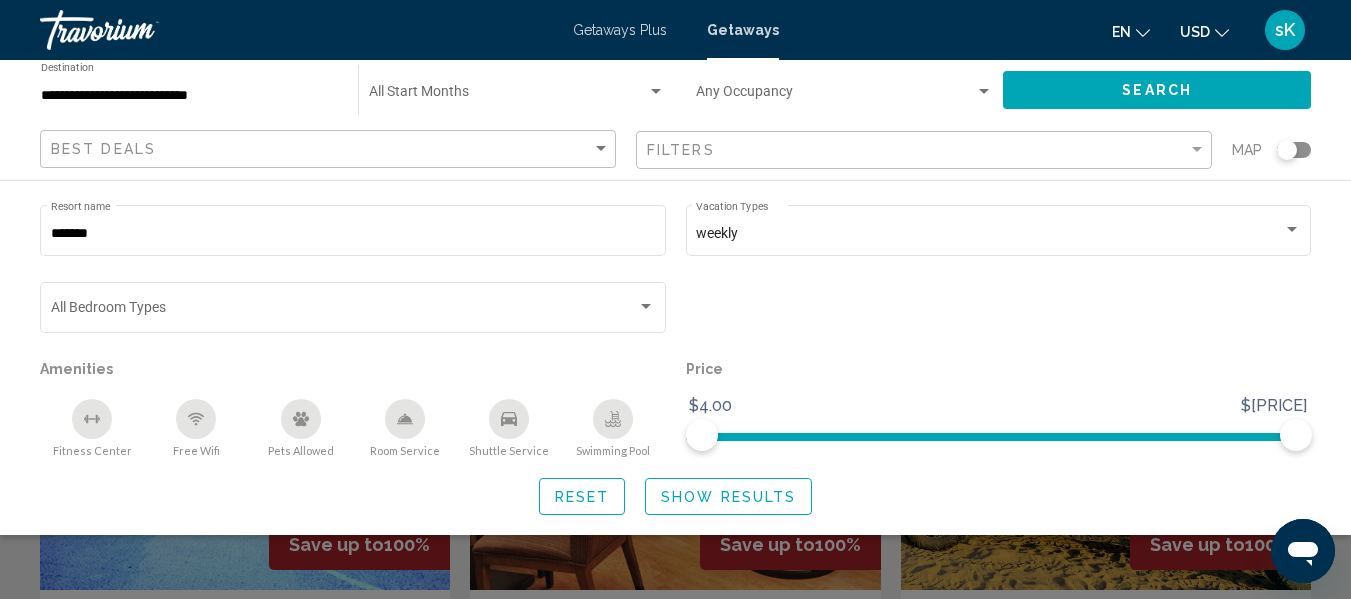 click at bounding box center [508, 96] 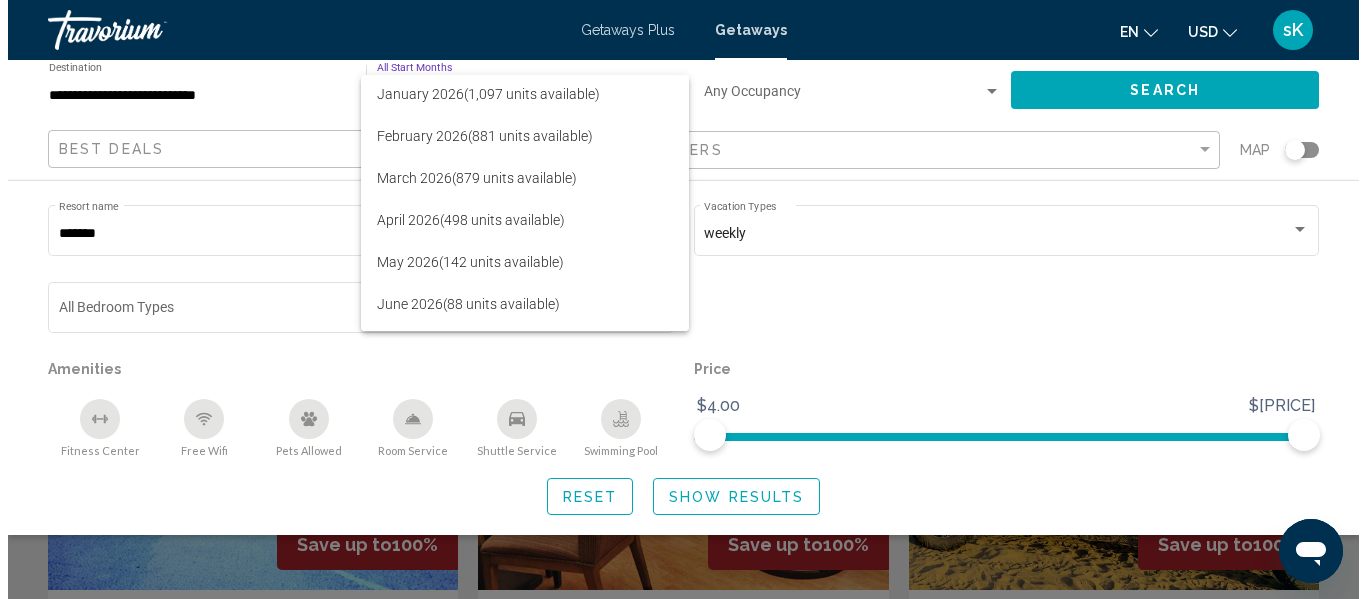 scroll, scrollTop: 220, scrollLeft: 0, axis: vertical 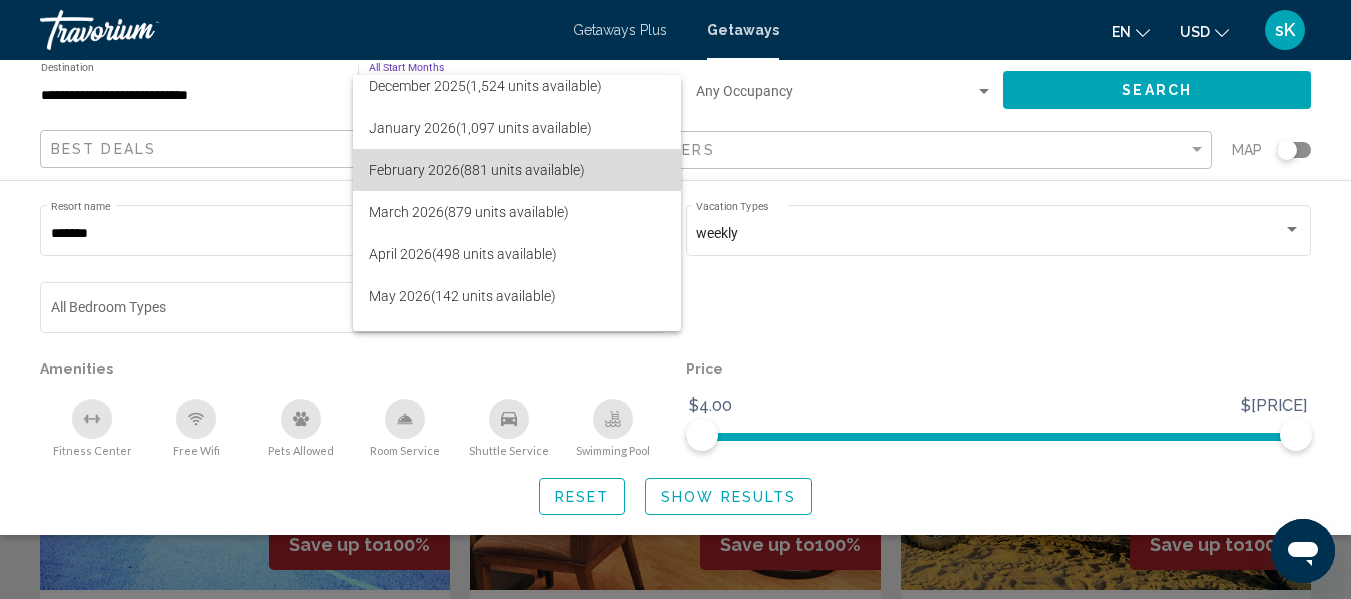 click on "February 2026  (881 units available)" at bounding box center (517, 170) 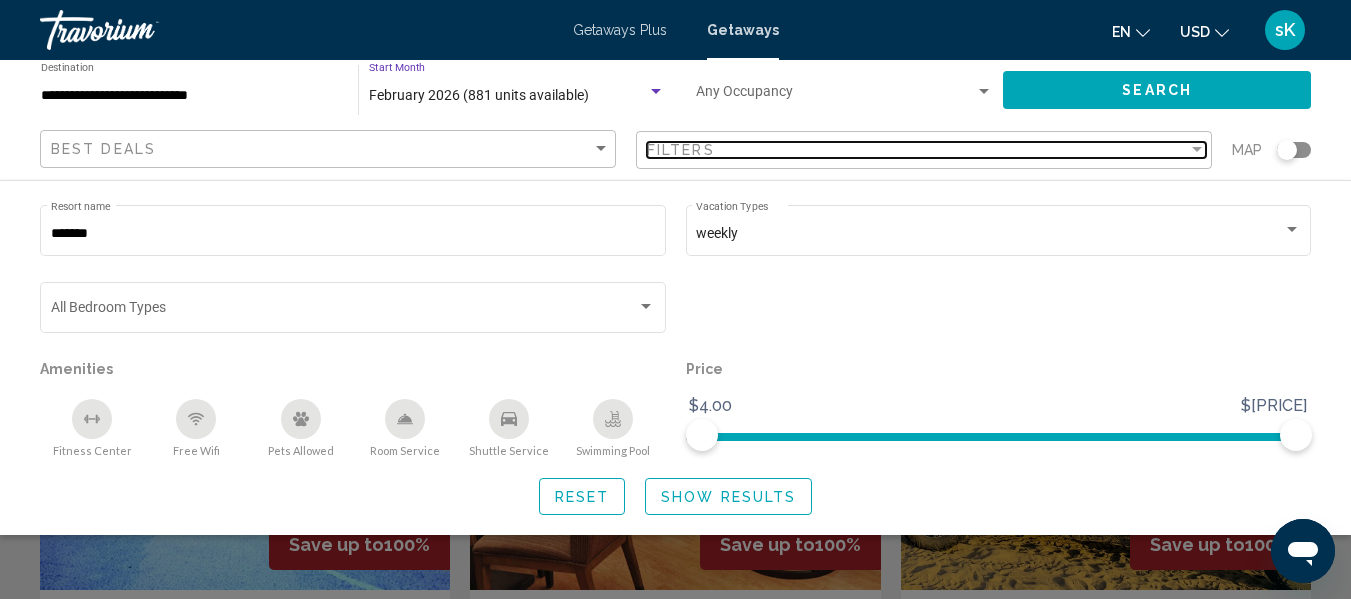 click at bounding box center [1197, 150] 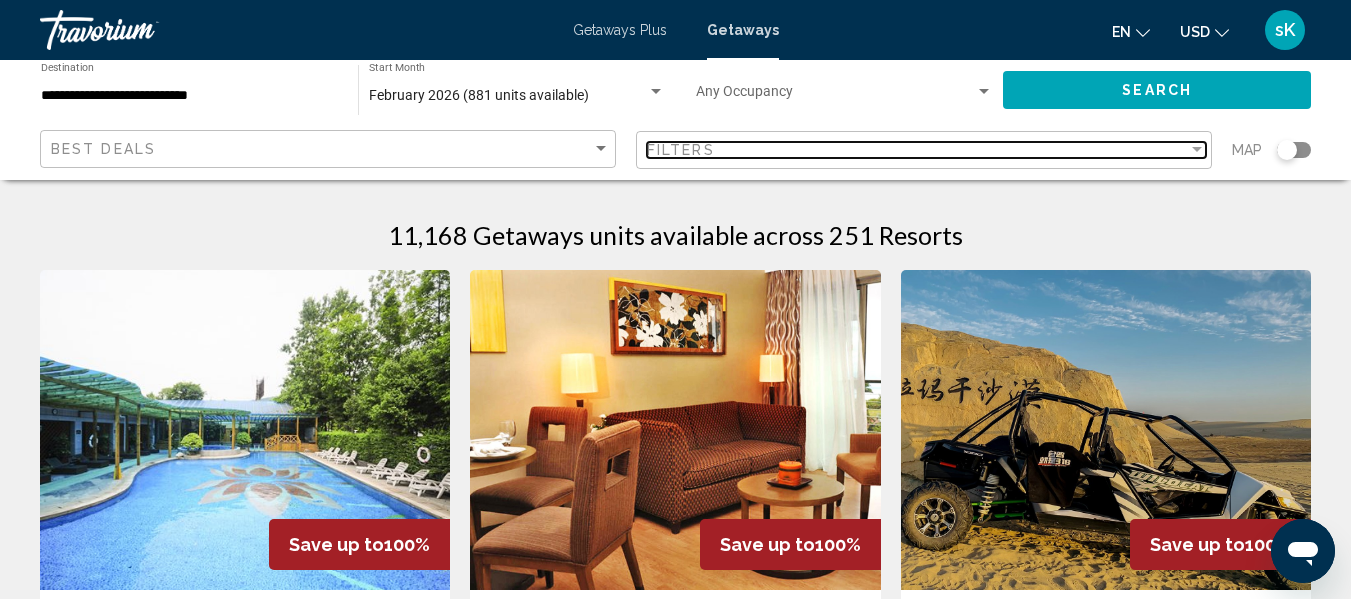 click at bounding box center [1197, 149] 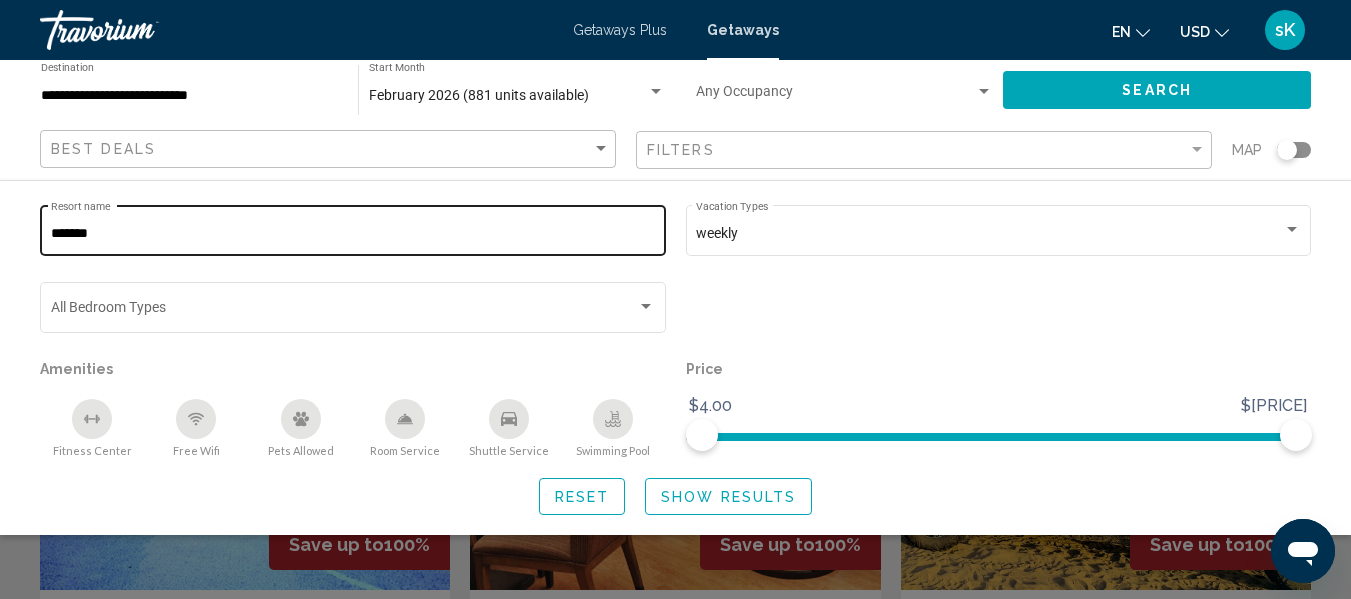 click on "******* Resort name" 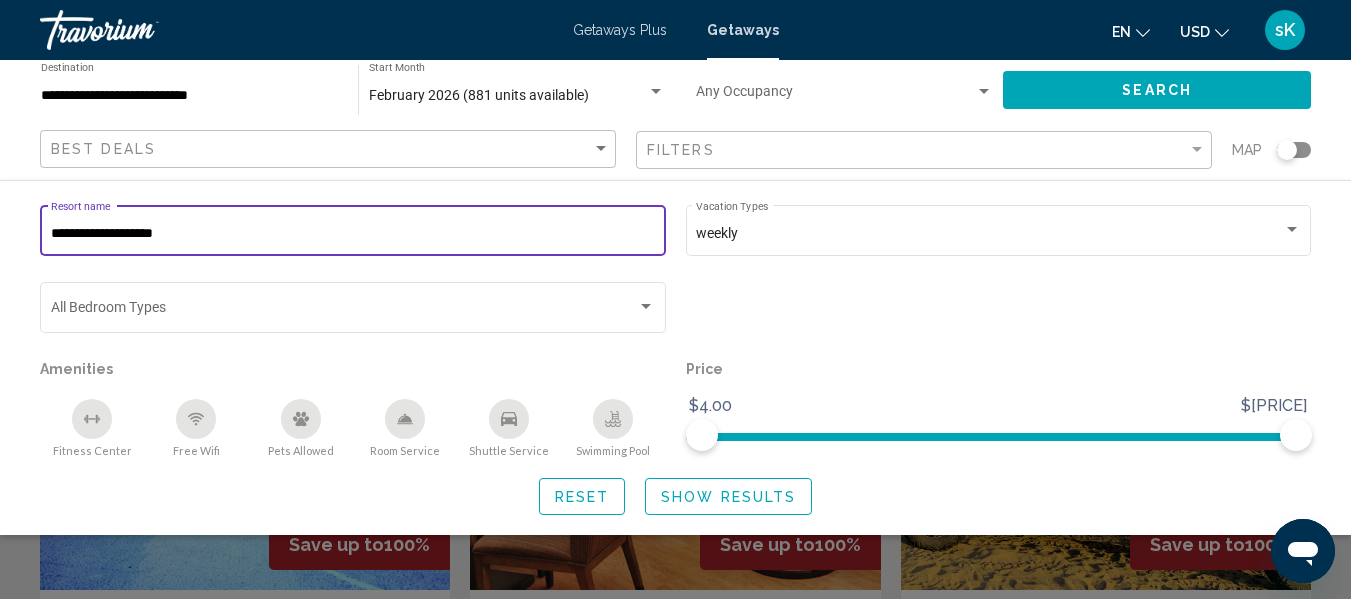 type on "**********" 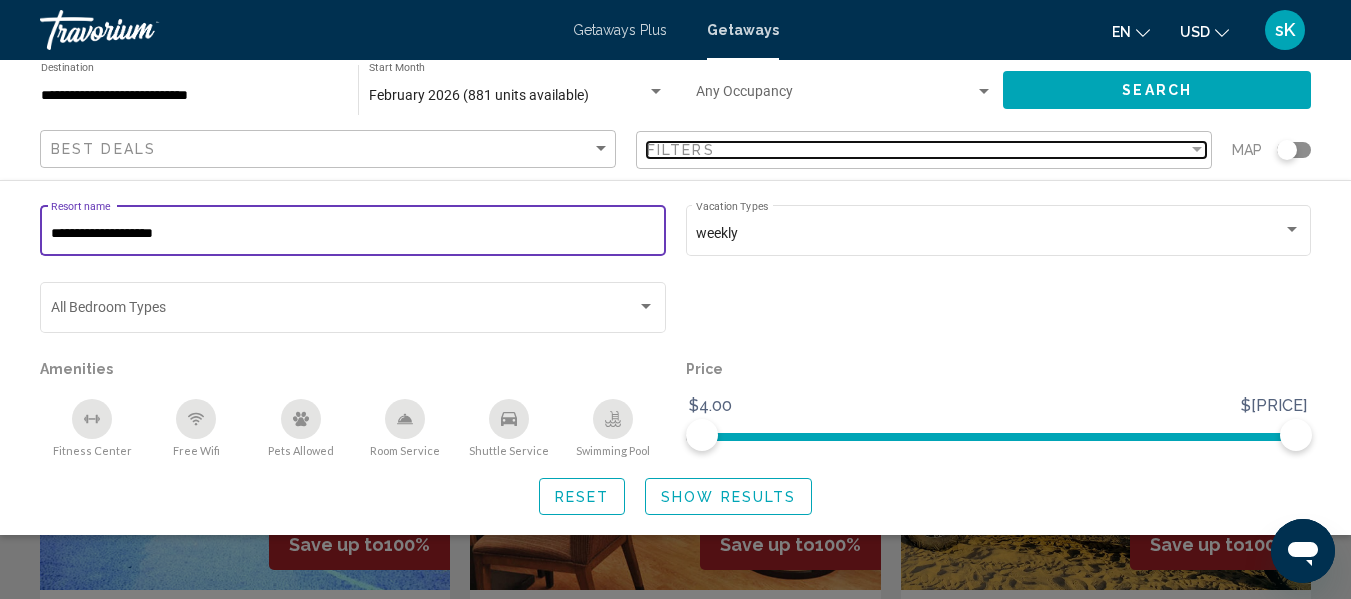 click at bounding box center [1197, 150] 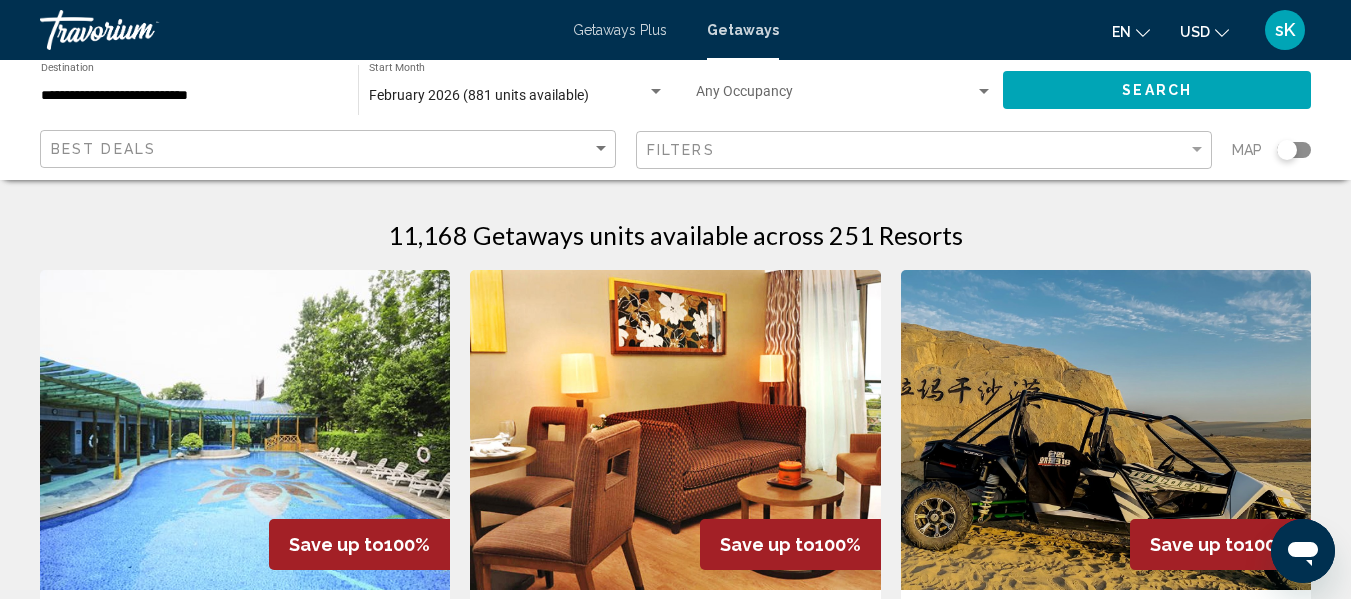 click on "Search" 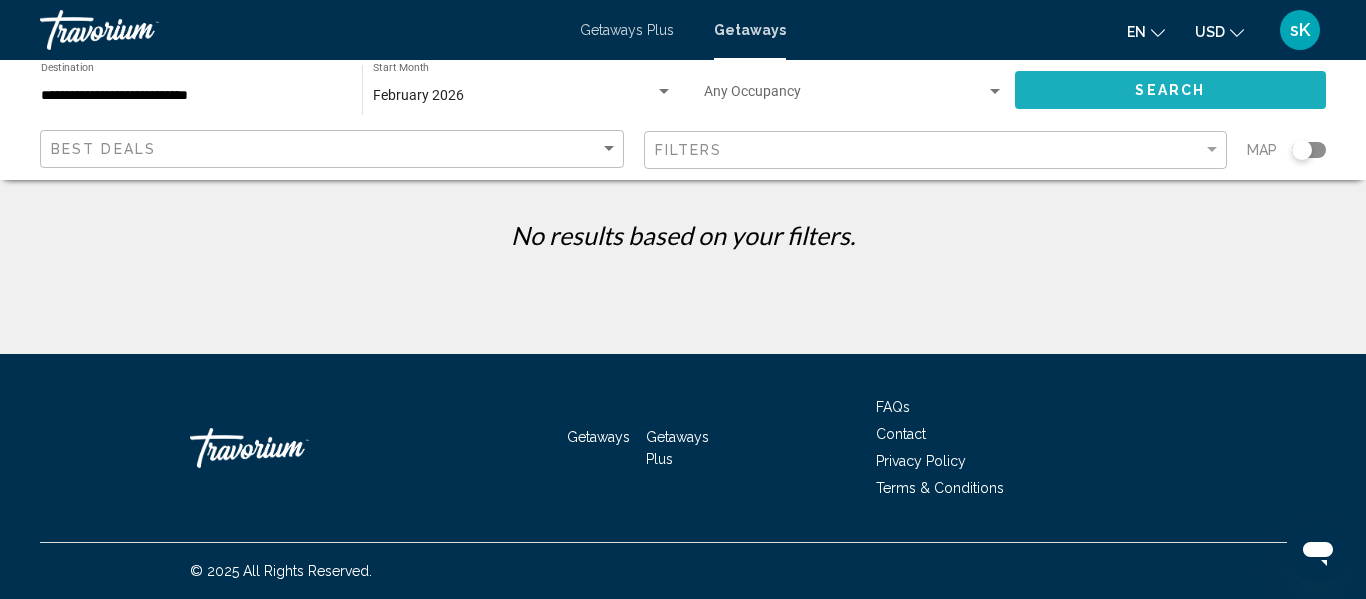 click on "Search" 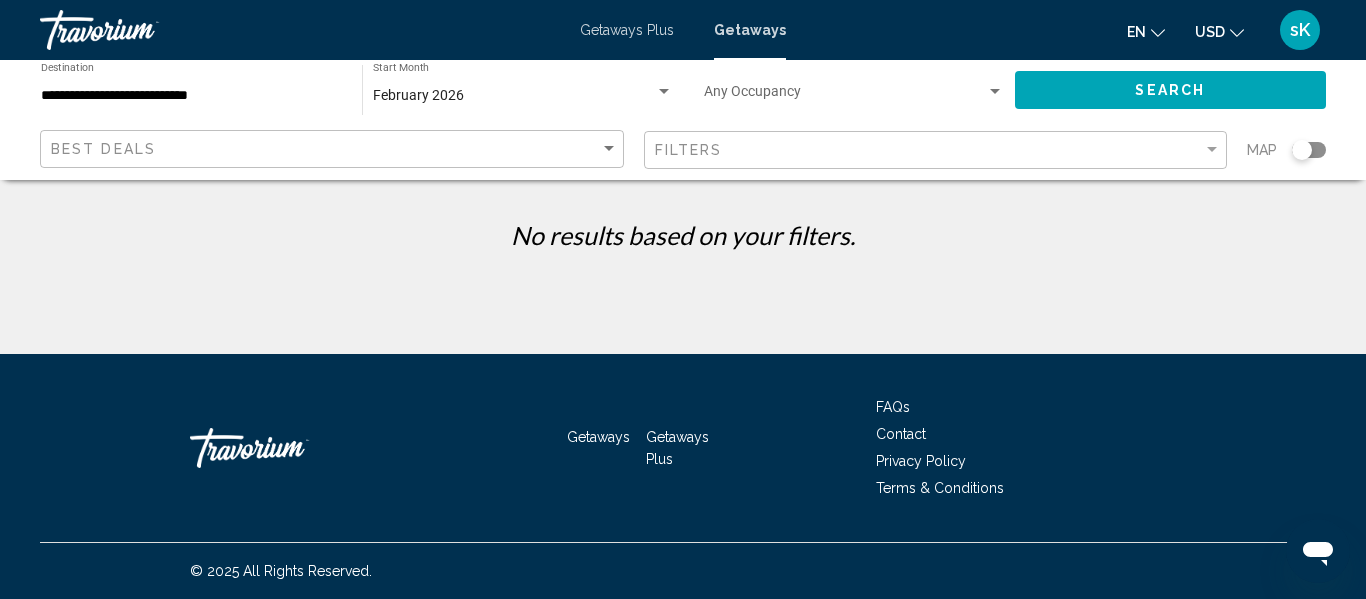 type 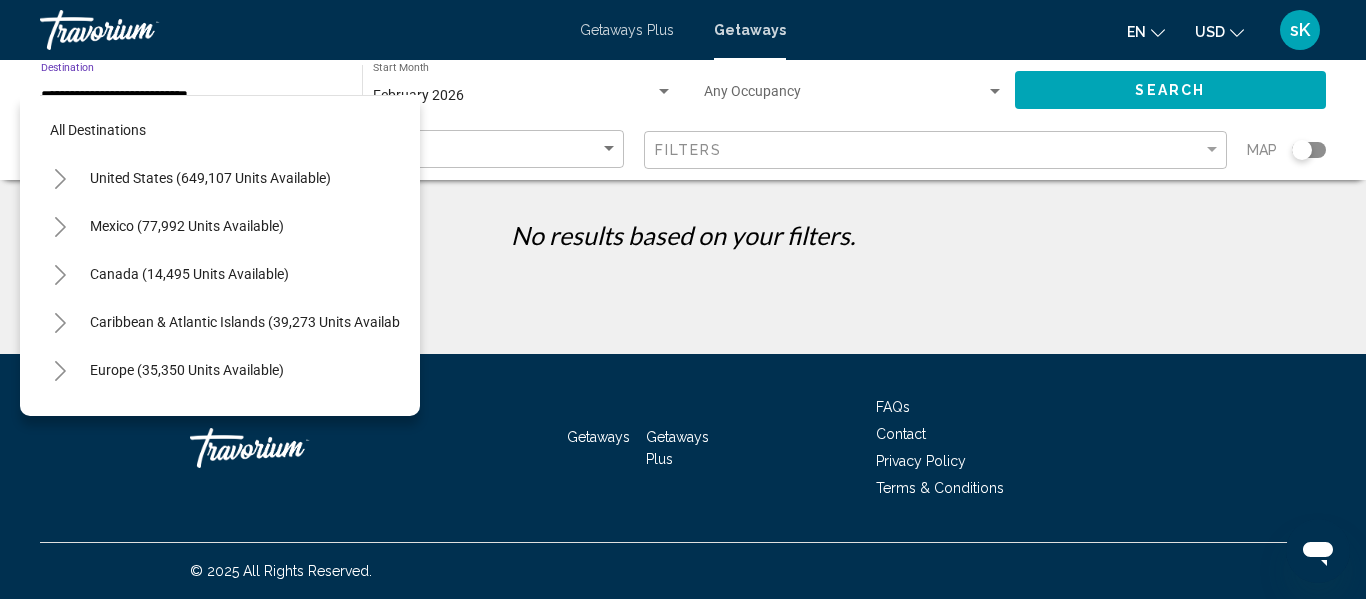 scroll, scrollTop: 367, scrollLeft: 0, axis: vertical 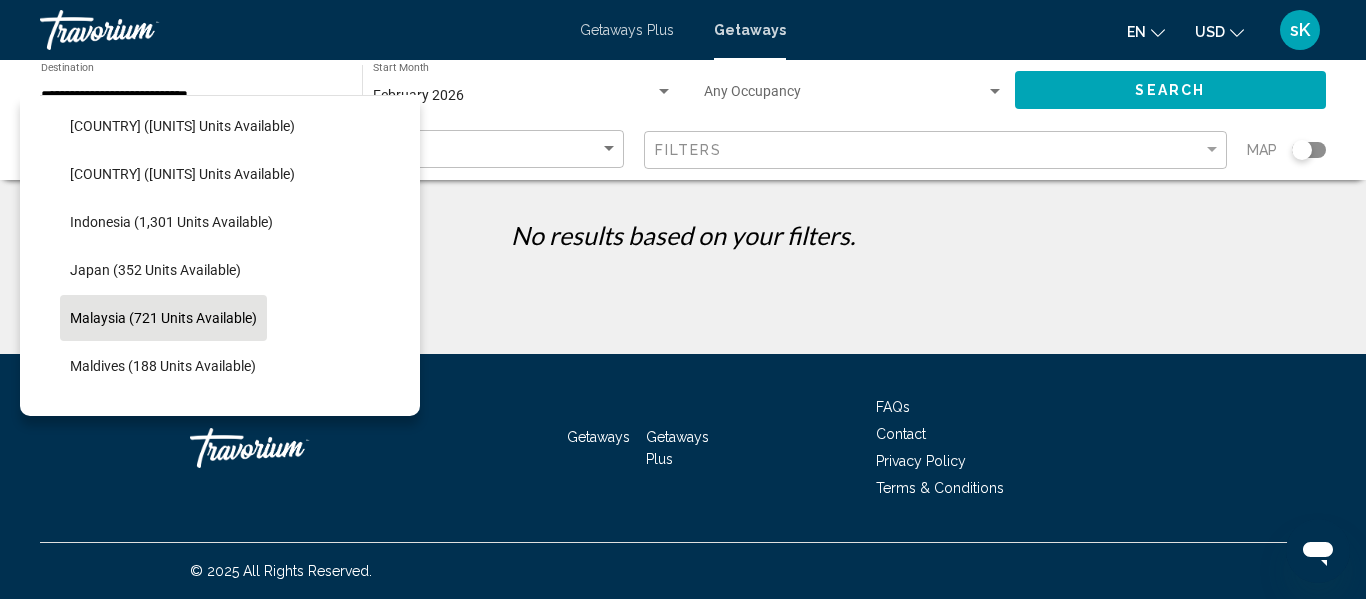 click on "Malaysia (721 units available)" 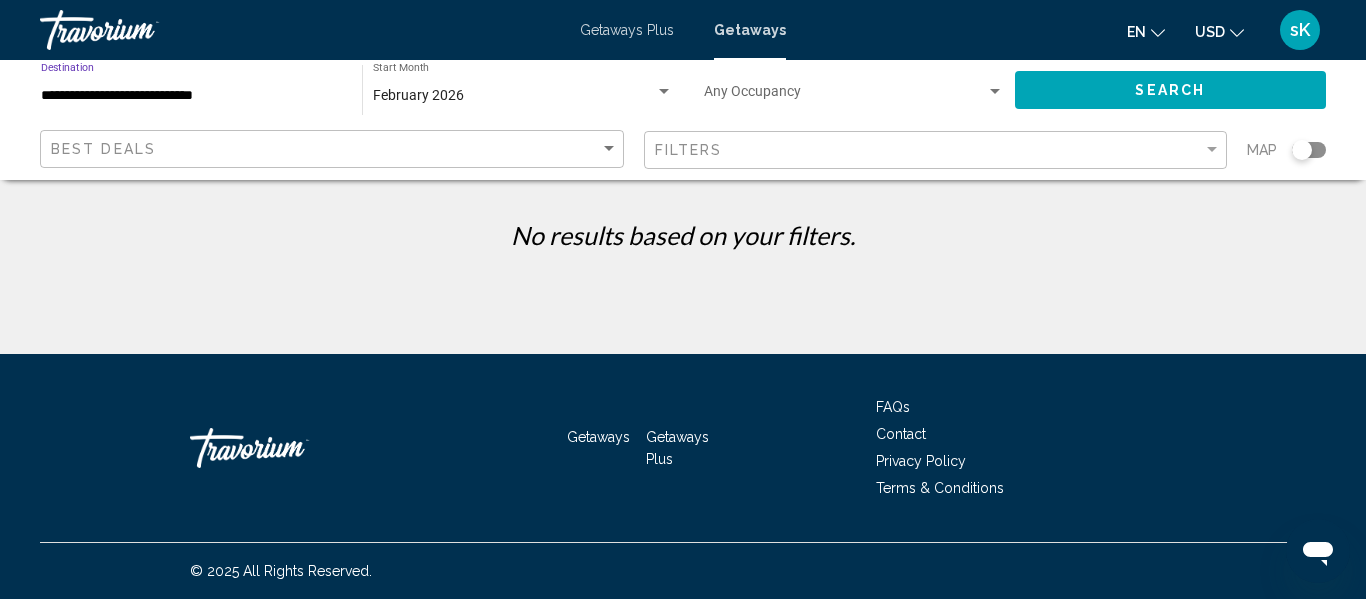 click on "Search" 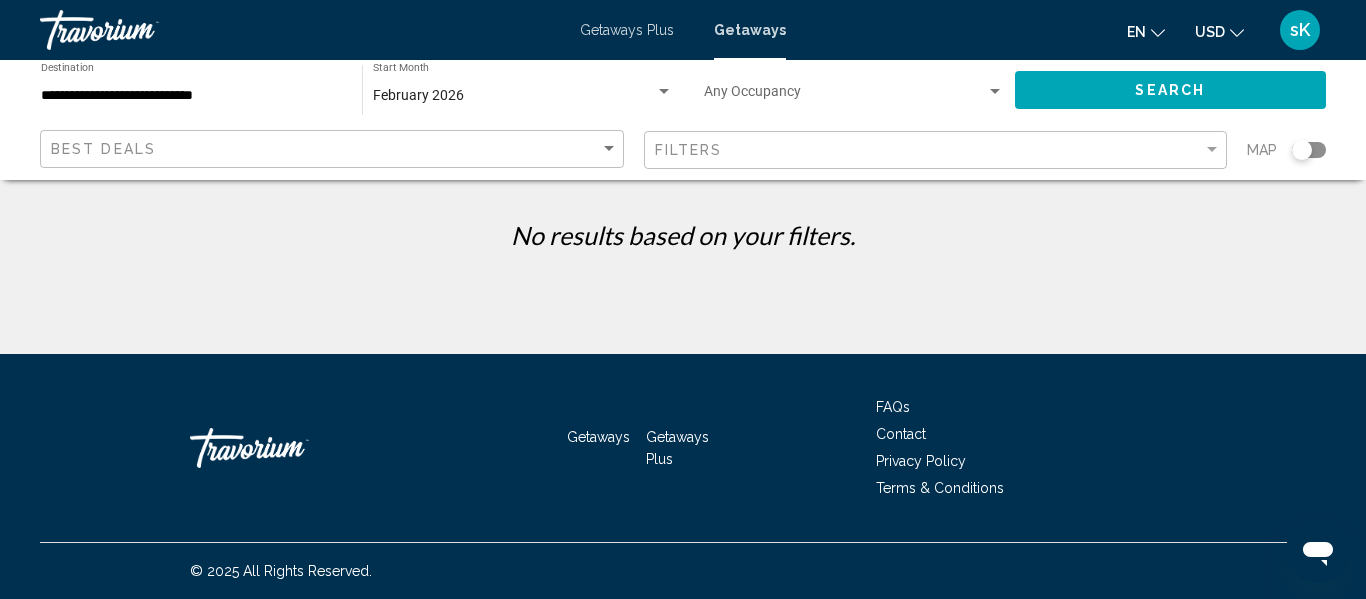 click at bounding box center [845, 96] 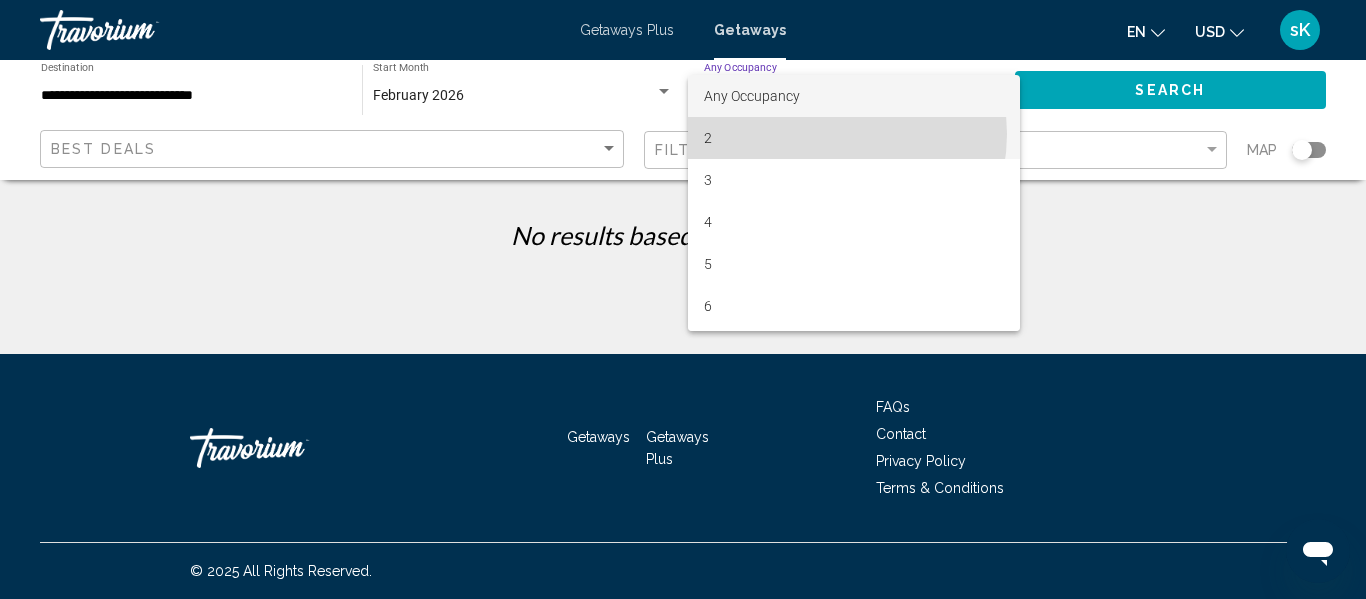 click on "2" at bounding box center (854, 138) 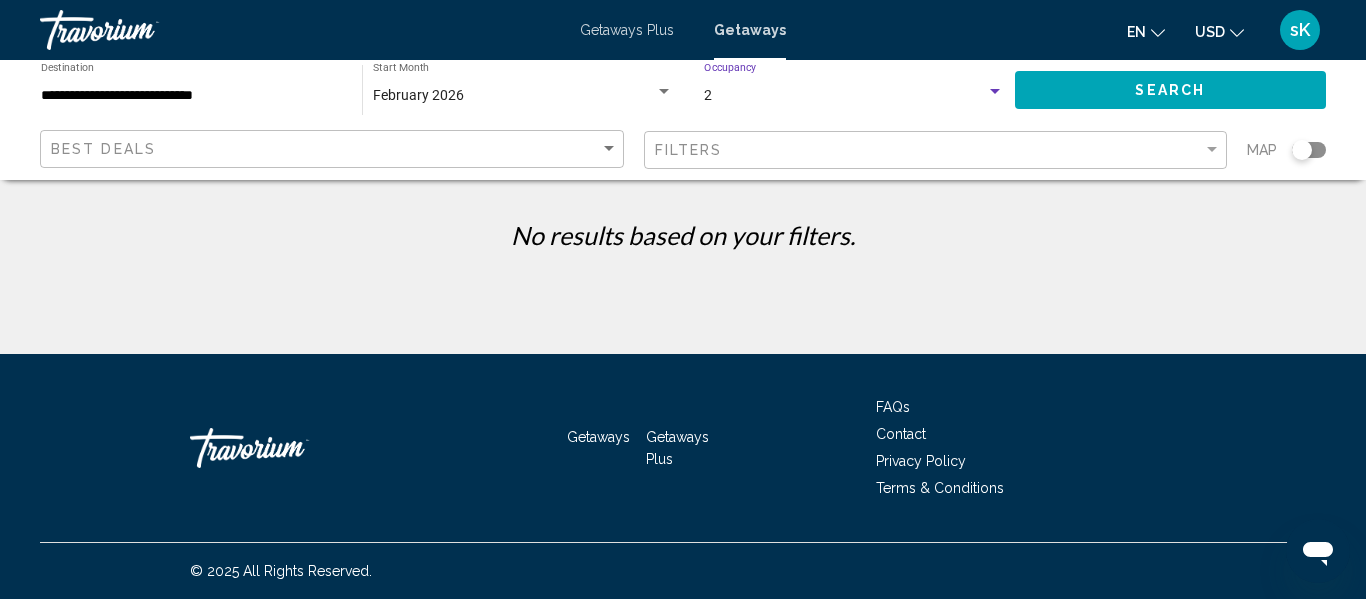 click on "February 2026 Start Month All Start Months" 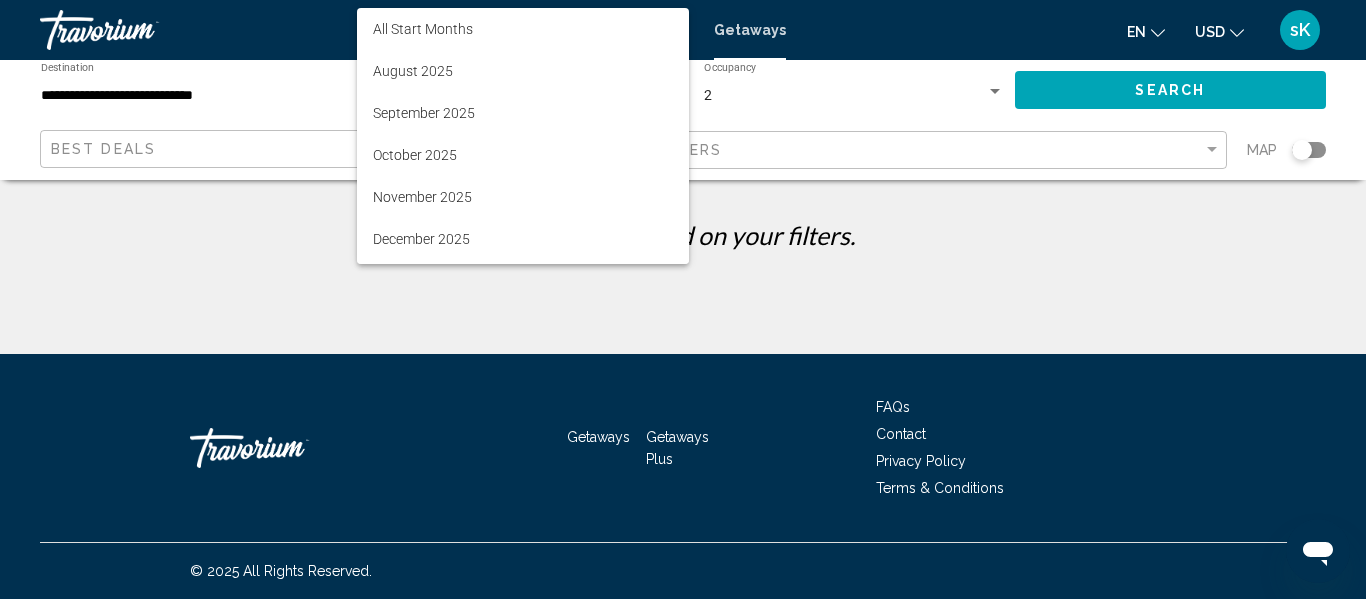 scroll, scrollTop: 227, scrollLeft: 0, axis: vertical 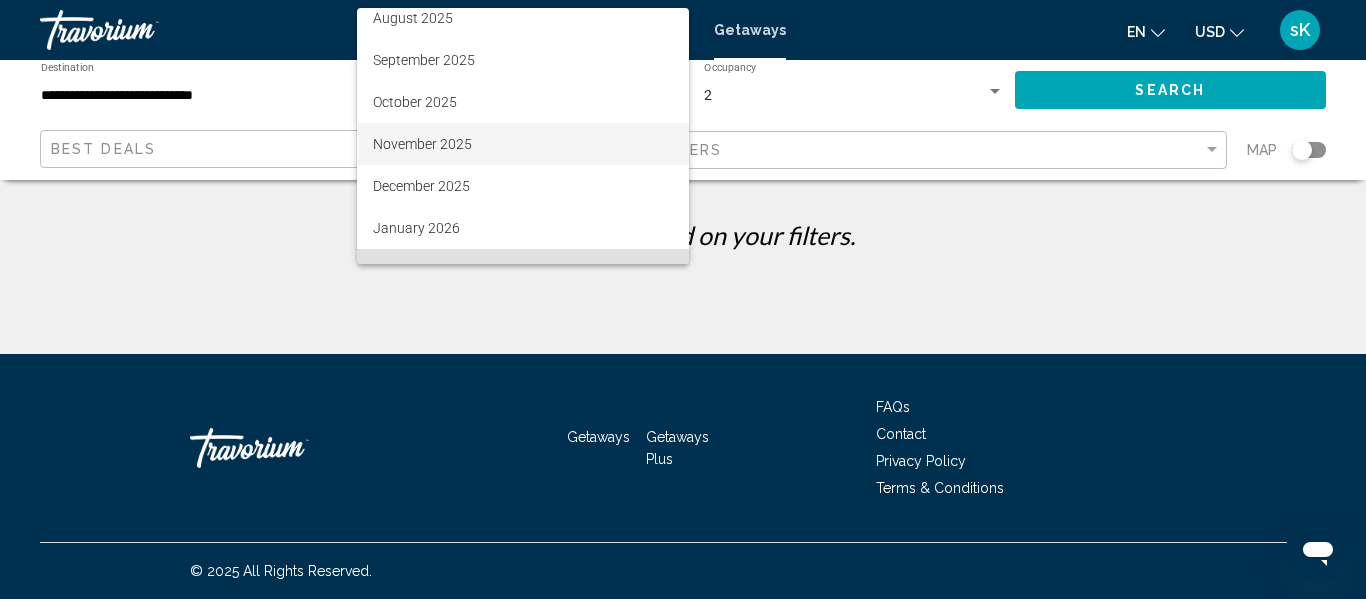 click on "November 2025" at bounding box center (523, 144) 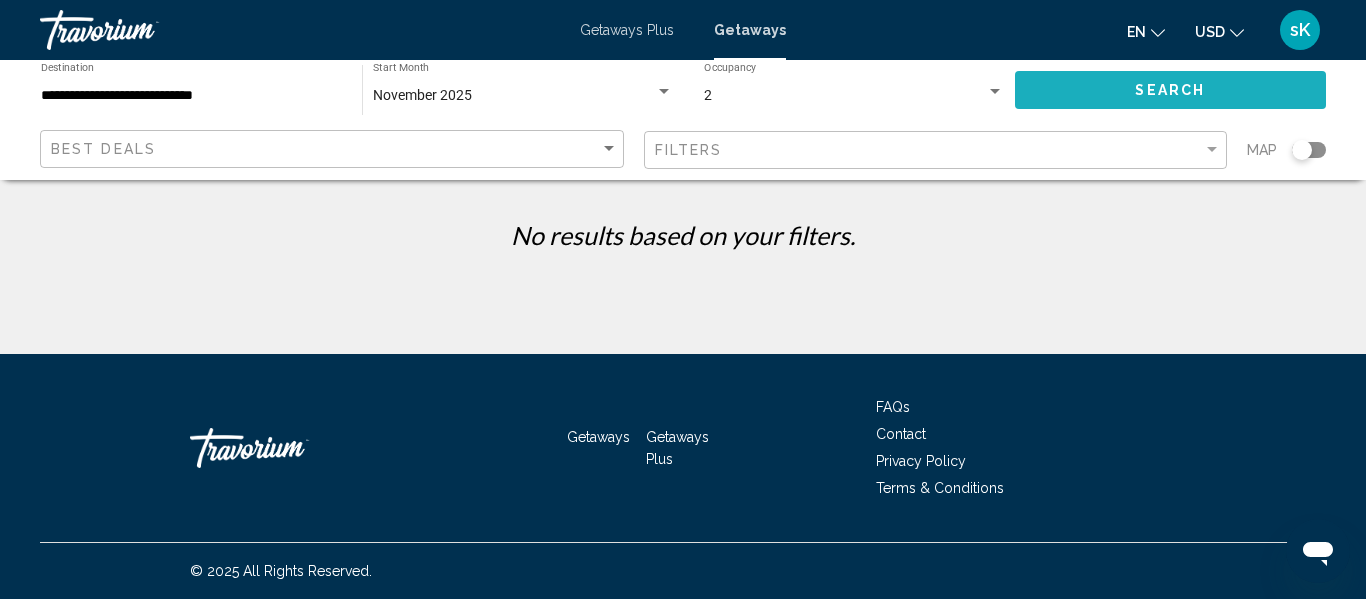 click on "Search" 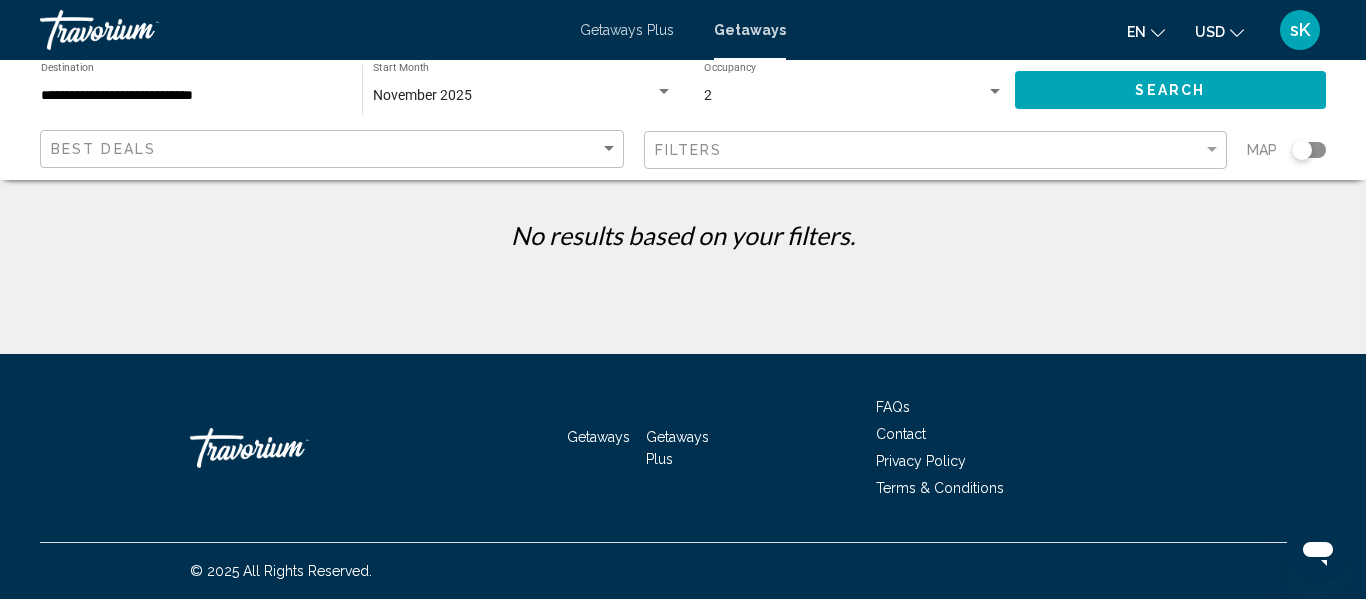 click on "Search" 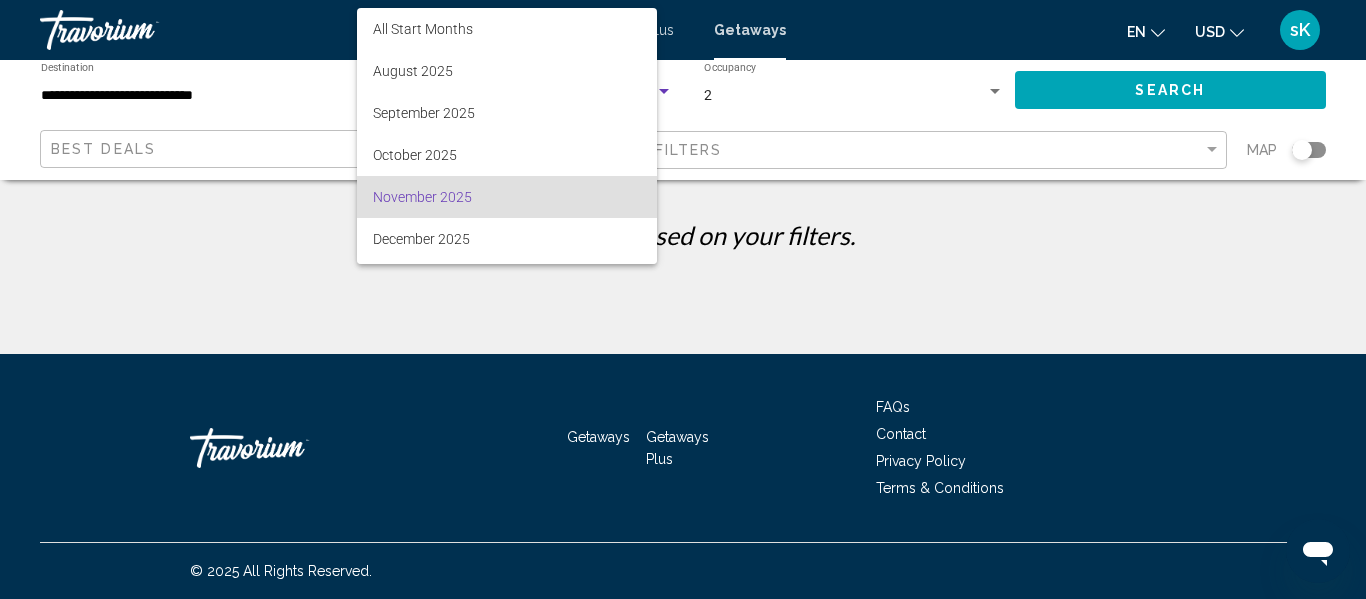 scroll, scrollTop: 101, scrollLeft: 0, axis: vertical 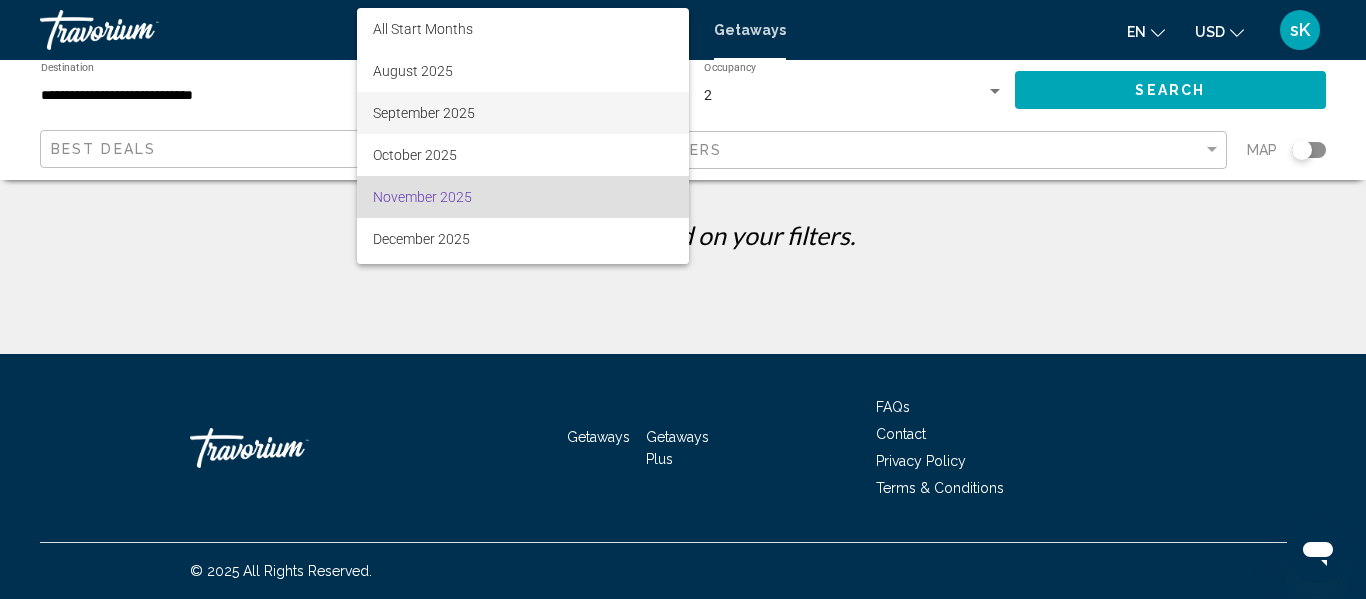 click on "September 2025" at bounding box center (523, 113) 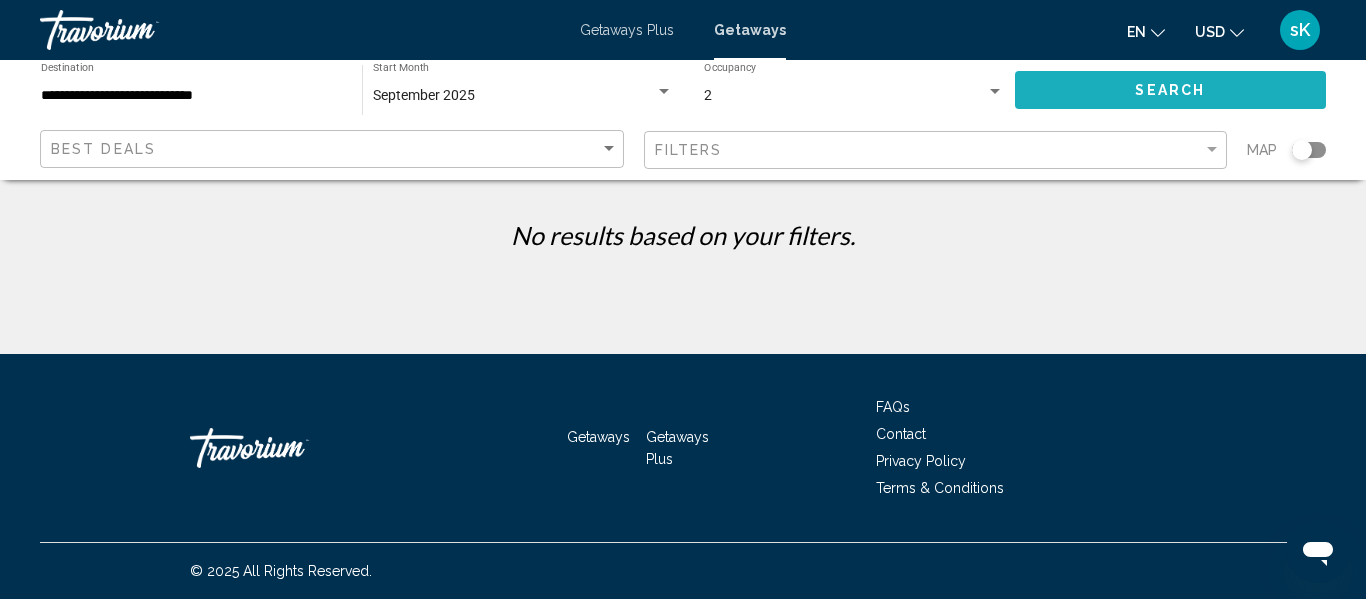 click on "Search" 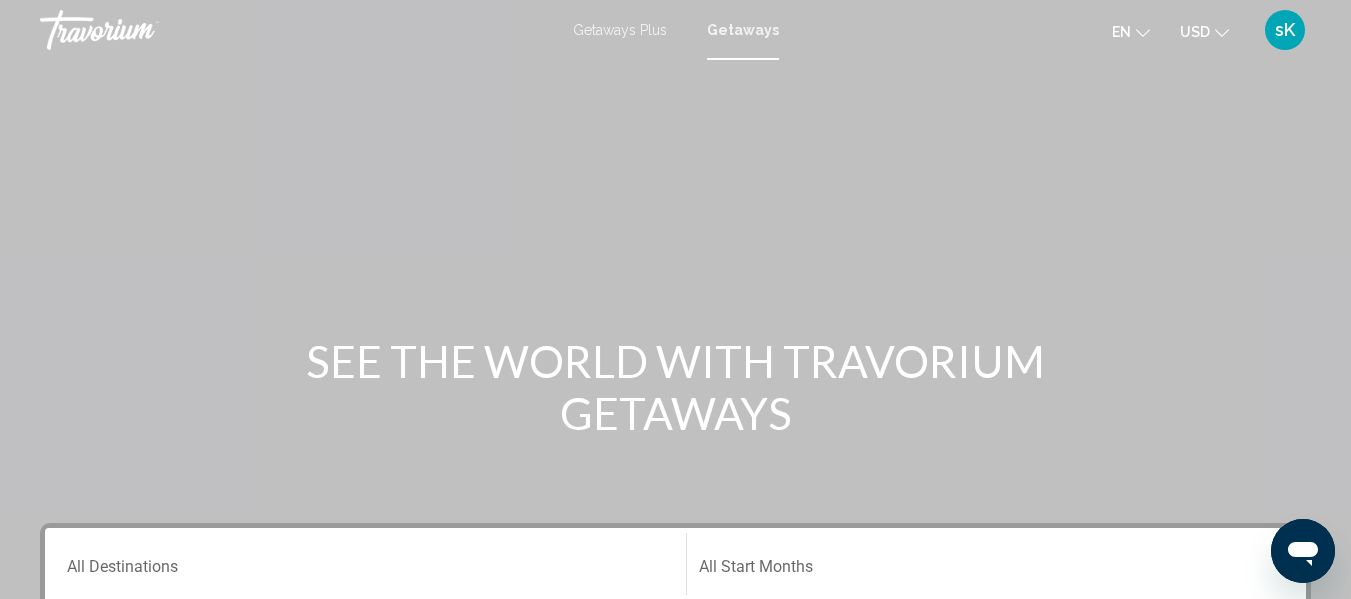 click on "Destination All Destinations" at bounding box center (365, 564) 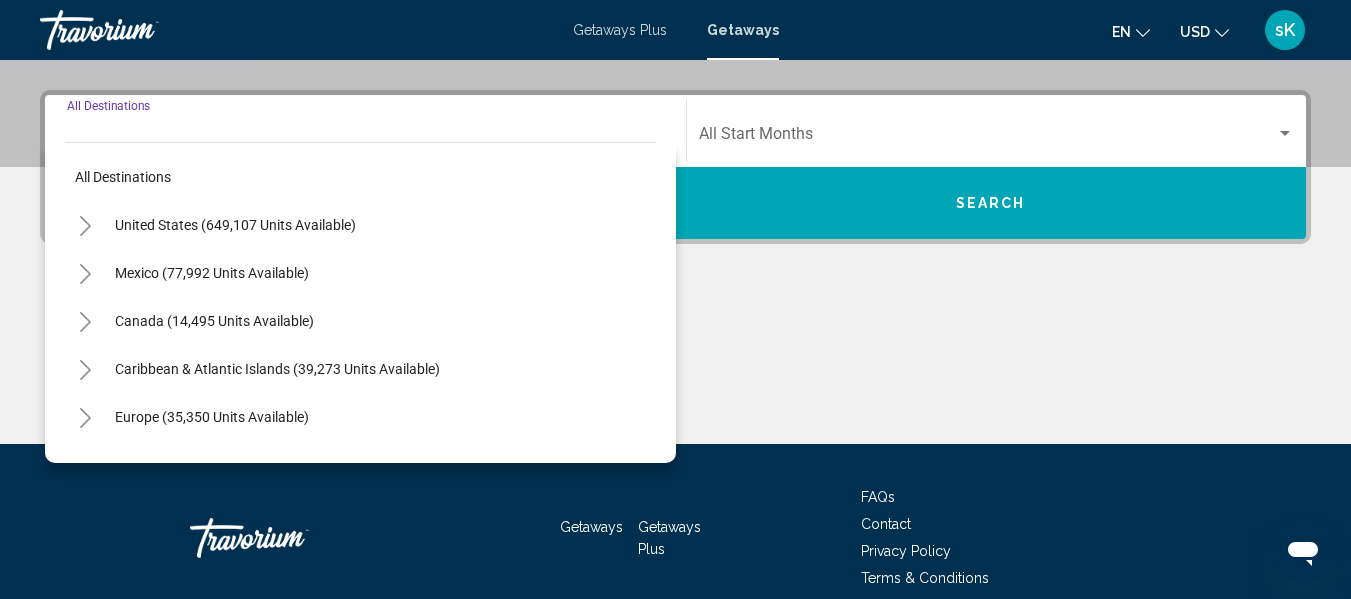 scroll, scrollTop: 458, scrollLeft: 0, axis: vertical 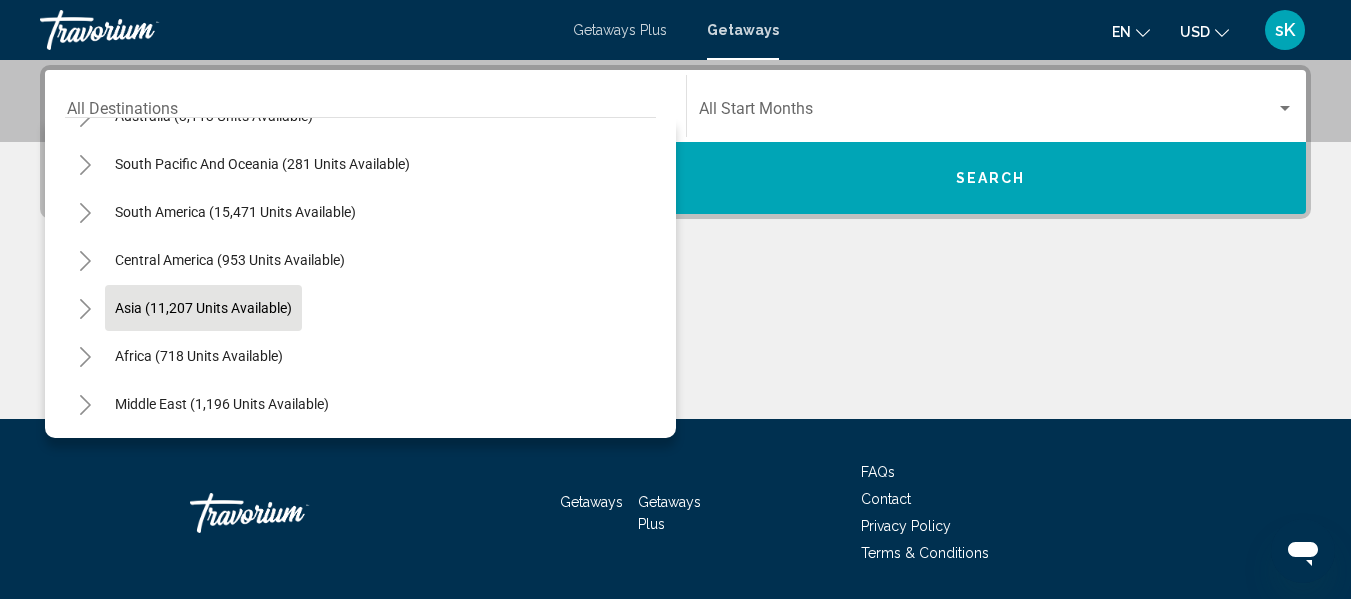 click on "Asia (11,207 units available)" at bounding box center [199, 356] 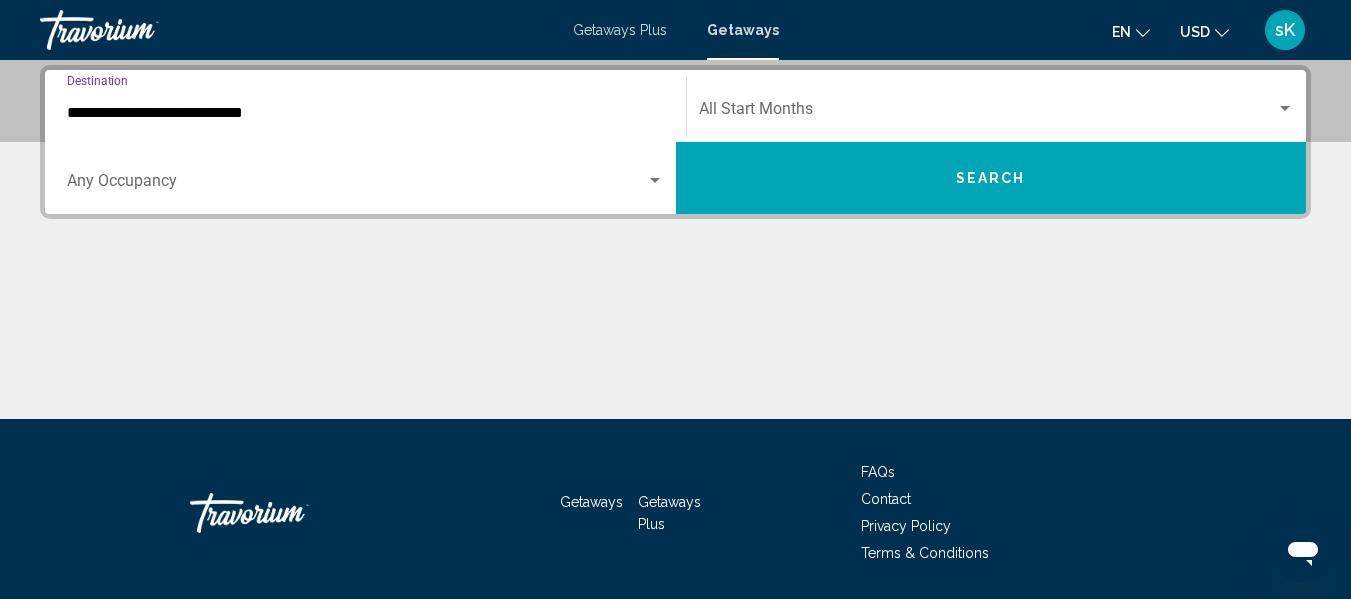 click on "**********" at bounding box center (365, 113) 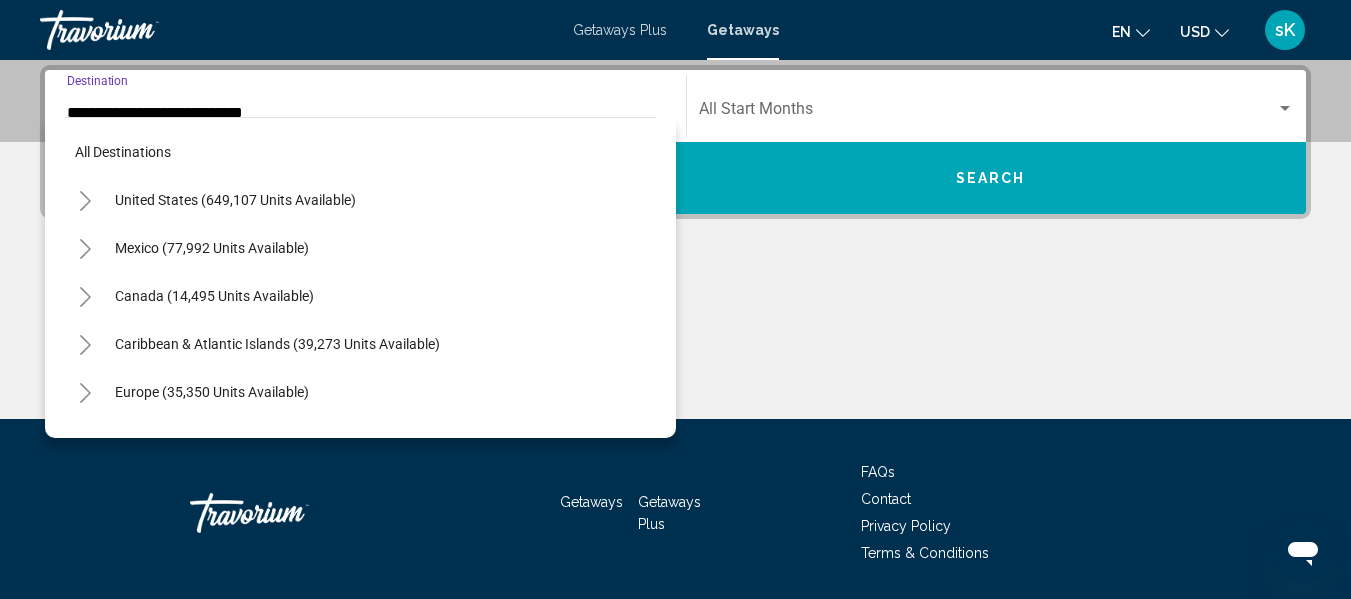 scroll, scrollTop: 432, scrollLeft: 0, axis: vertical 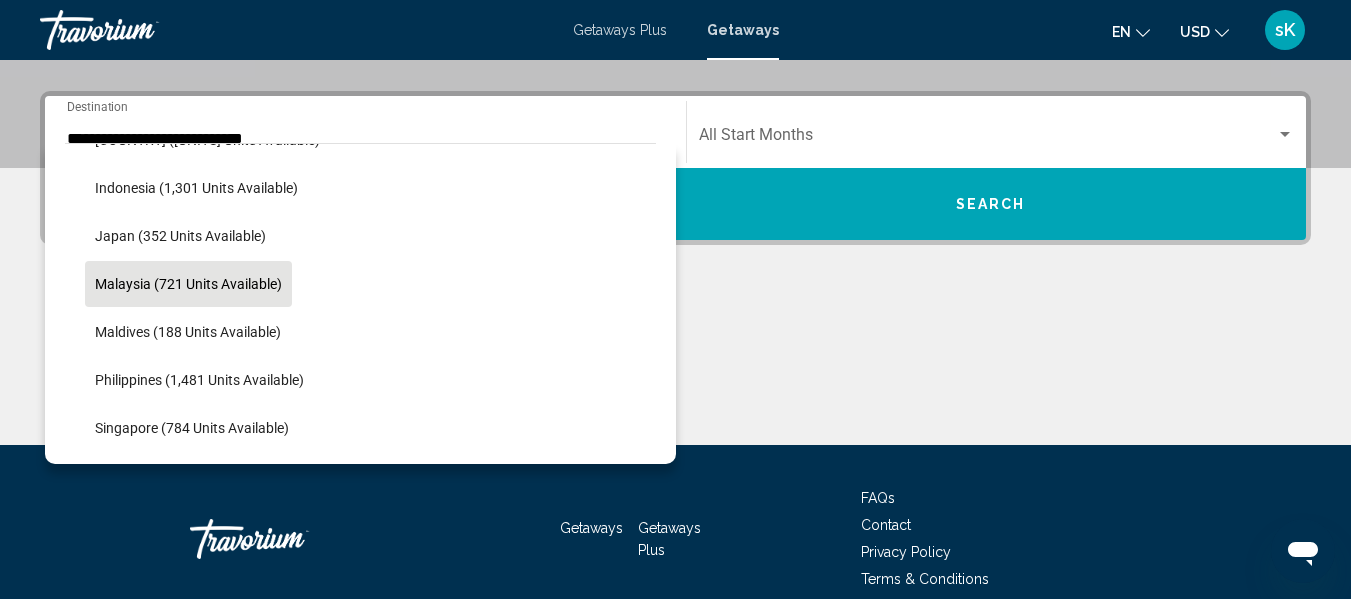 click on "Malaysia (721 units available)" 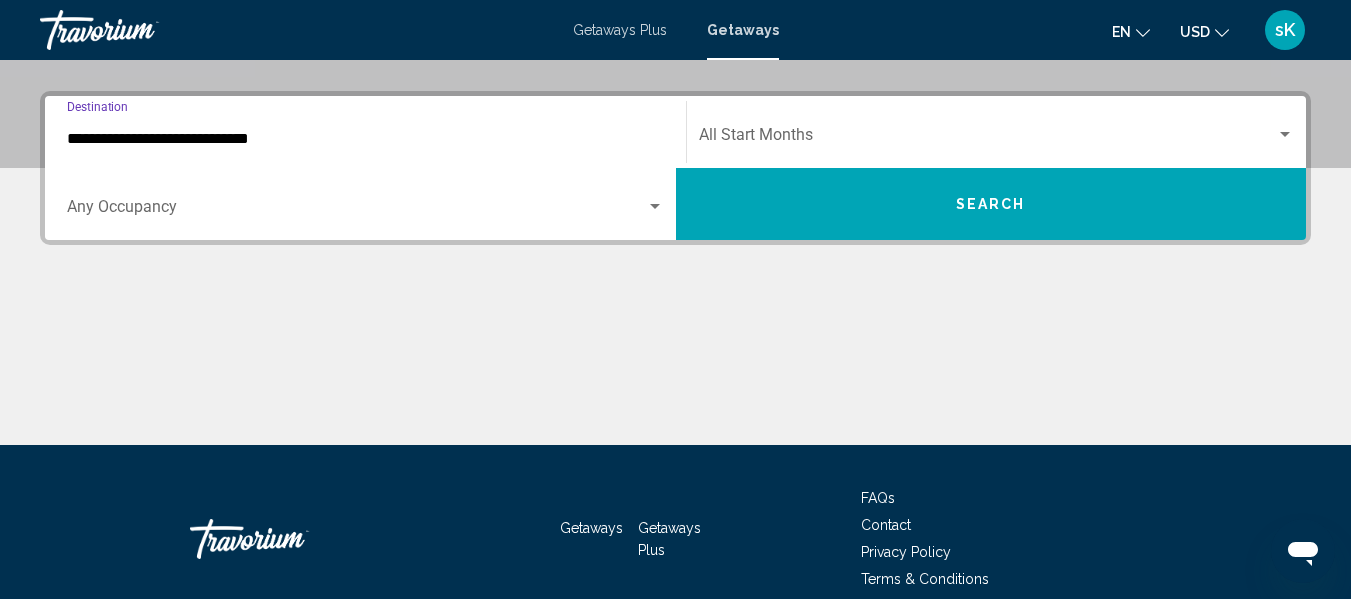 scroll, scrollTop: 458, scrollLeft: 0, axis: vertical 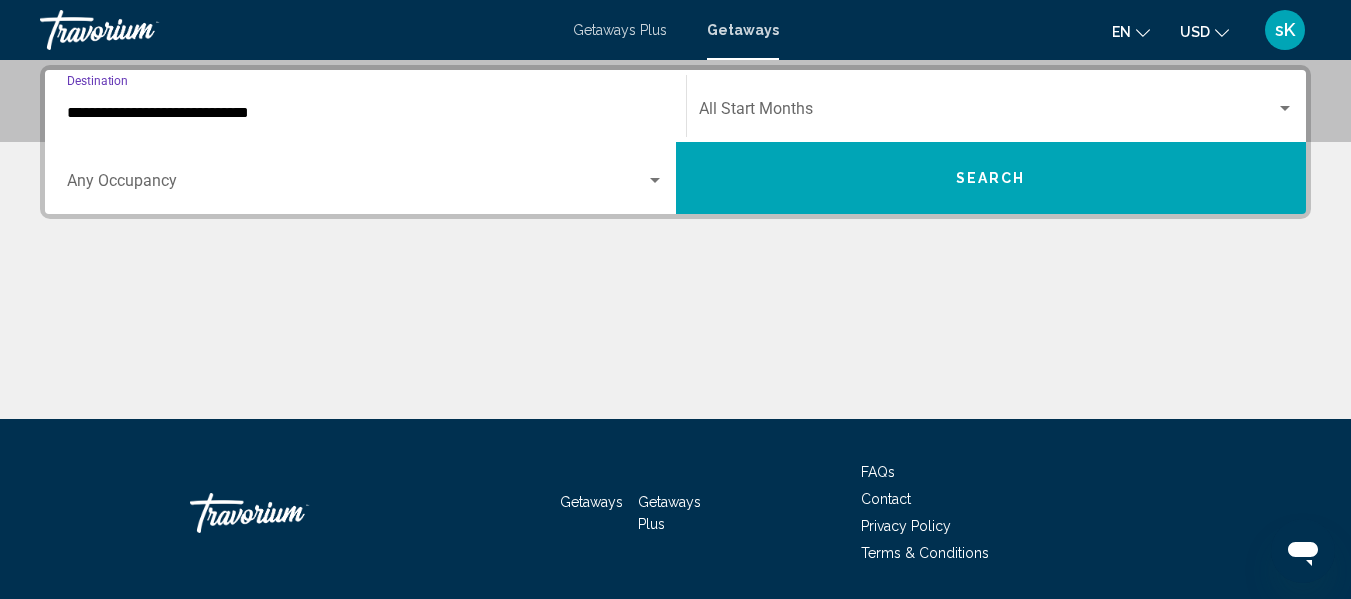 click on "Search" at bounding box center (991, 178) 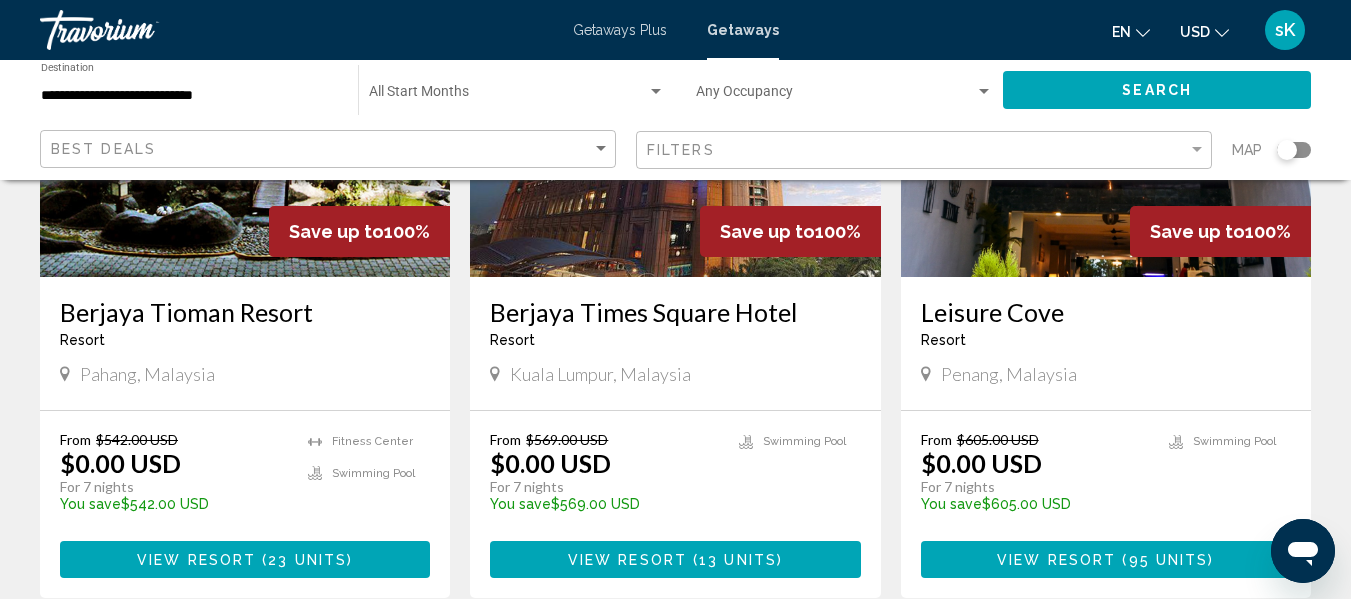 scroll, scrollTop: 320, scrollLeft: 0, axis: vertical 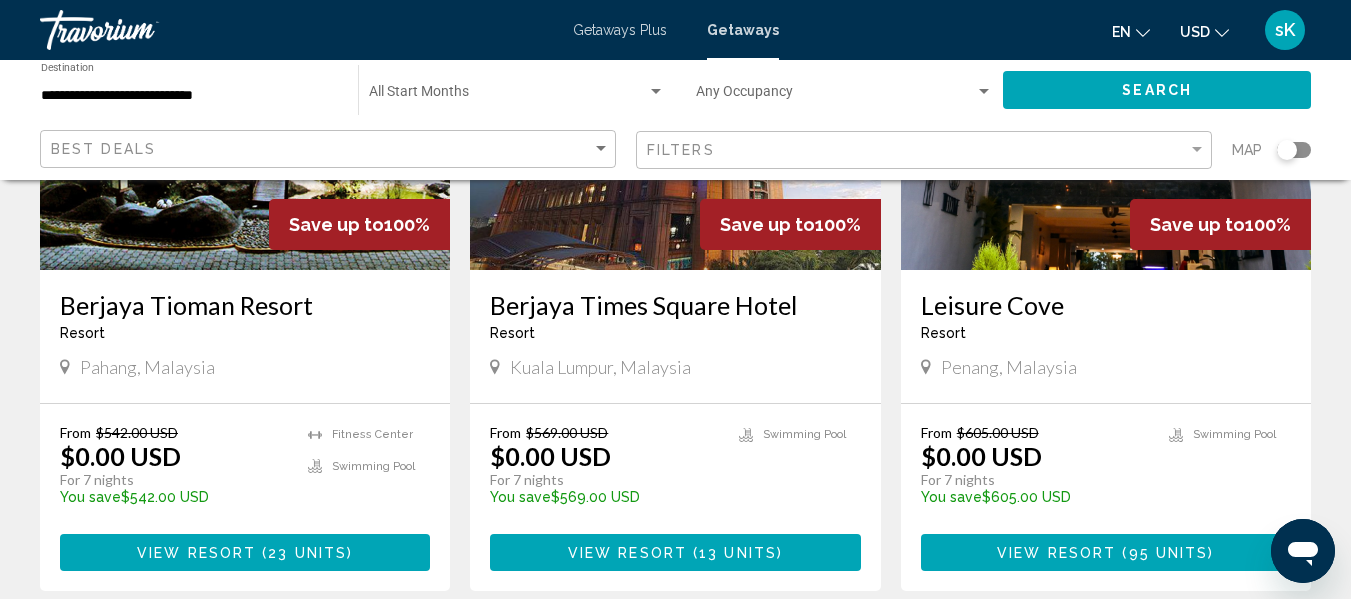 click on "Berjaya Tioman Resort" at bounding box center (245, 305) 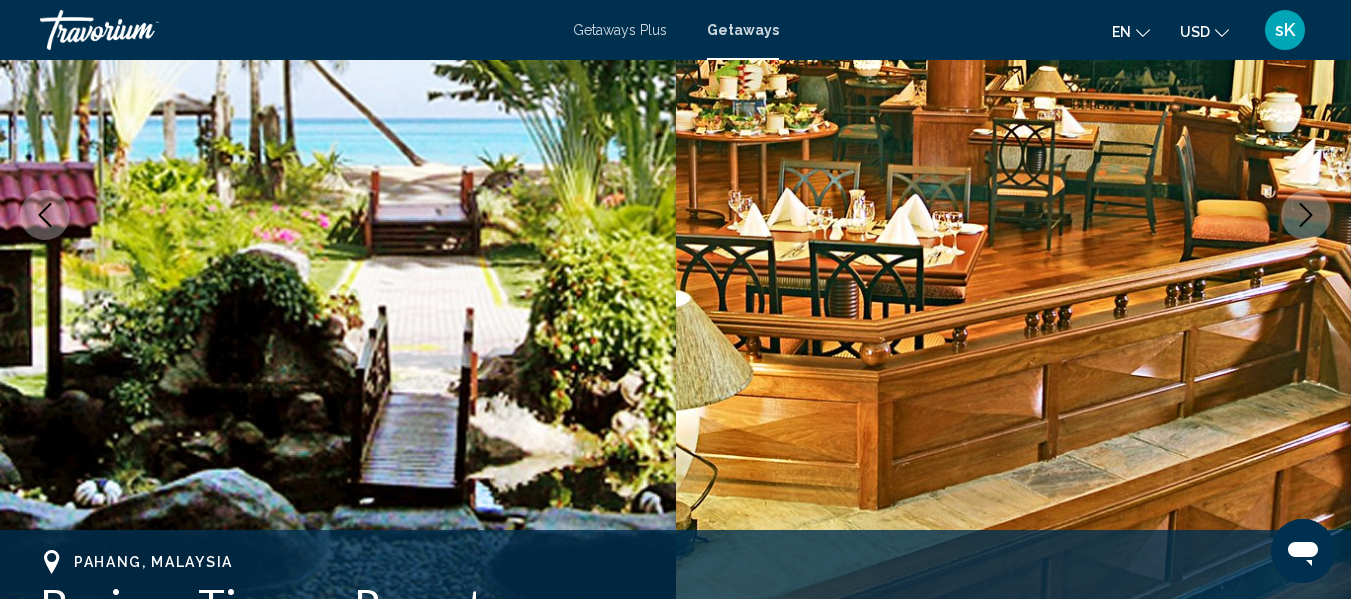scroll, scrollTop: 236, scrollLeft: 0, axis: vertical 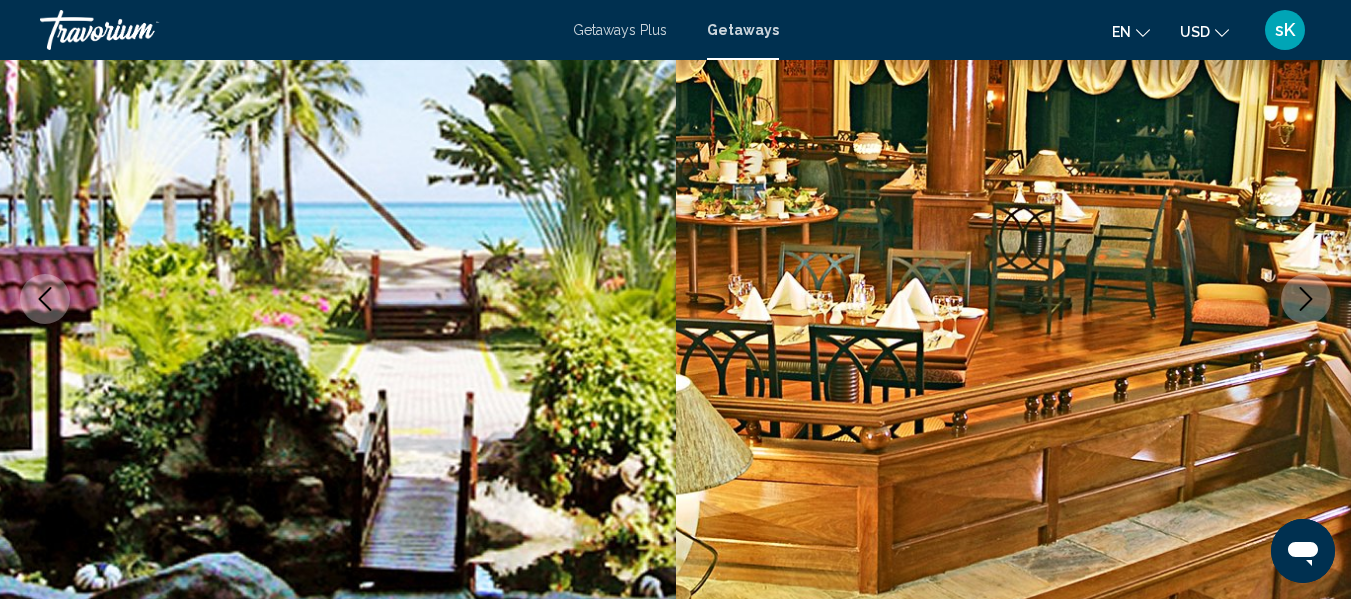 type 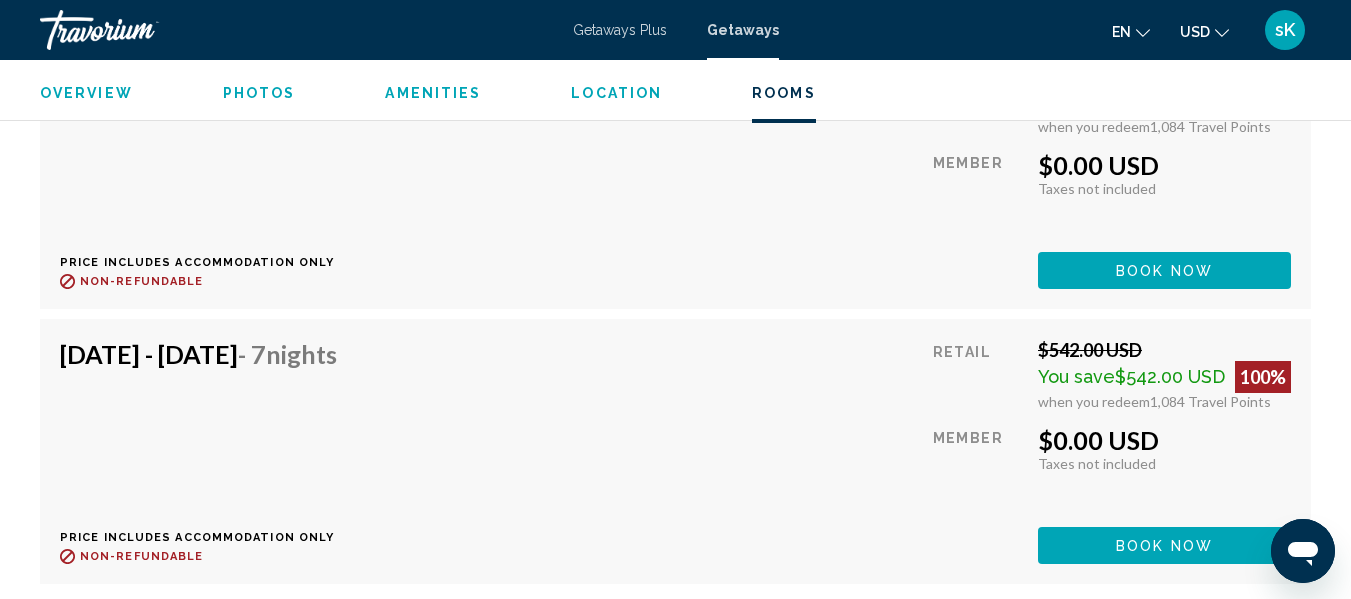 scroll, scrollTop: 5969, scrollLeft: 0, axis: vertical 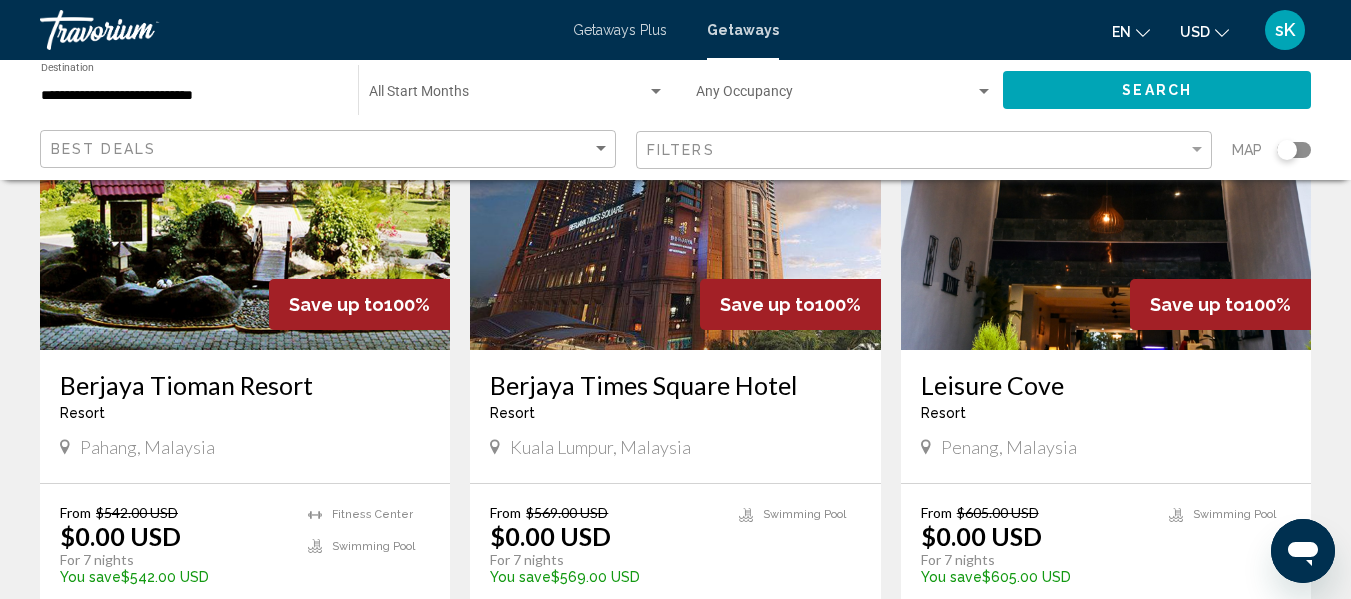 click at bounding box center [675, 190] 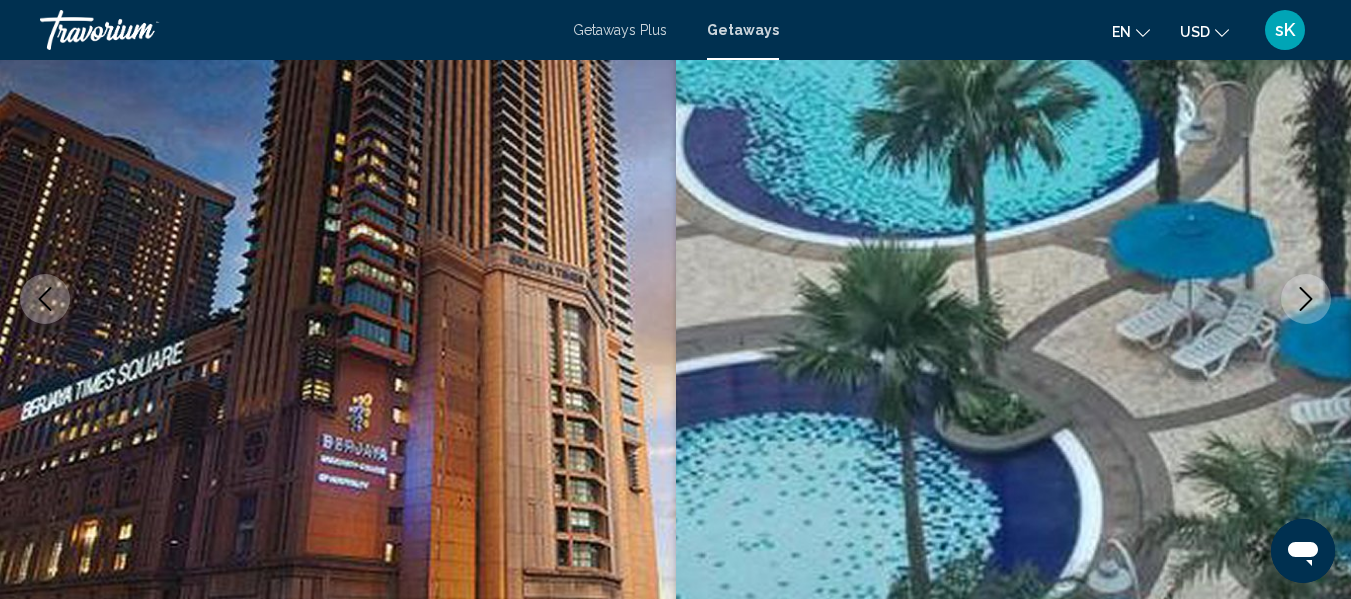 type 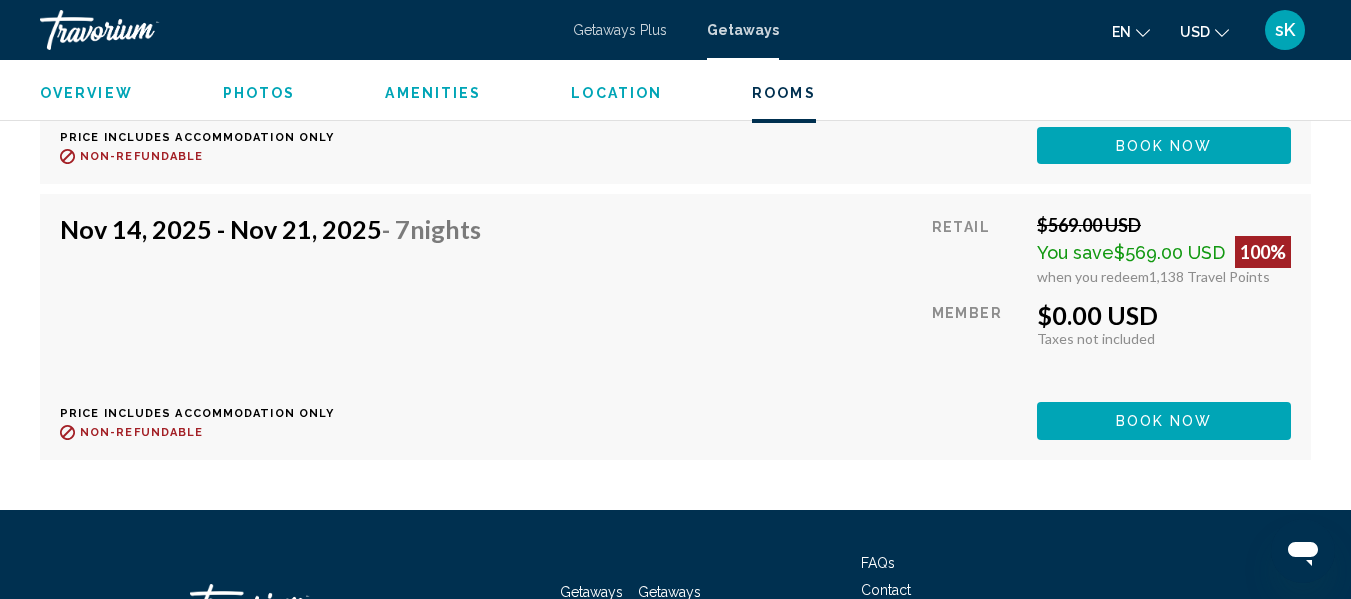 scroll, scrollTop: 4679, scrollLeft: 0, axis: vertical 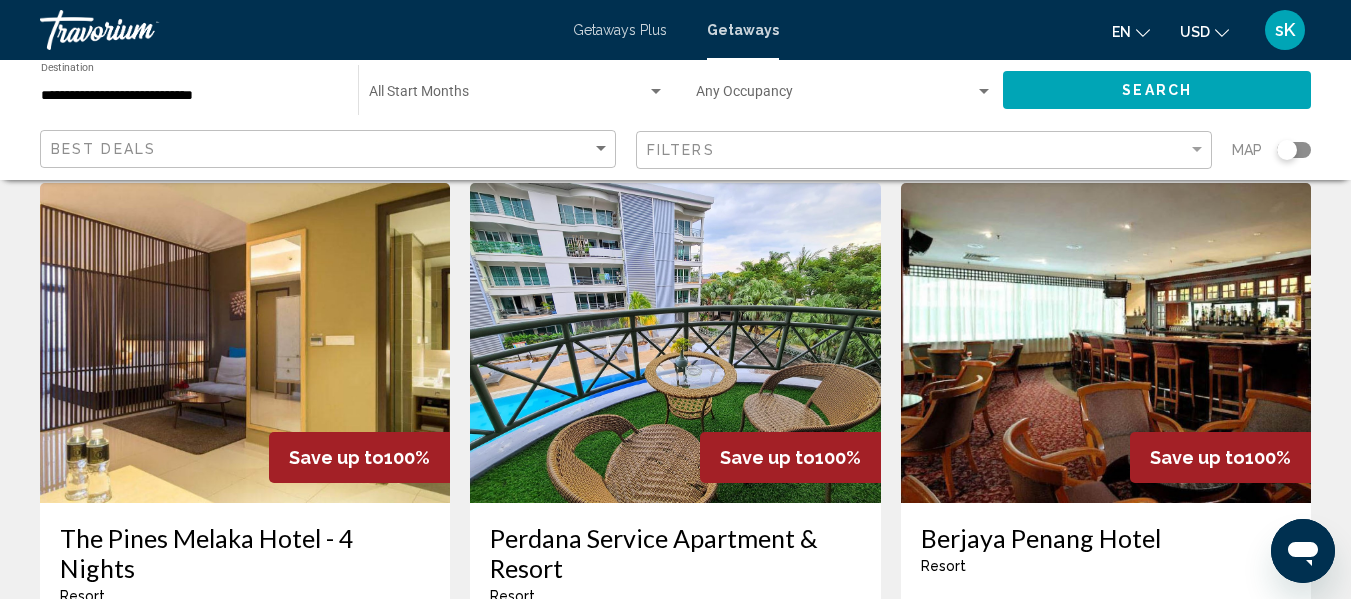 click at bounding box center [1106, 343] 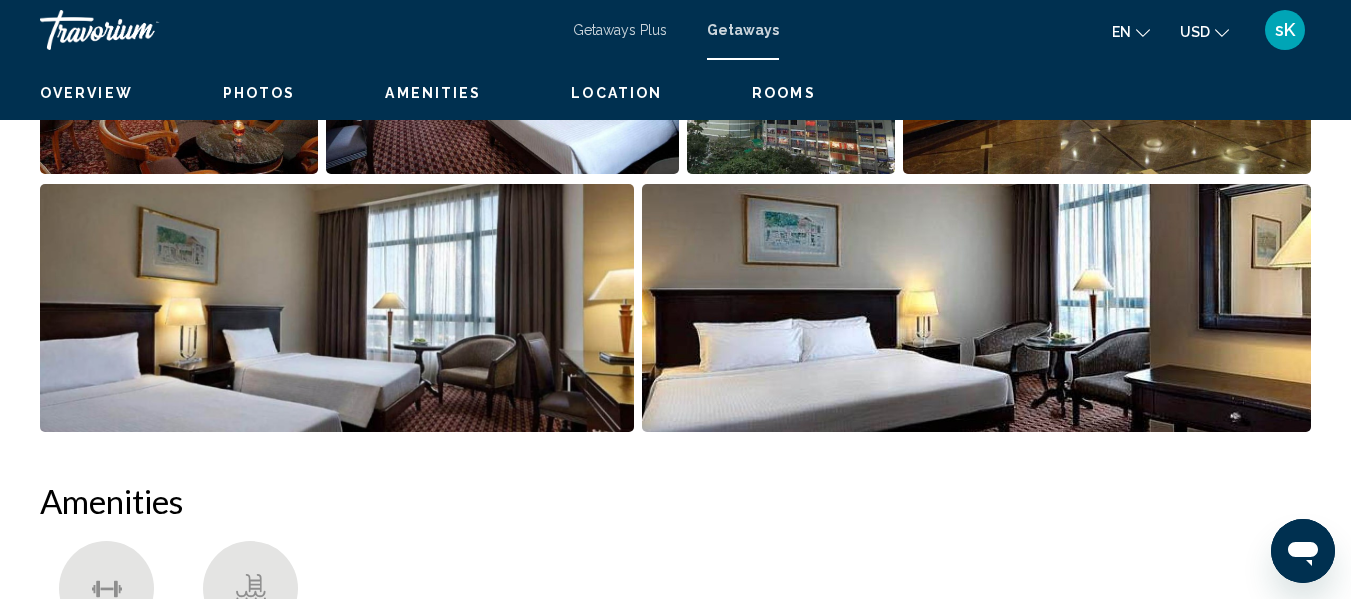 scroll, scrollTop: 236, scrollLeft: 0, axis: vertical 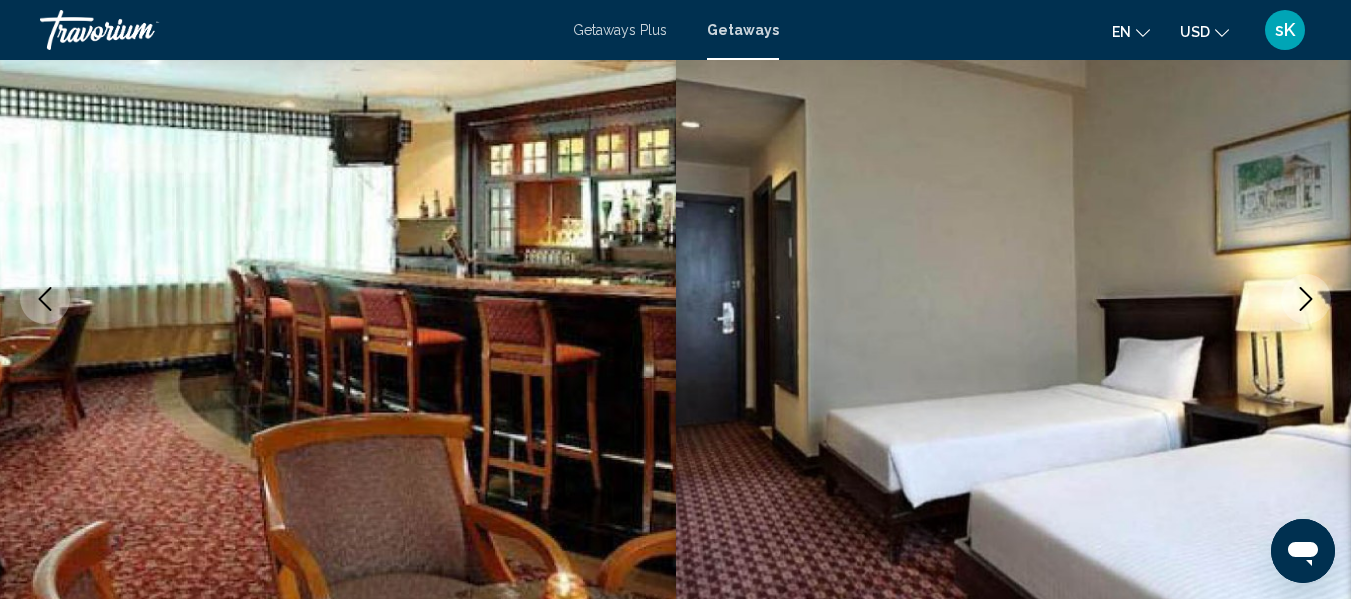 type 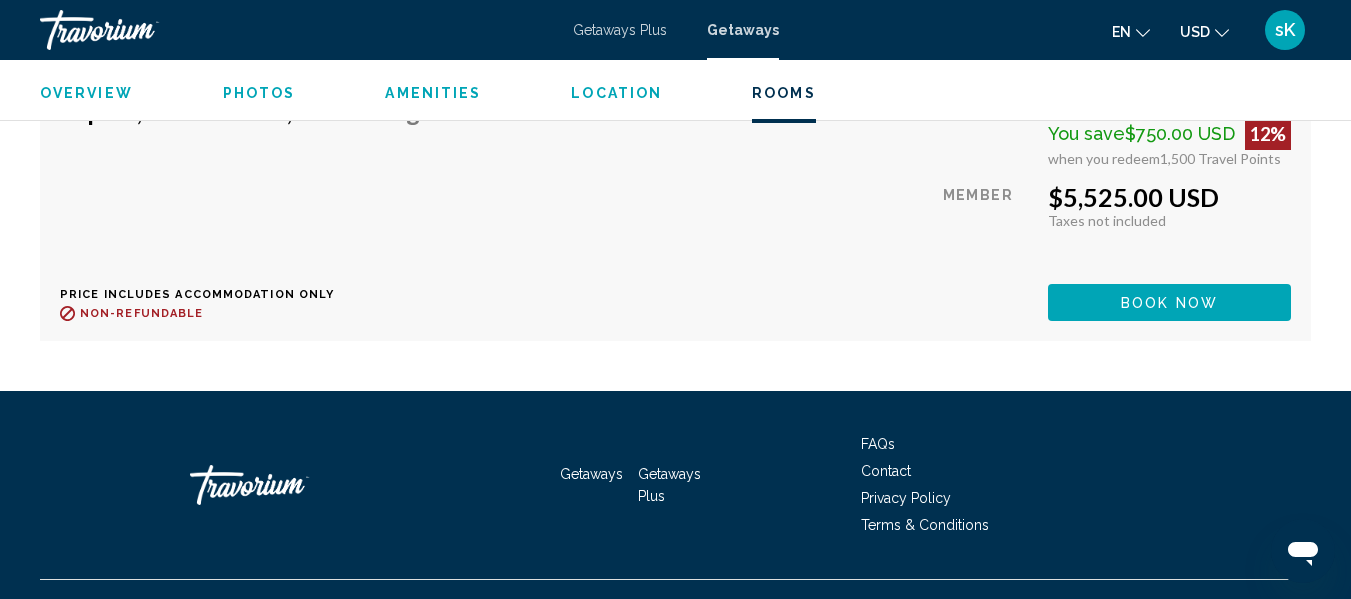 scroll, scrollTop: 4523, scrollLeft: 0, axis: vertical 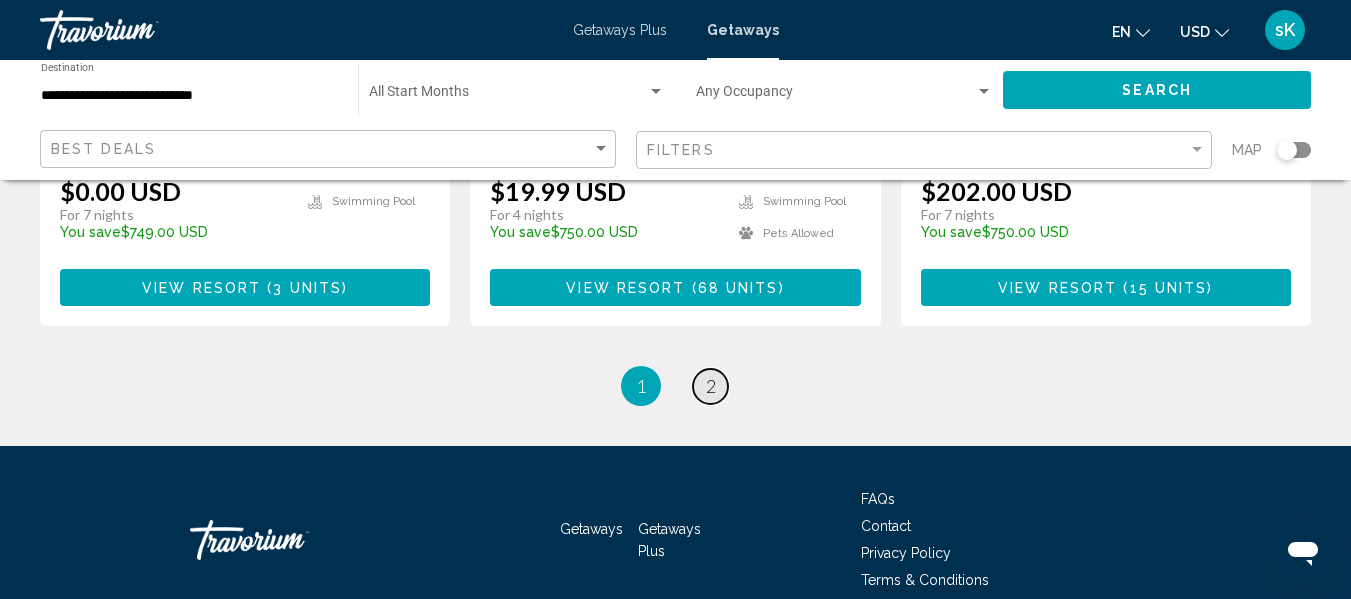 click on "page  2" at bounding box center [710, 386] 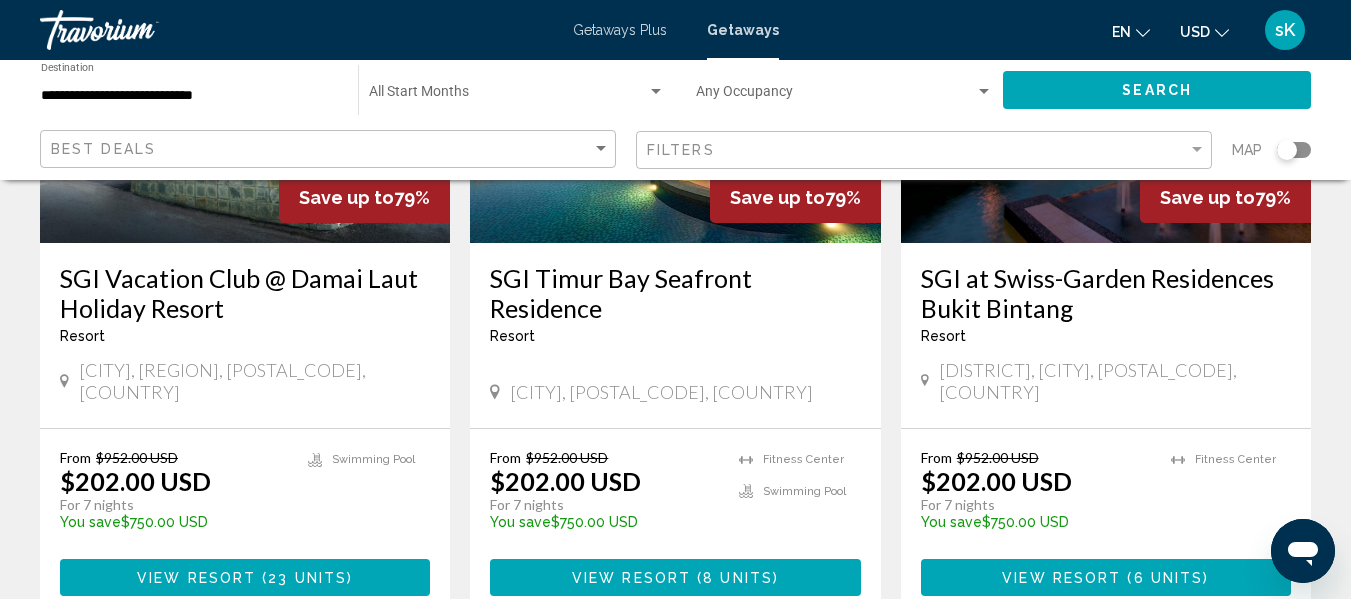 scroll, scrollTop: 400, scrollLeft: 0, axis: vertical 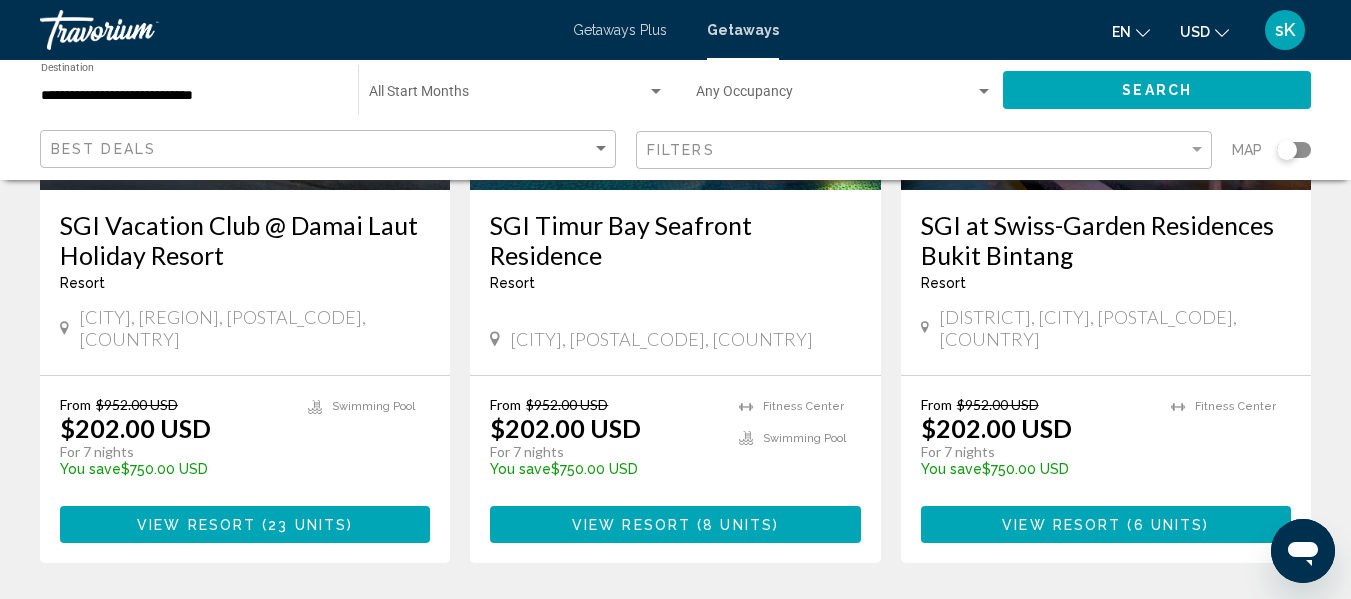click on "SGI Vacation Club @ Damai Laut Holiday Resort" at bounding box center (245, 240) 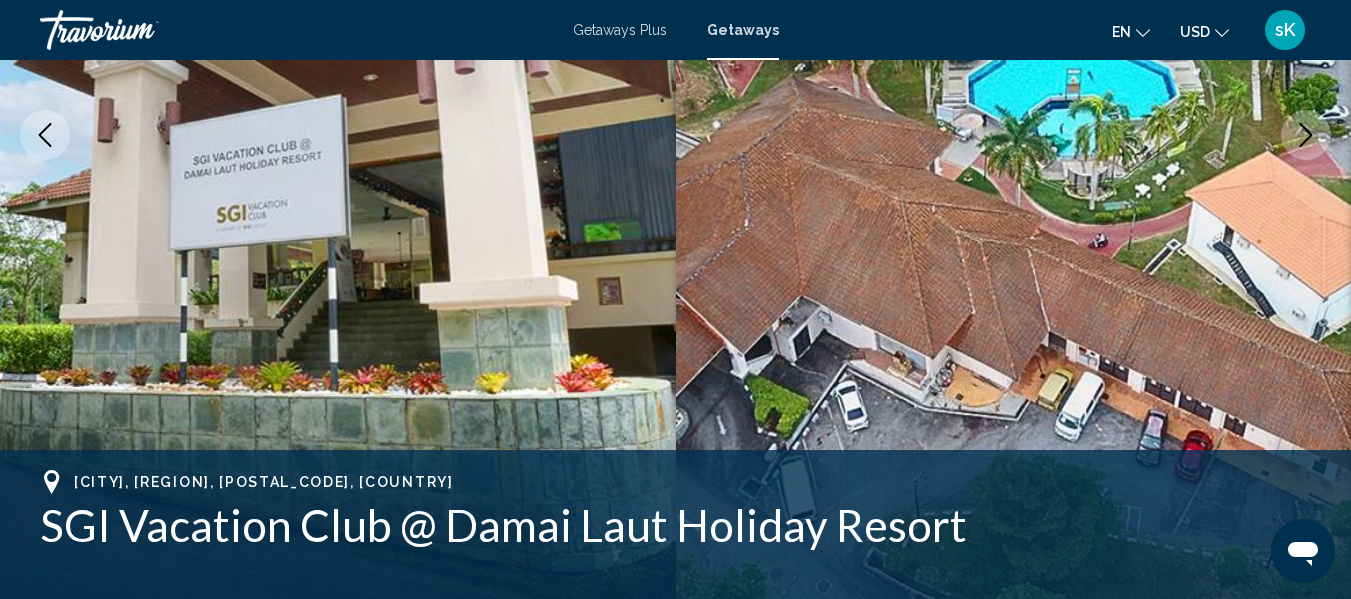 scroll, scrollTop: 235, scrollLeft: 0, axis: vertical 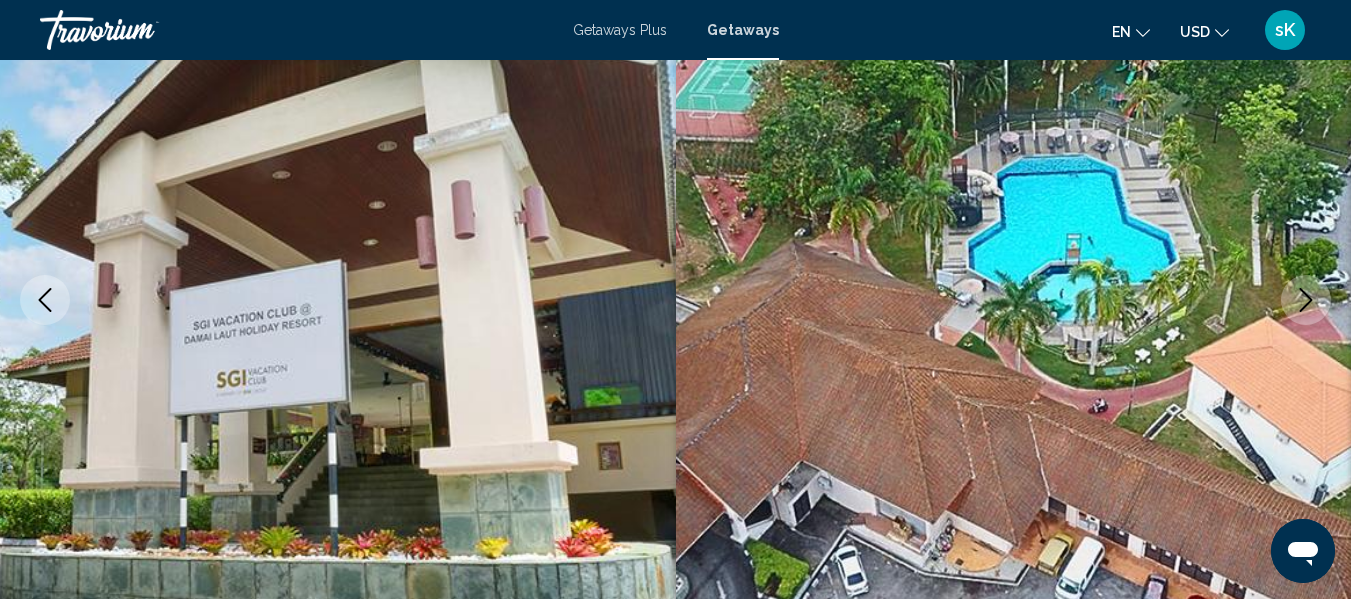 type 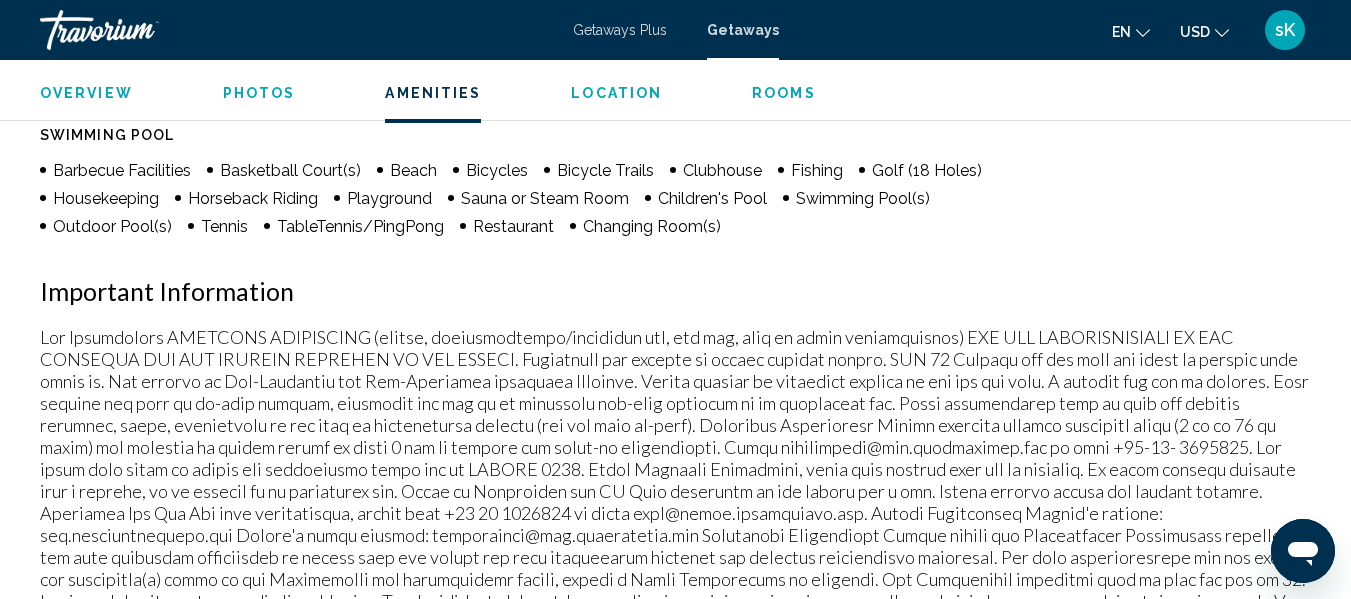 scroll, scrollTop: 2075, scrollLeft: 0, axis: vertical 